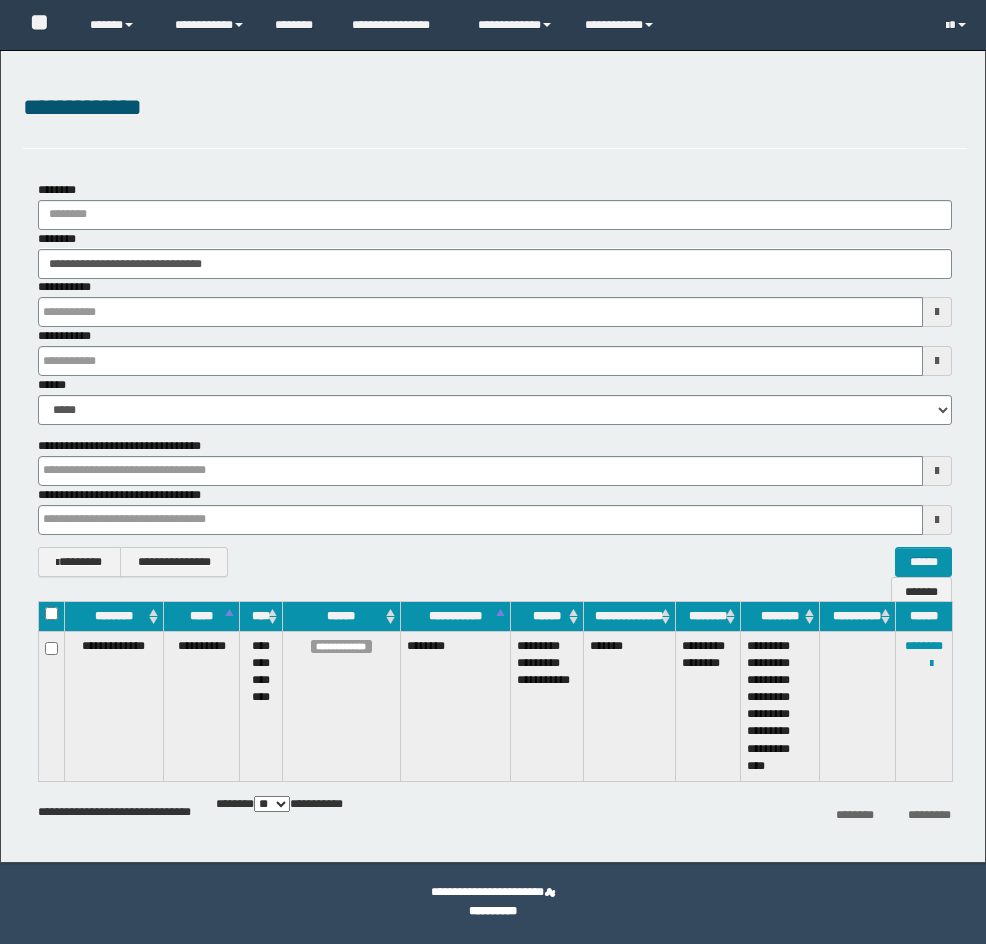 scroll, scrollTop: 0, scrollLeft: 0, axis: both 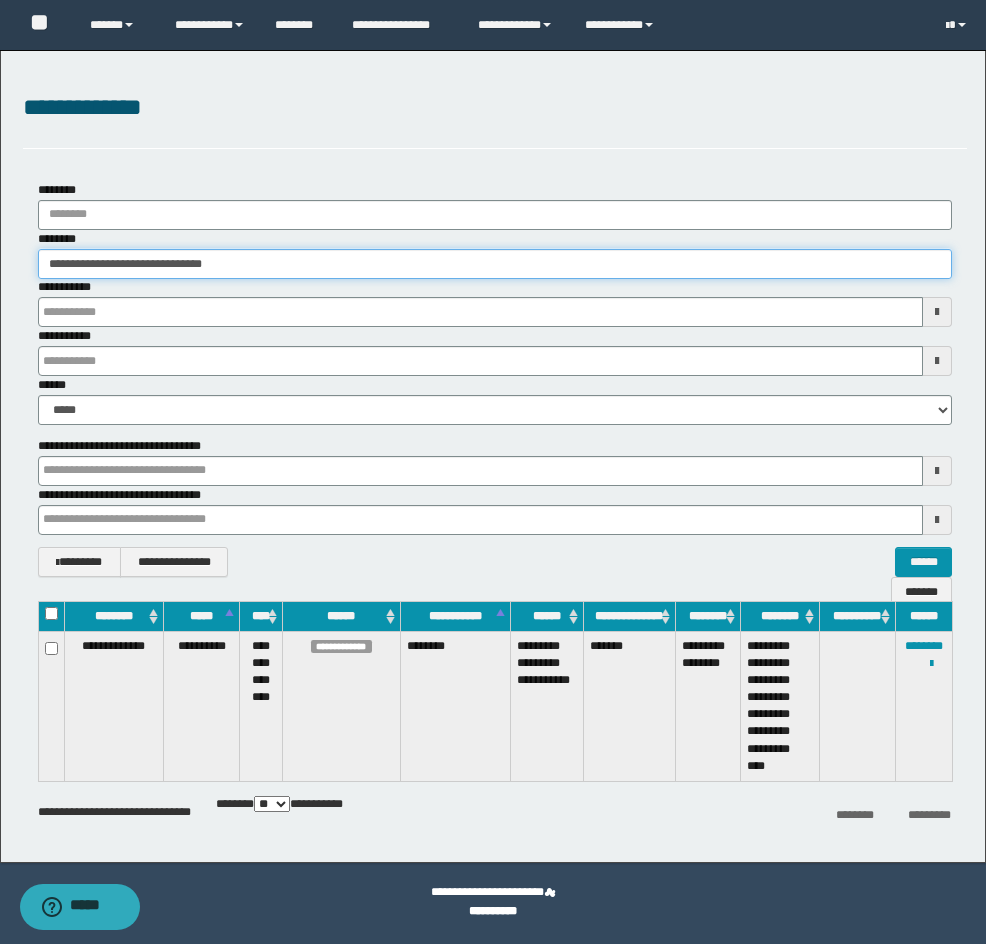 drag, startPoint x: 281, startPoint y: 256, endPoint x: -118, endPoint y: 282, distance: 399.84622 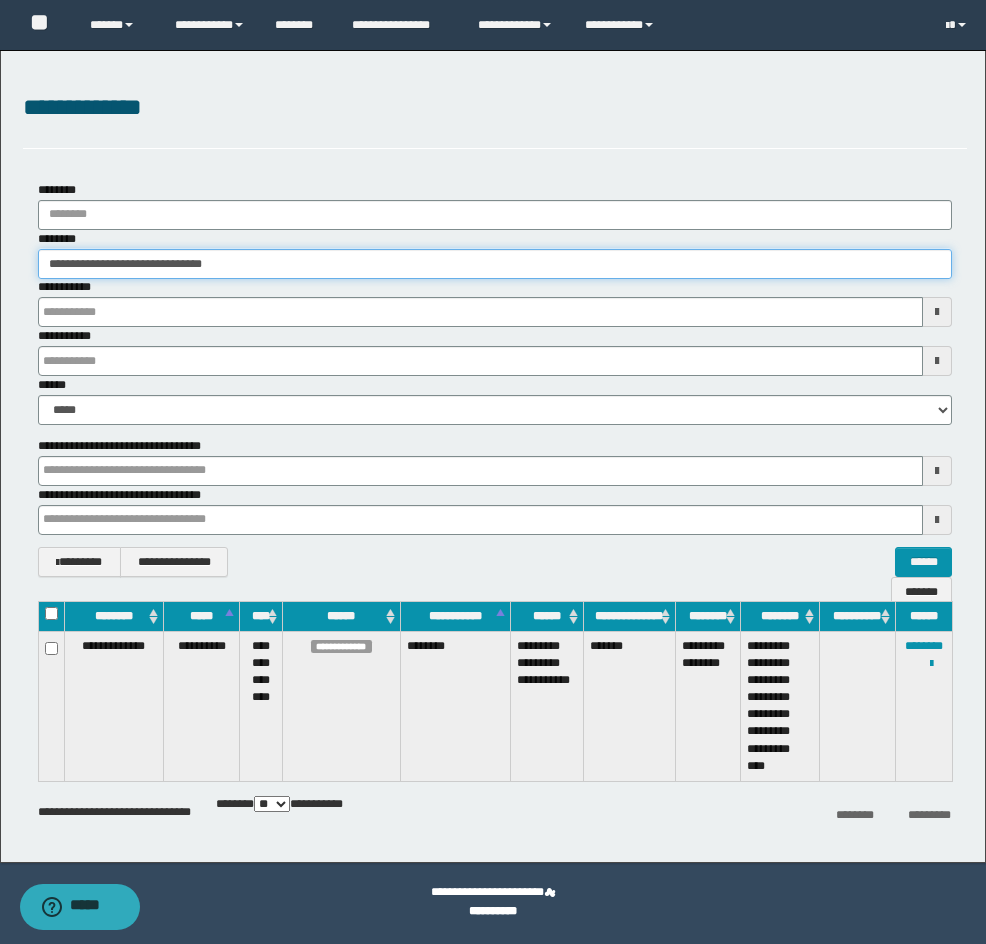 click on "**********" at bounding box center (493, 472) 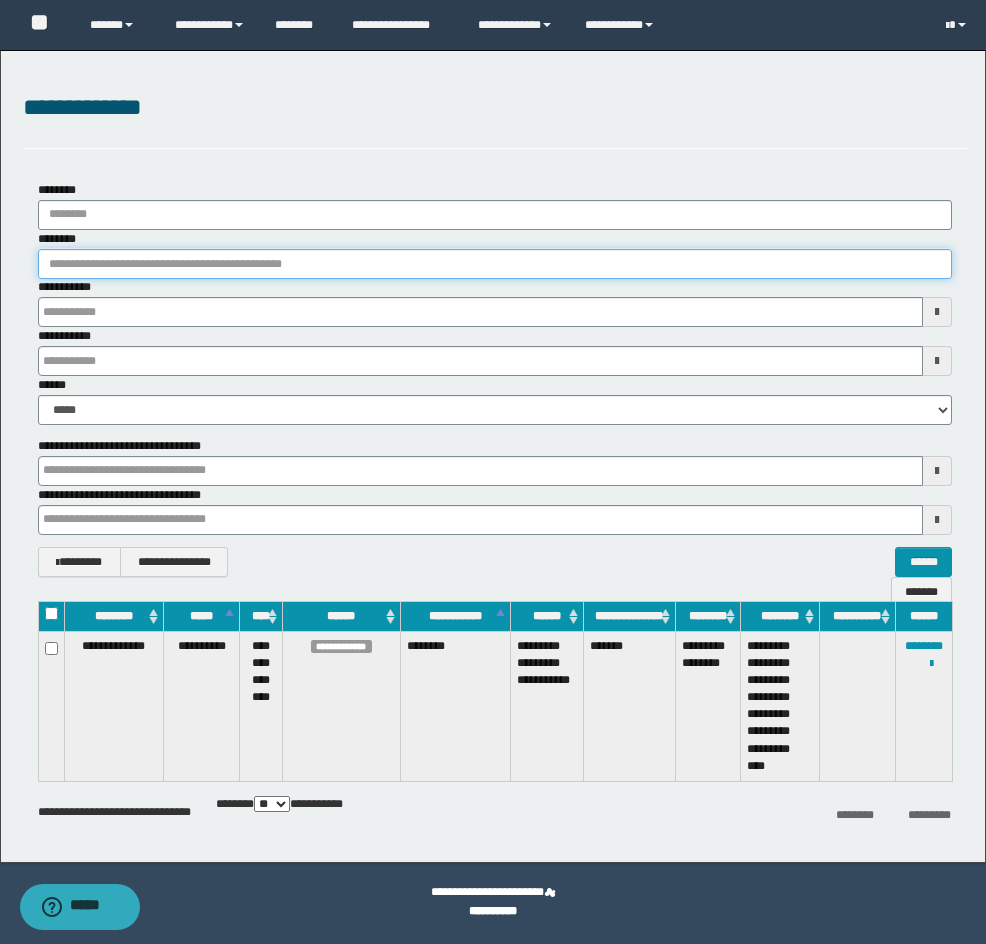 click on "********" at bounding box center (495, 264) 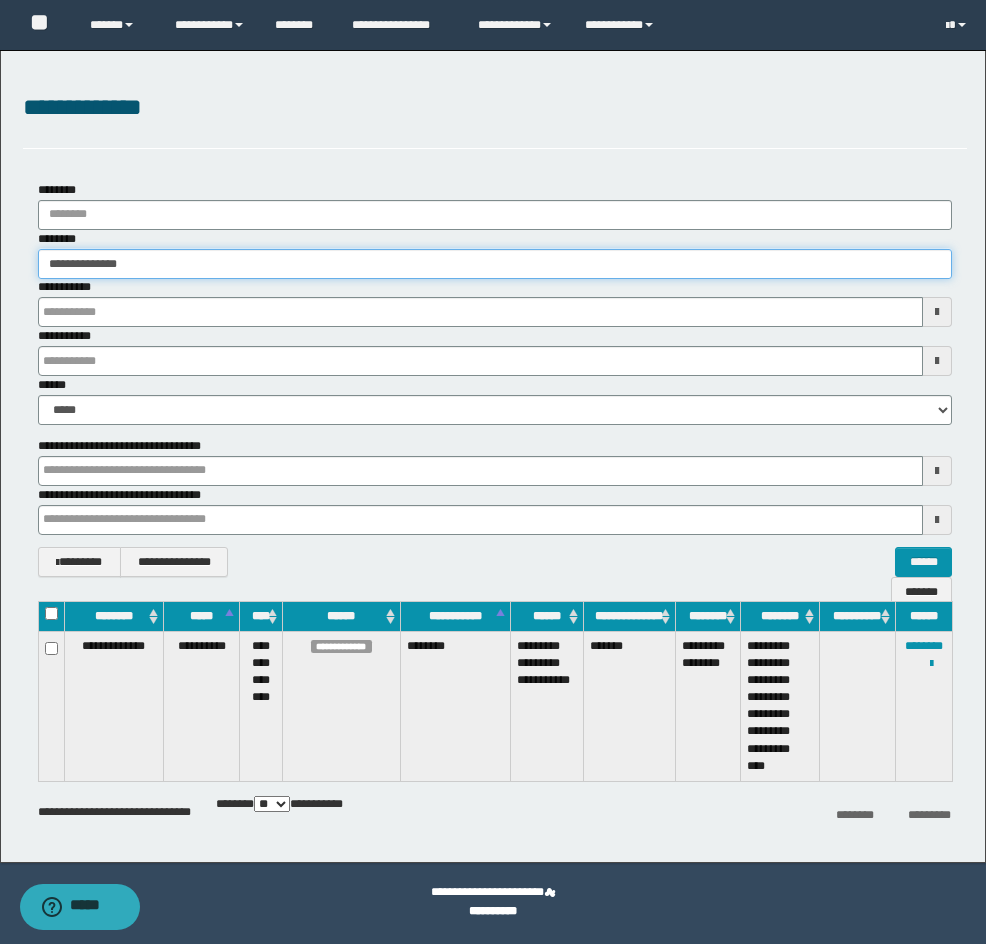 type on "**********" 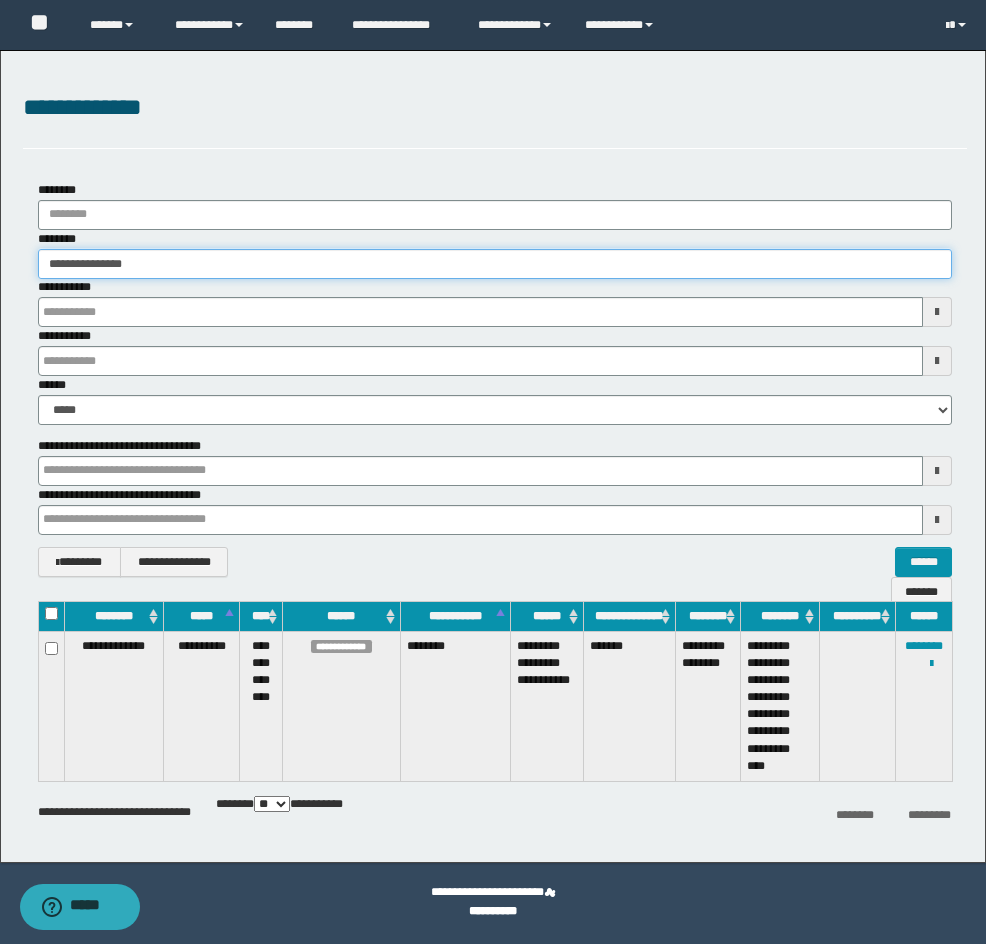 type on "**********" 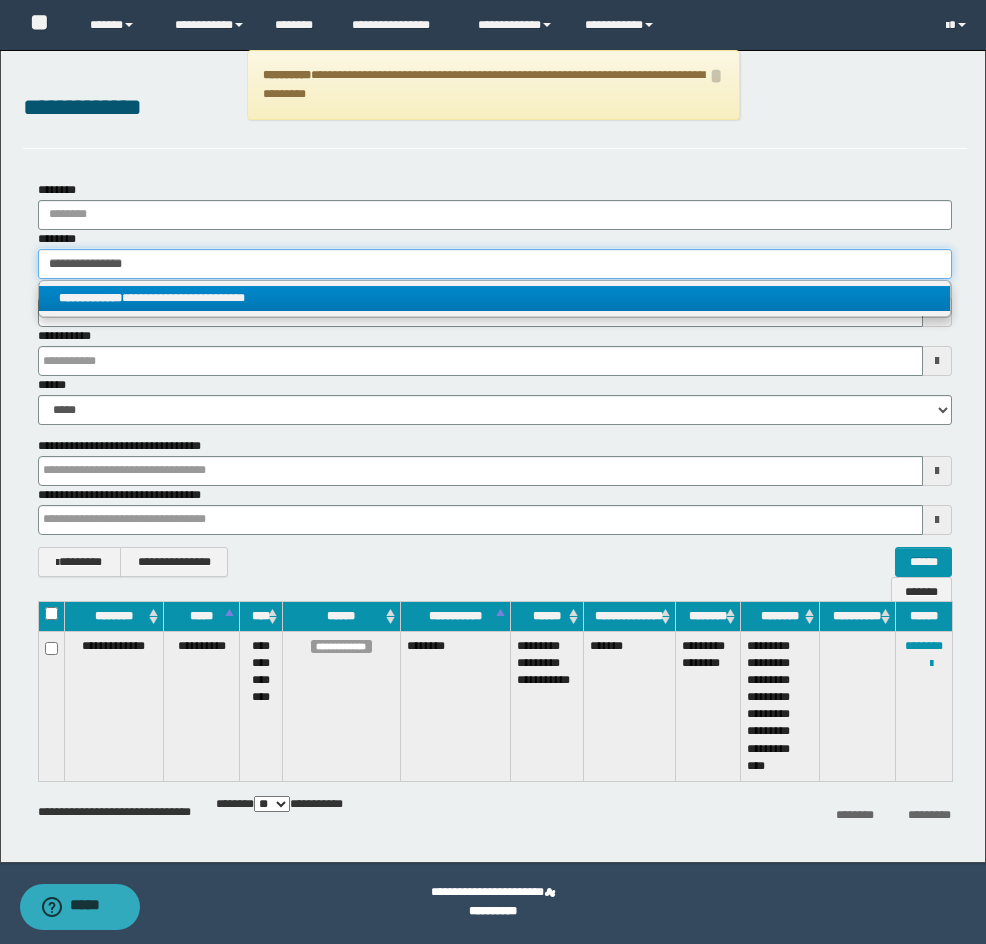 type on "**********" 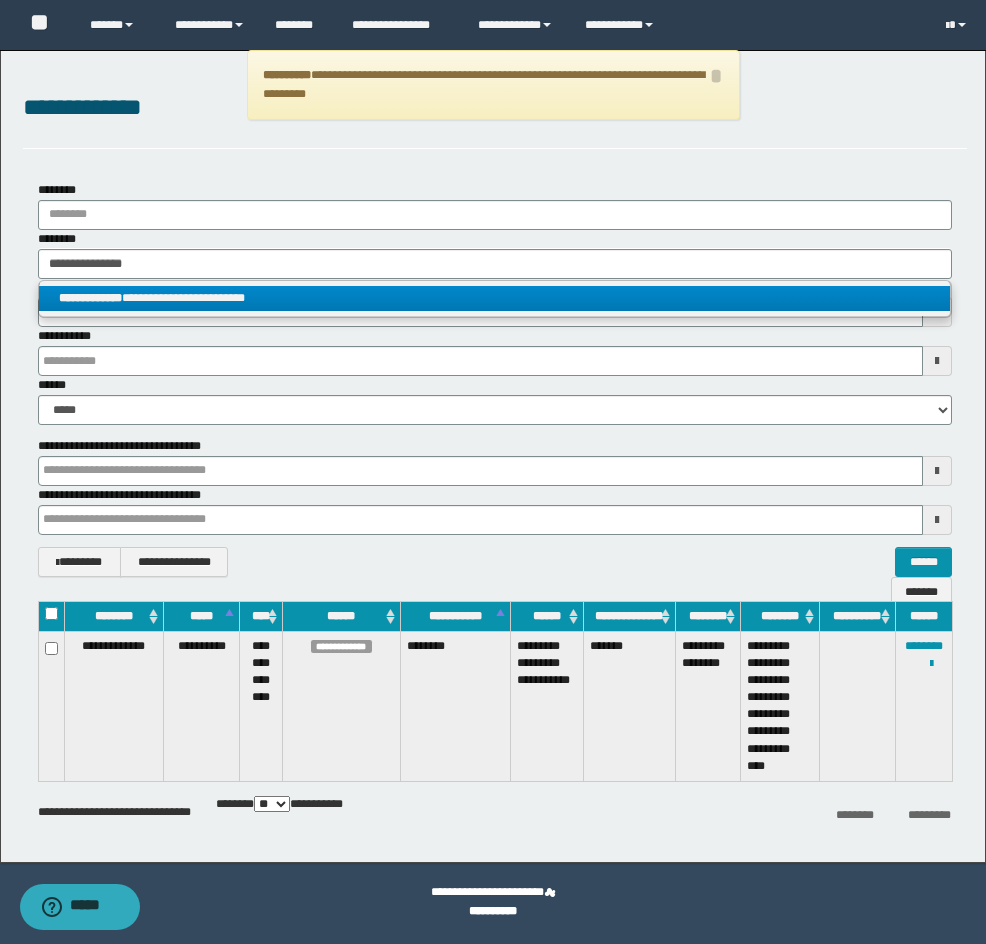 click on "**********" at bounding box center (494, 298) 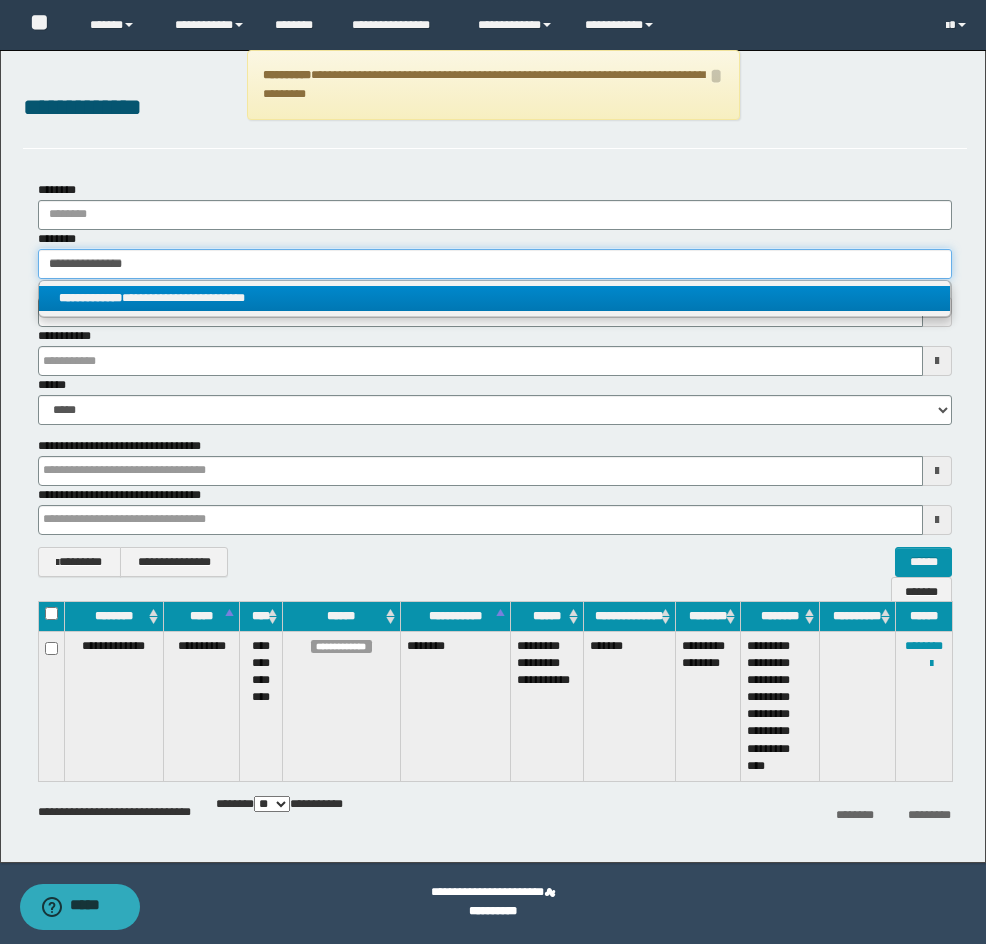 type 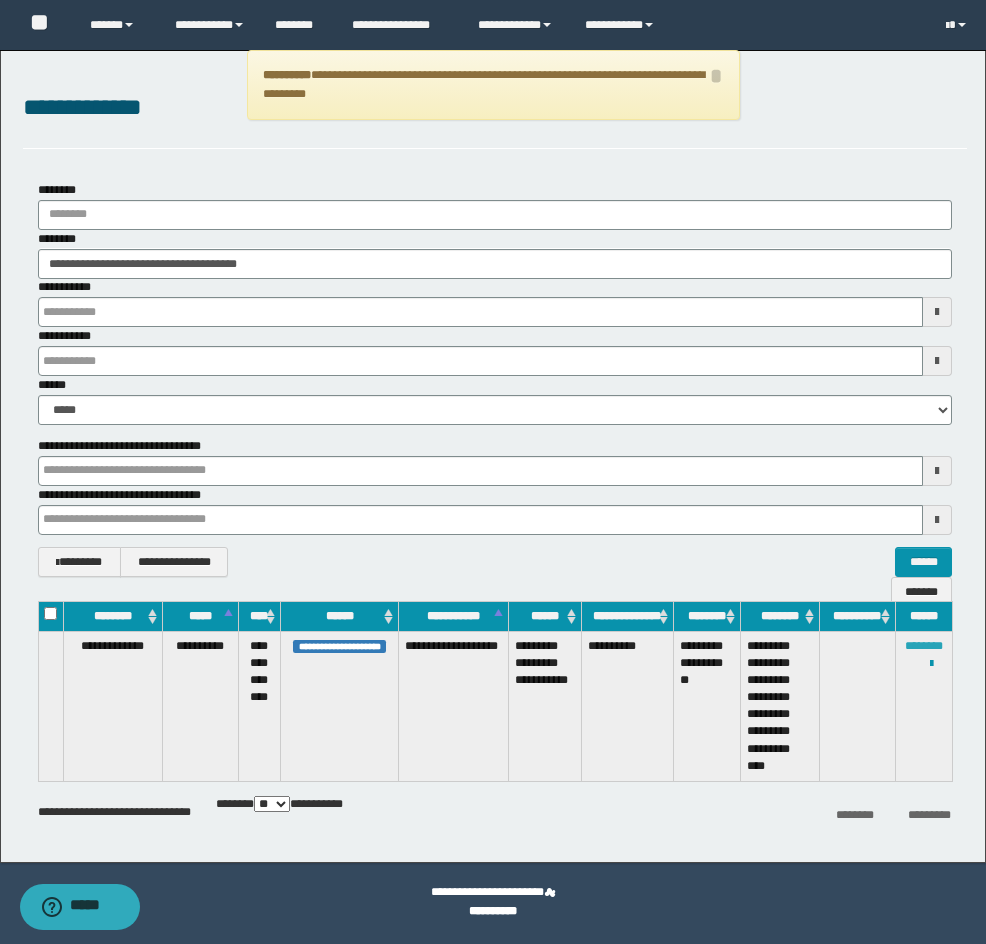 click on "********" at bounding box center [924, 646] 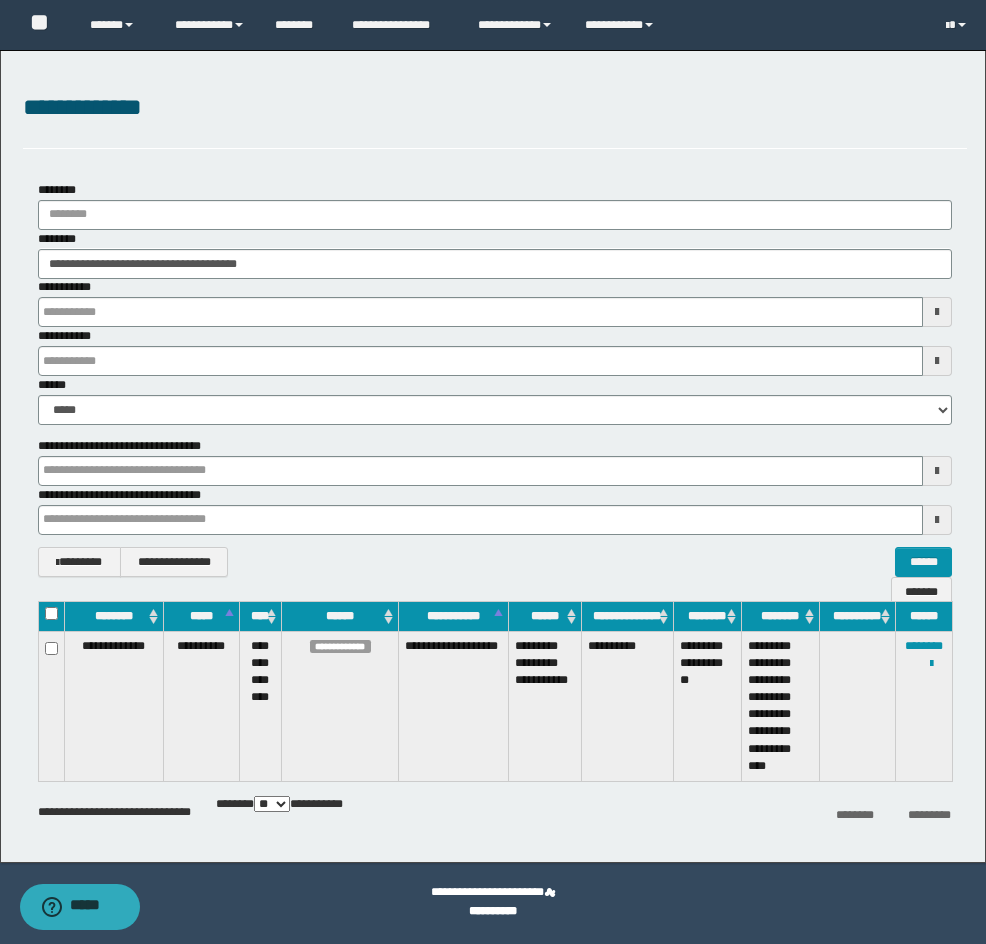 click on "**********" at bounding box center (495, 254) 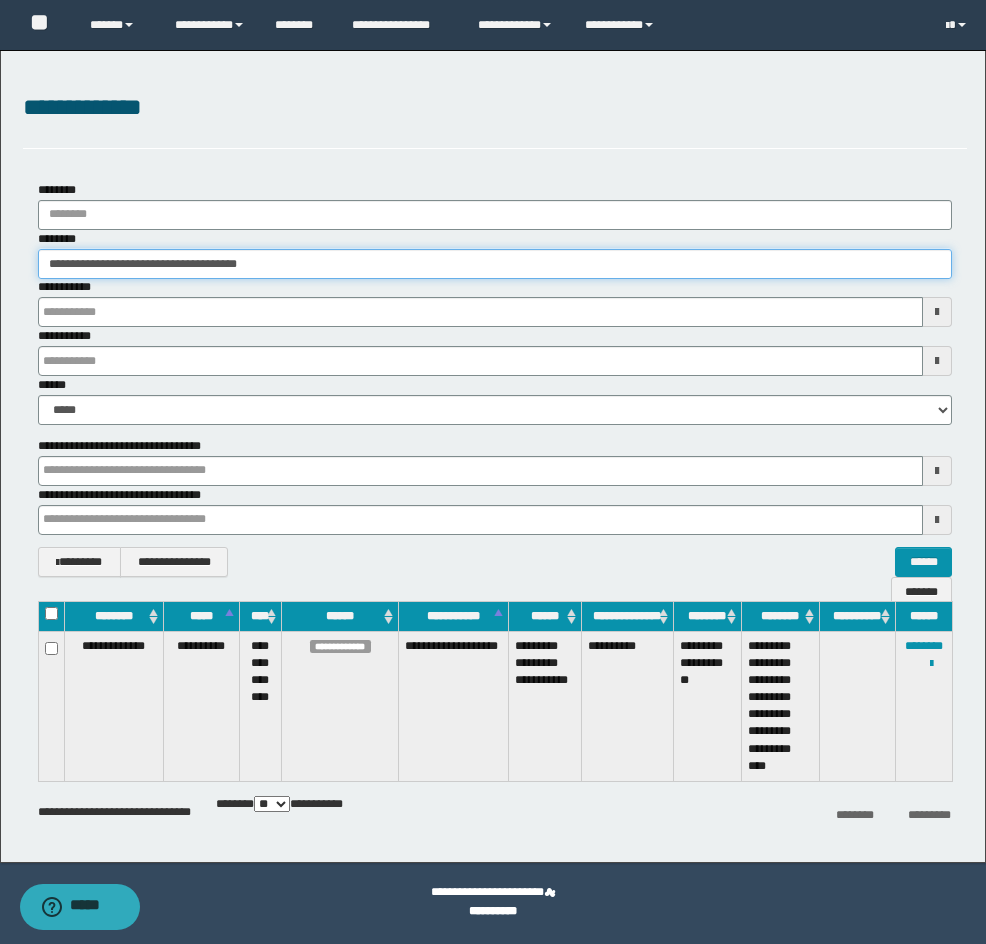 click on "**********" at bounding box center (495, 264) 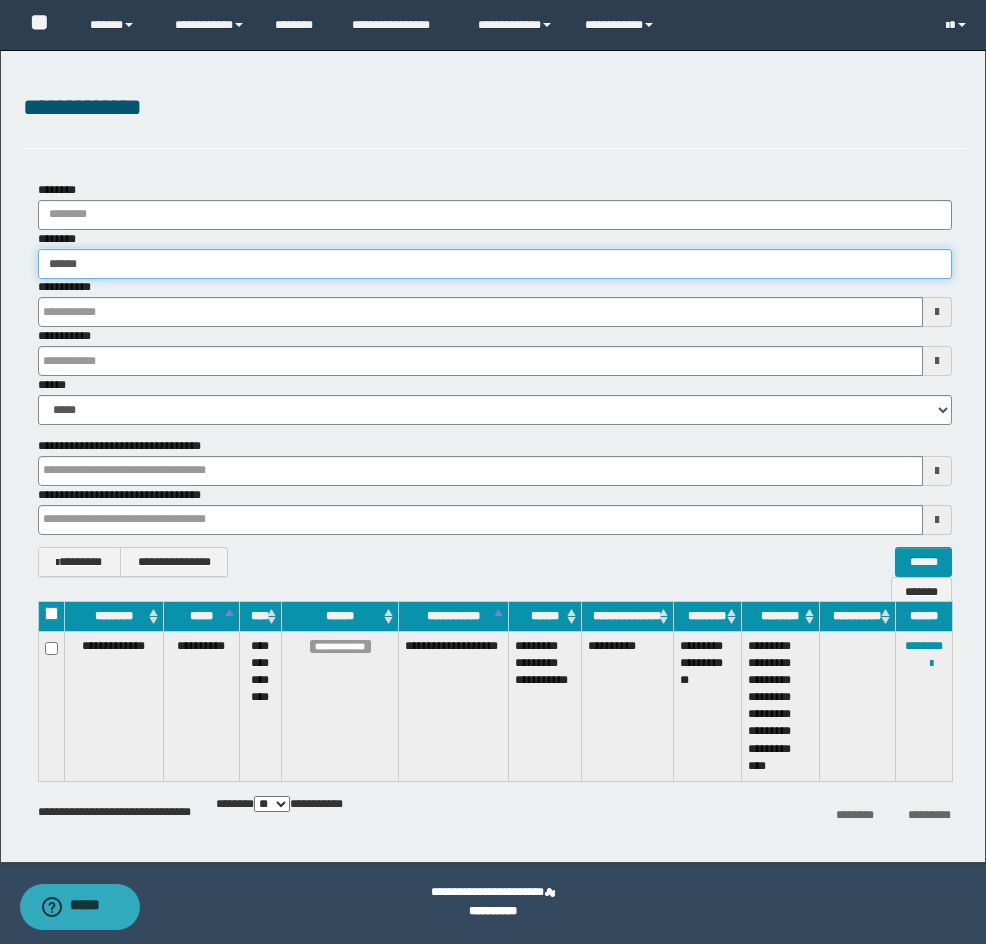type on "*****" 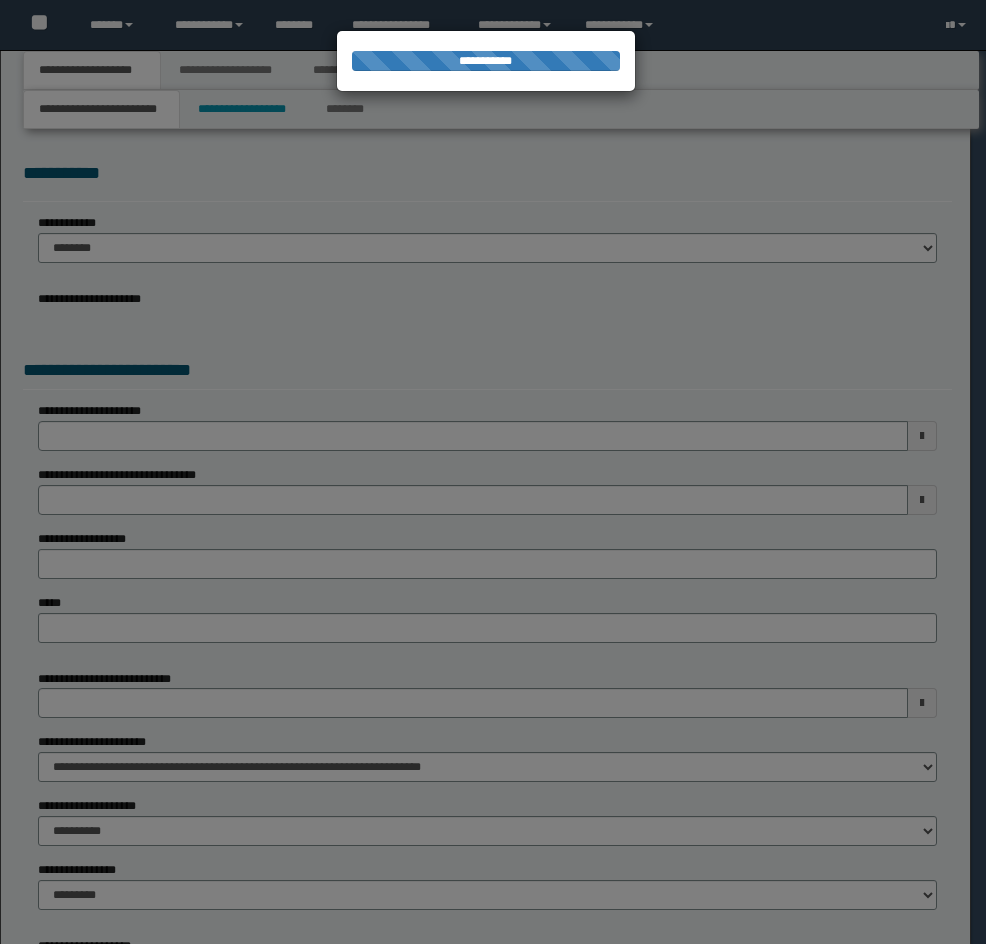 scroll, scrollTop: 0, scrollLeft: 0, axis: both 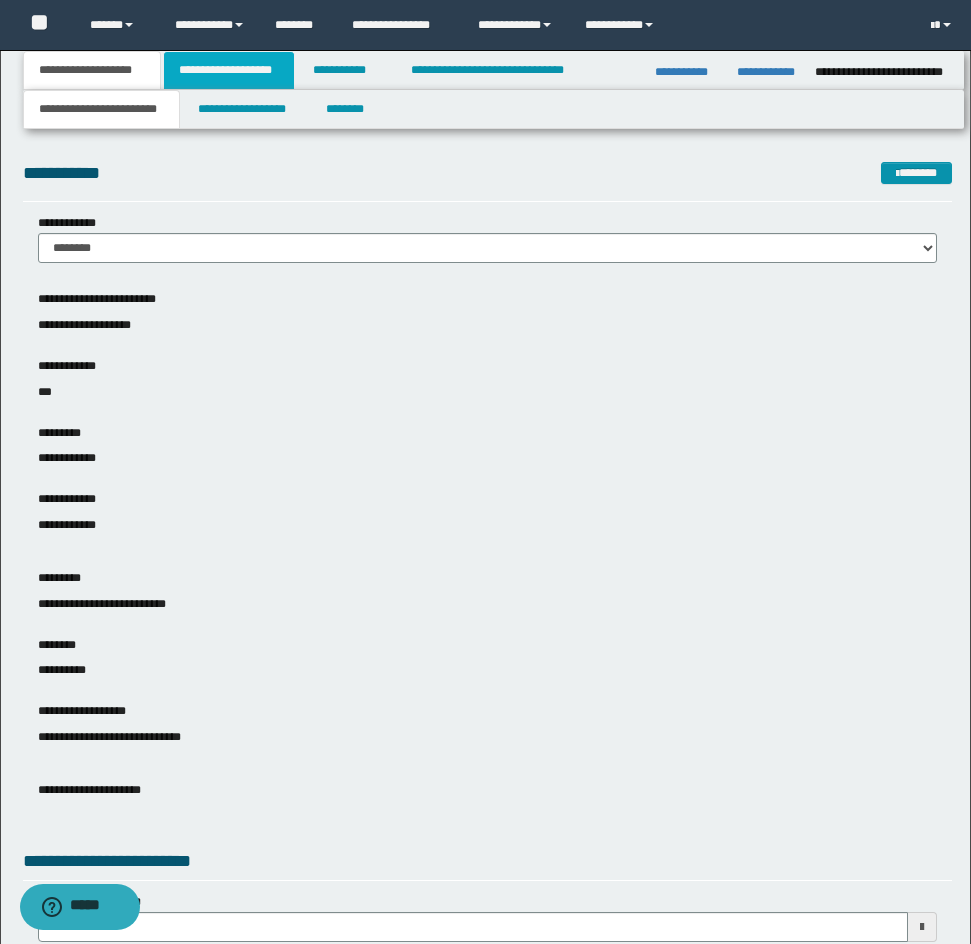 click on "**********" at bounding box center (229, 70) 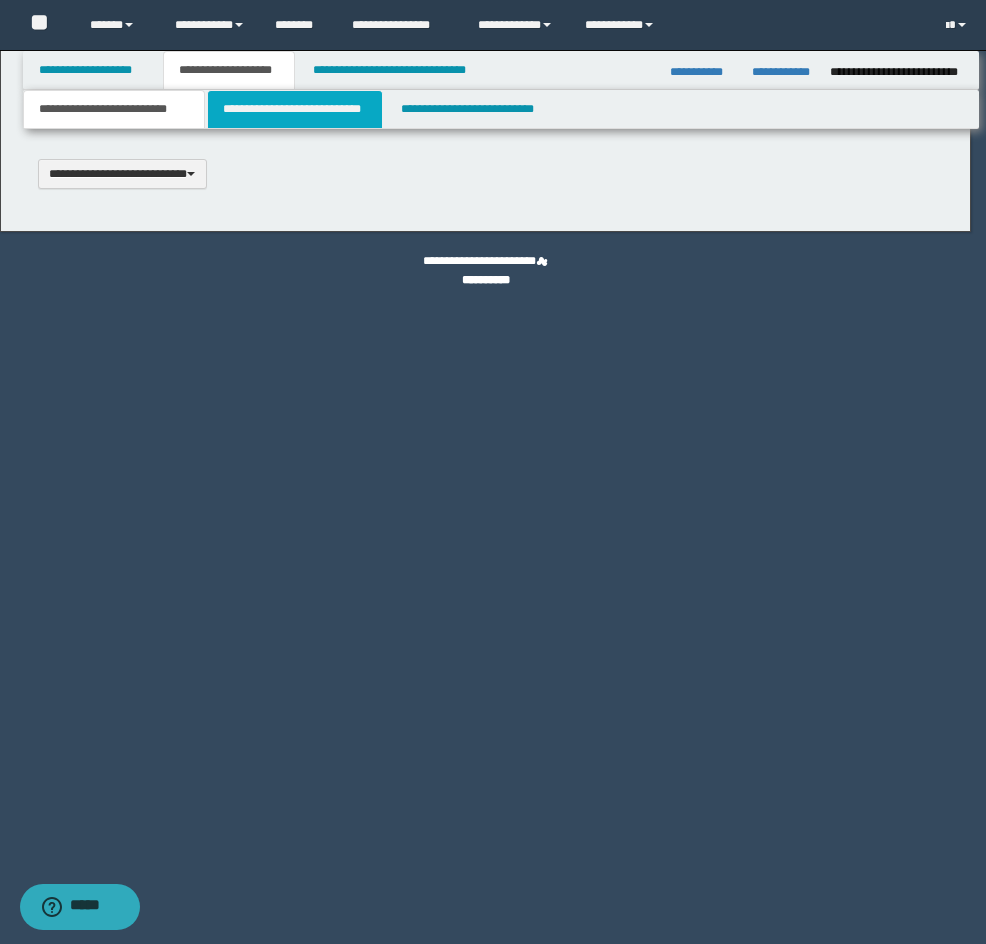 scroll, scrollTop: 0, scrollLeft: 0, axis: both 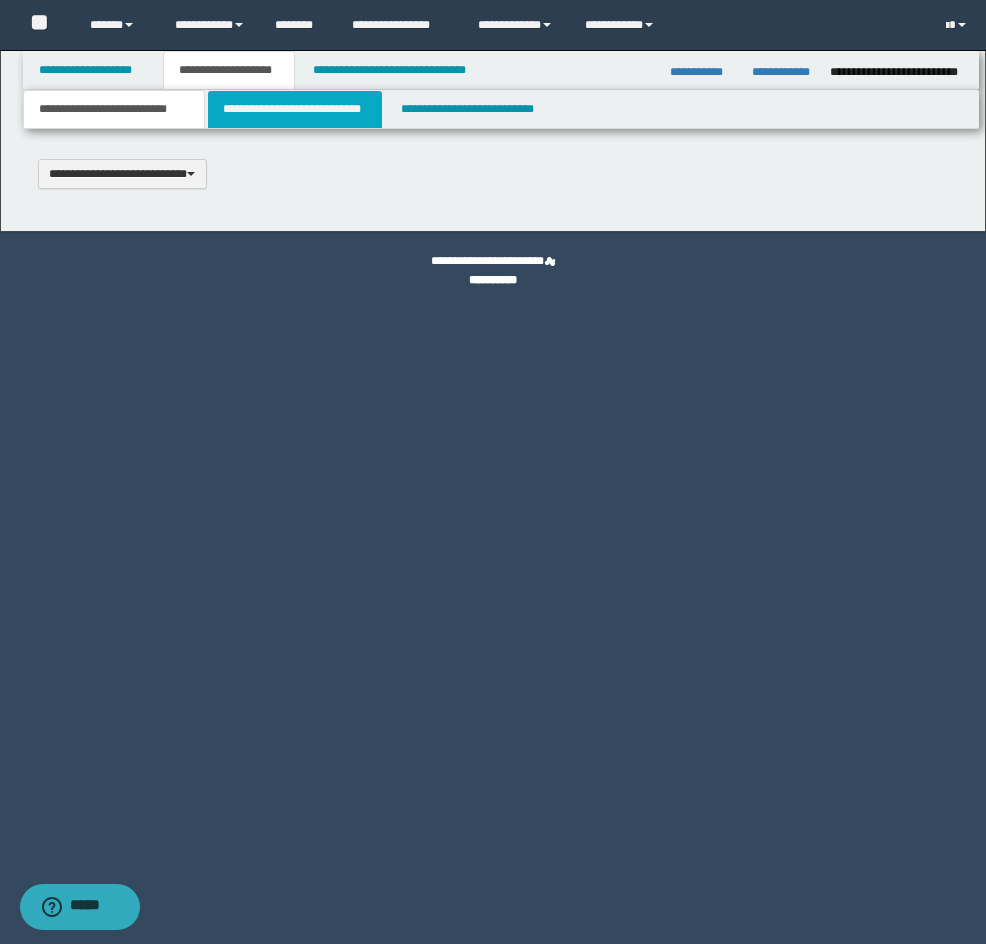 click on "**********" at bounding box center [295, 109] 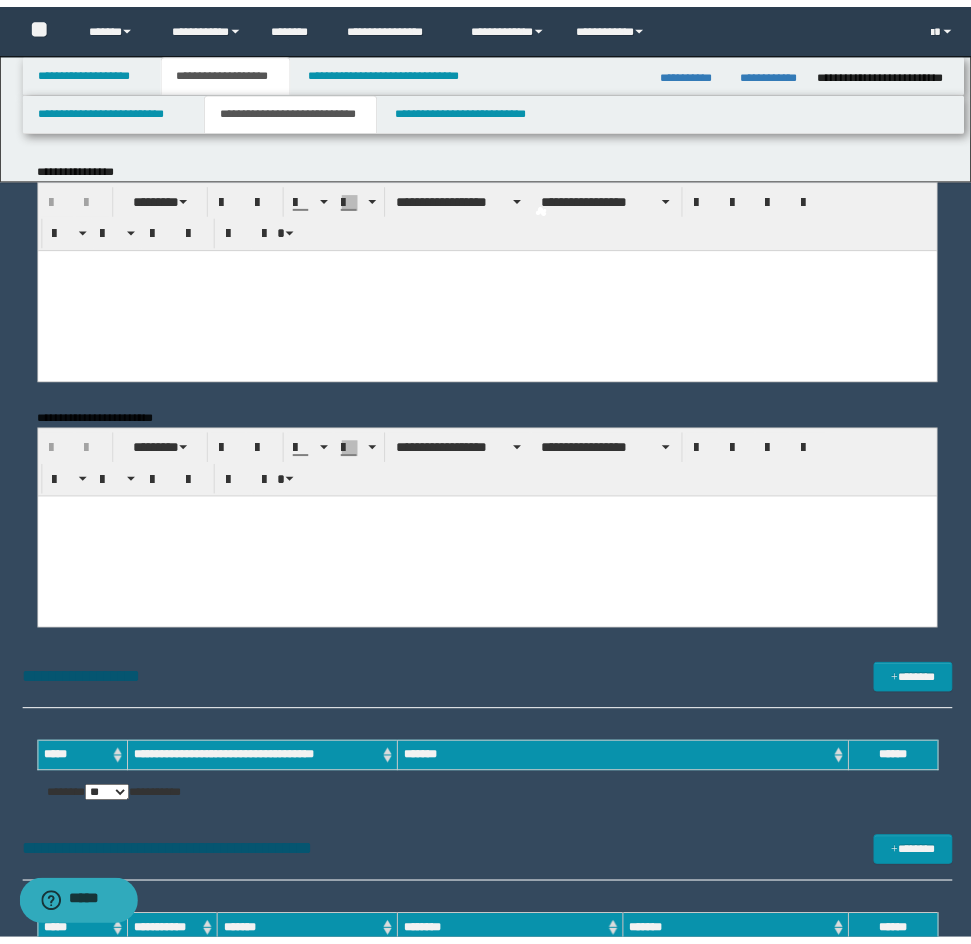 scroll, scrollTop: 0, scrollLeft: 0, axis: both 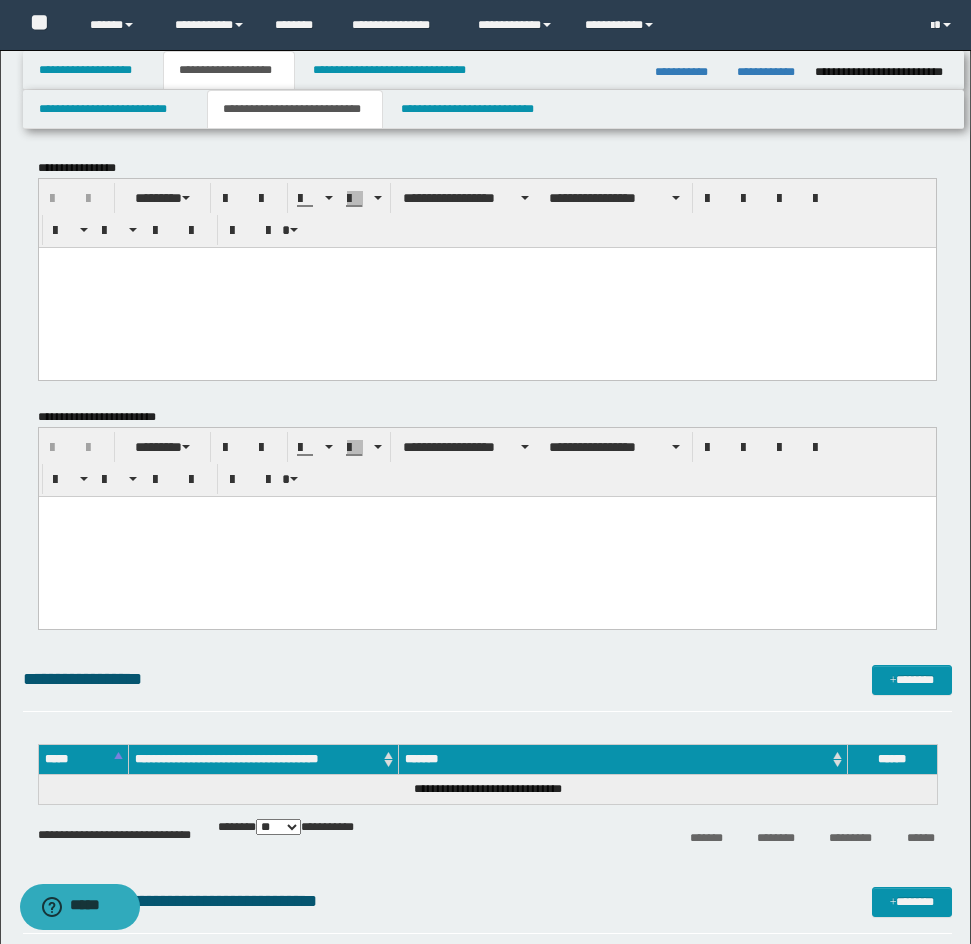 click at bounding box center [486, 287] 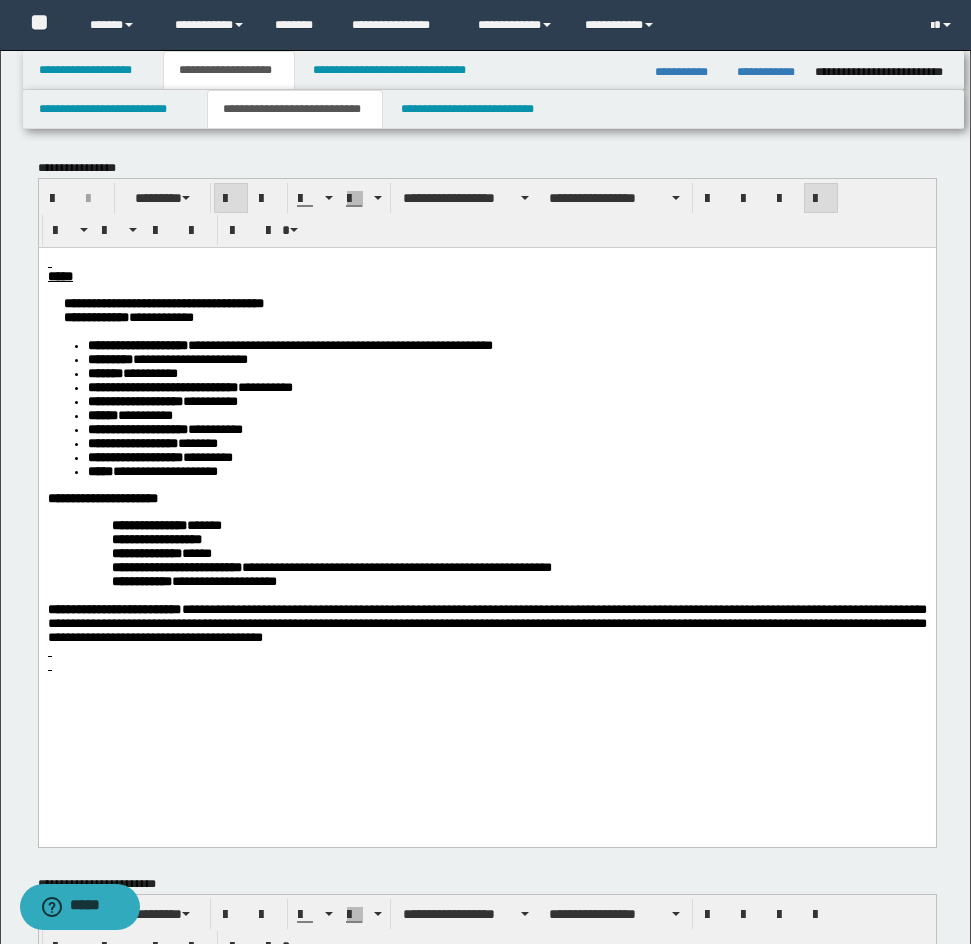 click at bounding box center [486, 262] 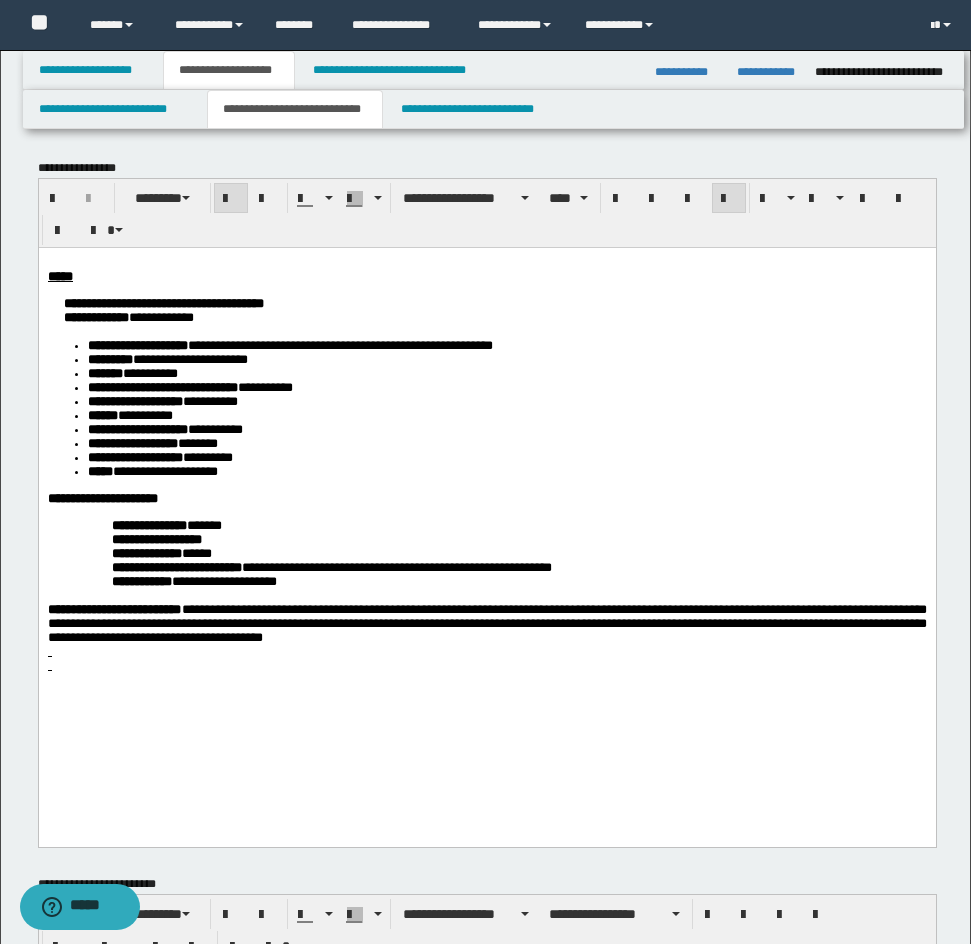 click on "**********" at bounding box center [486, 553] 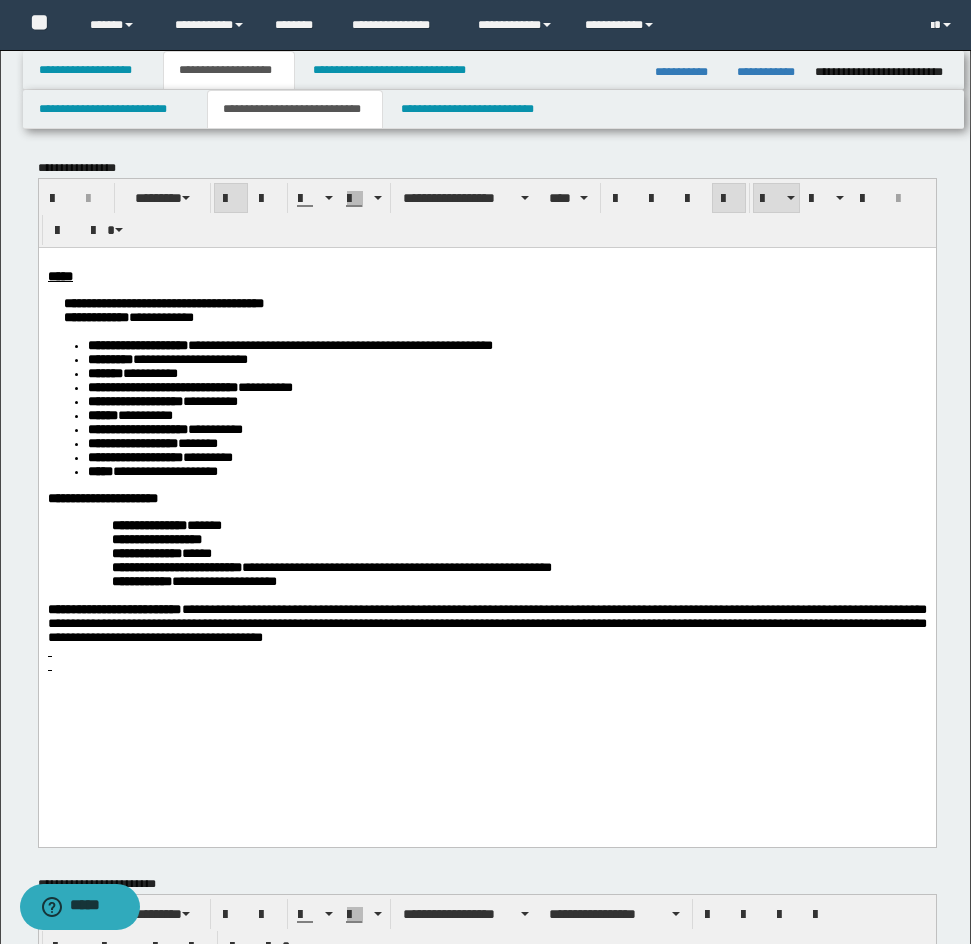 click on "**********" at bounding box center (148, 524) 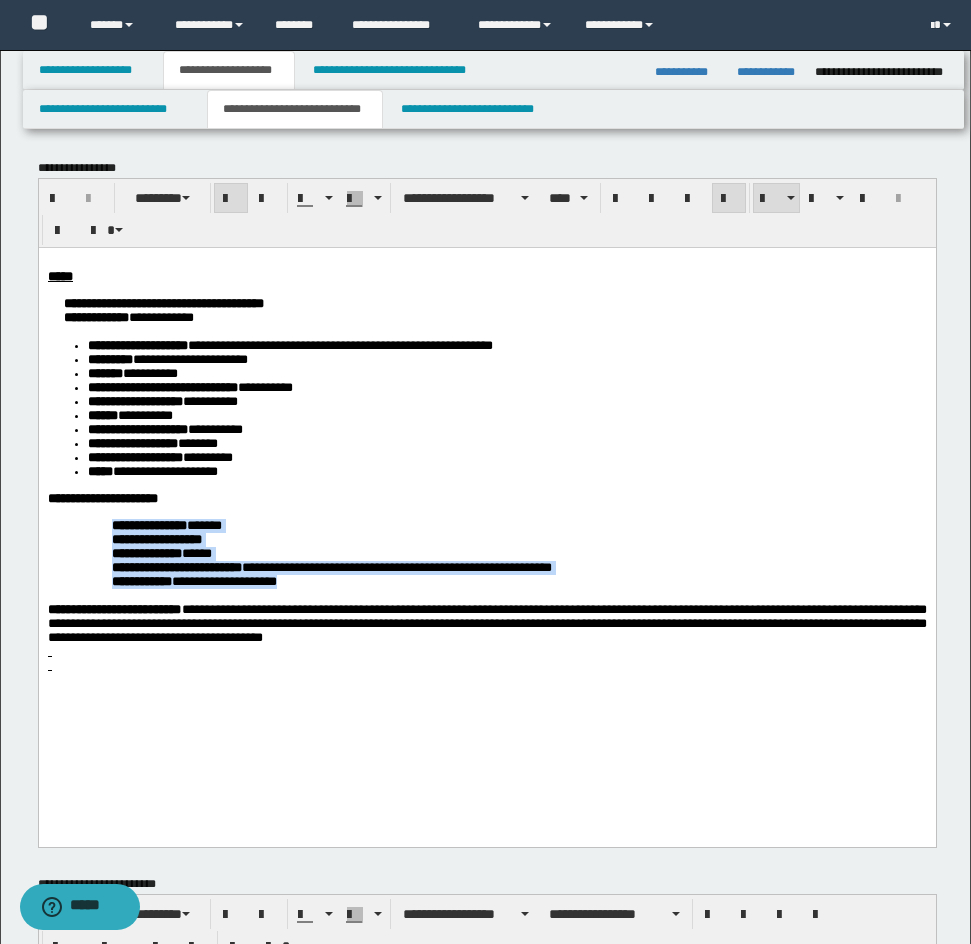 drag, startPoint x: 110, startPoint y: 555, endPoint x: 404, endPoint y: 626, distance: 302.45166 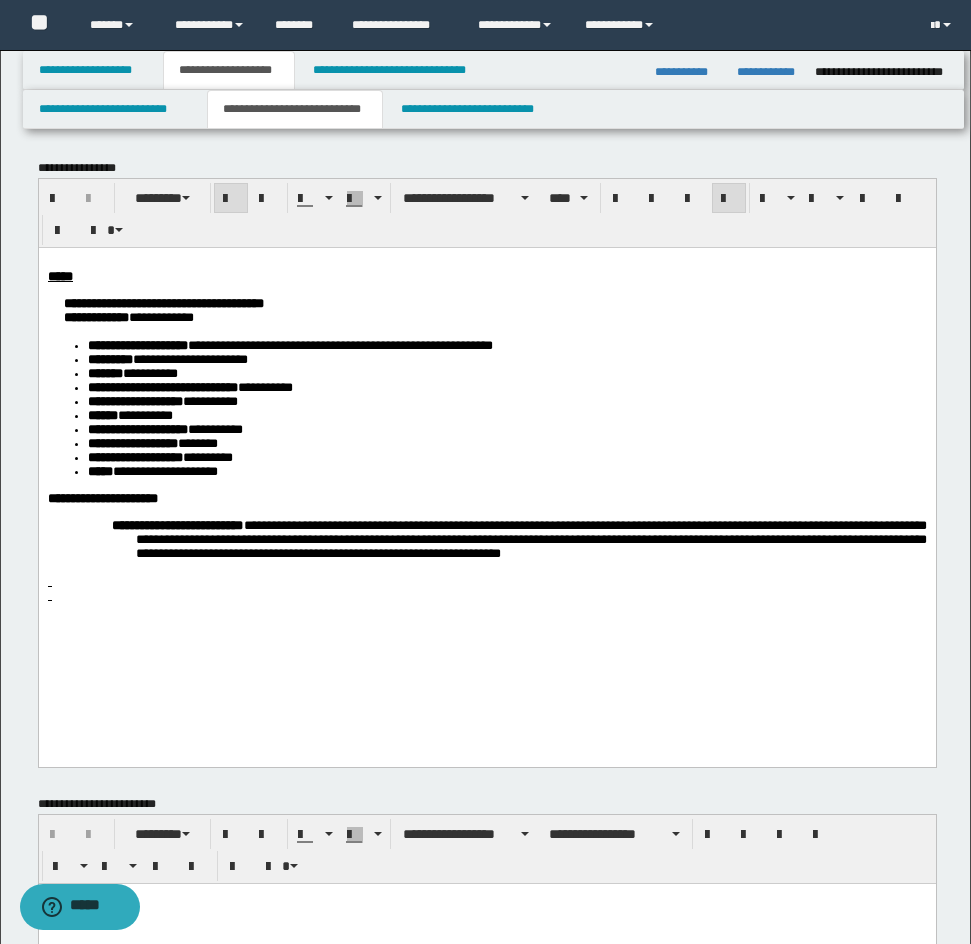 click on "**********" at bounding box center [486, 498] 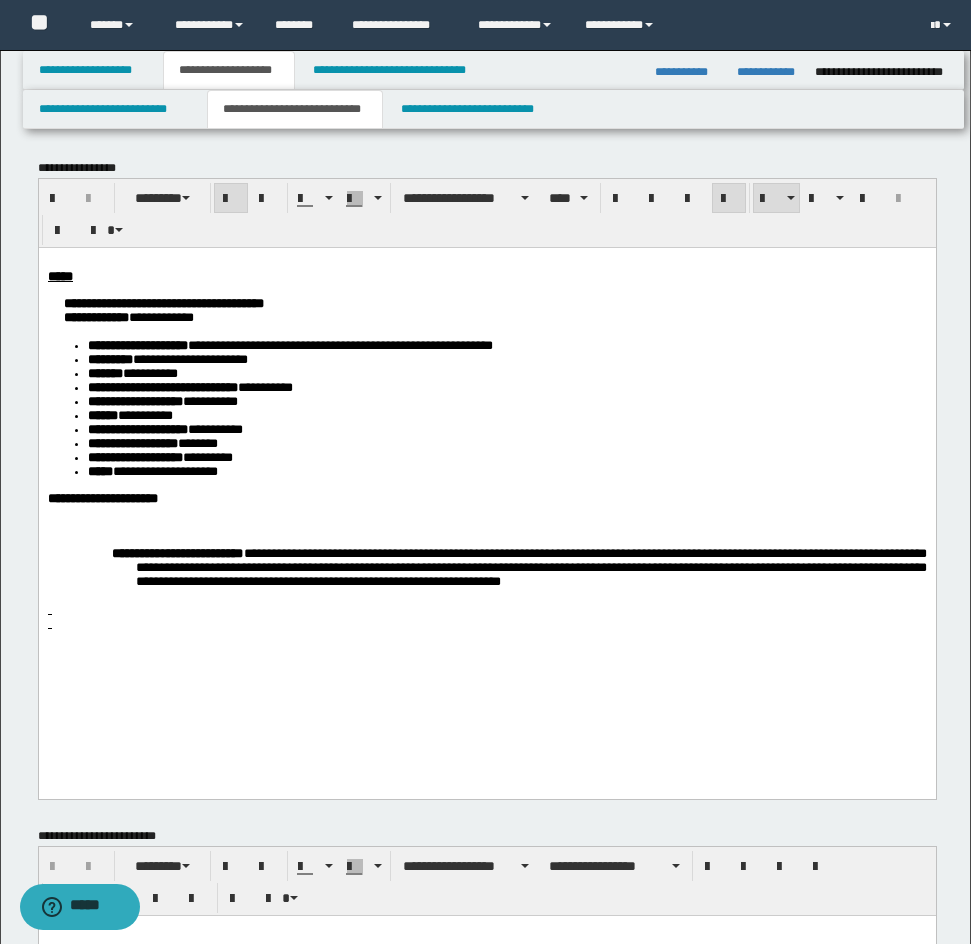 click on "**********" at bounding box center [486, 567] 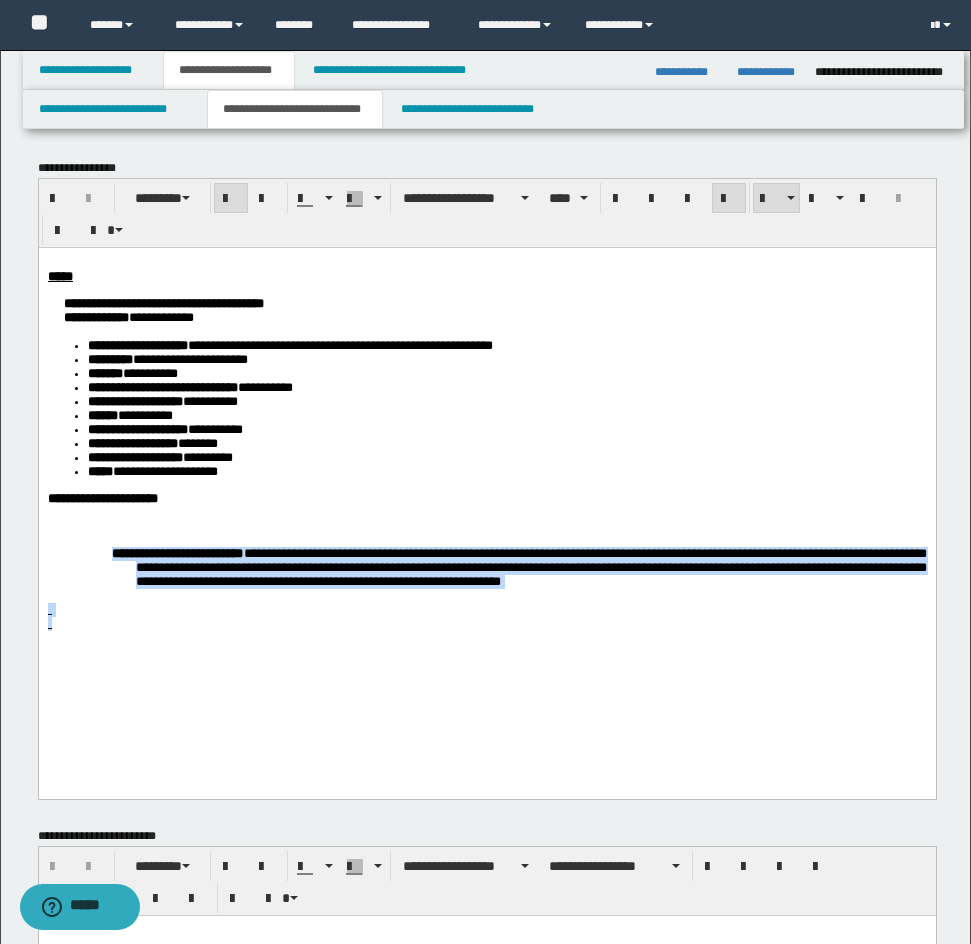 drag, startPoint x: 112, startPoint y: 583, endPoint x: 462, endPoint y: 698, distance: 368.40875 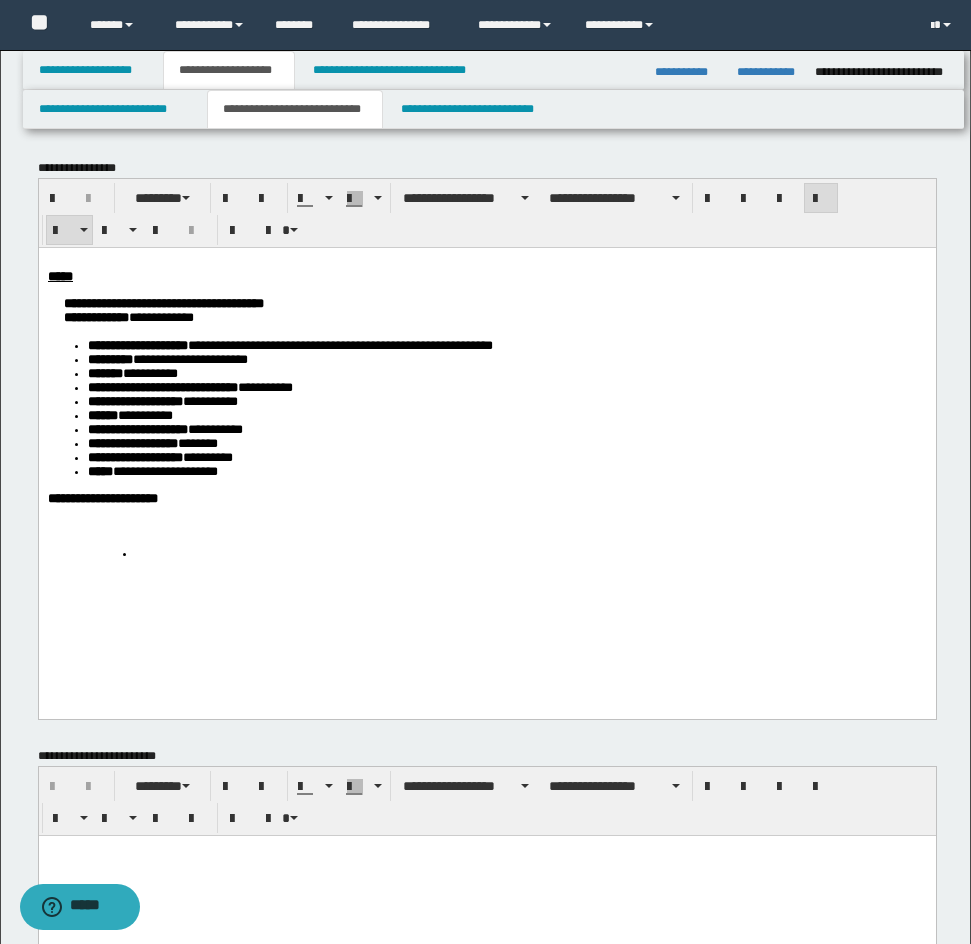 click at bounding box center (530, 553) 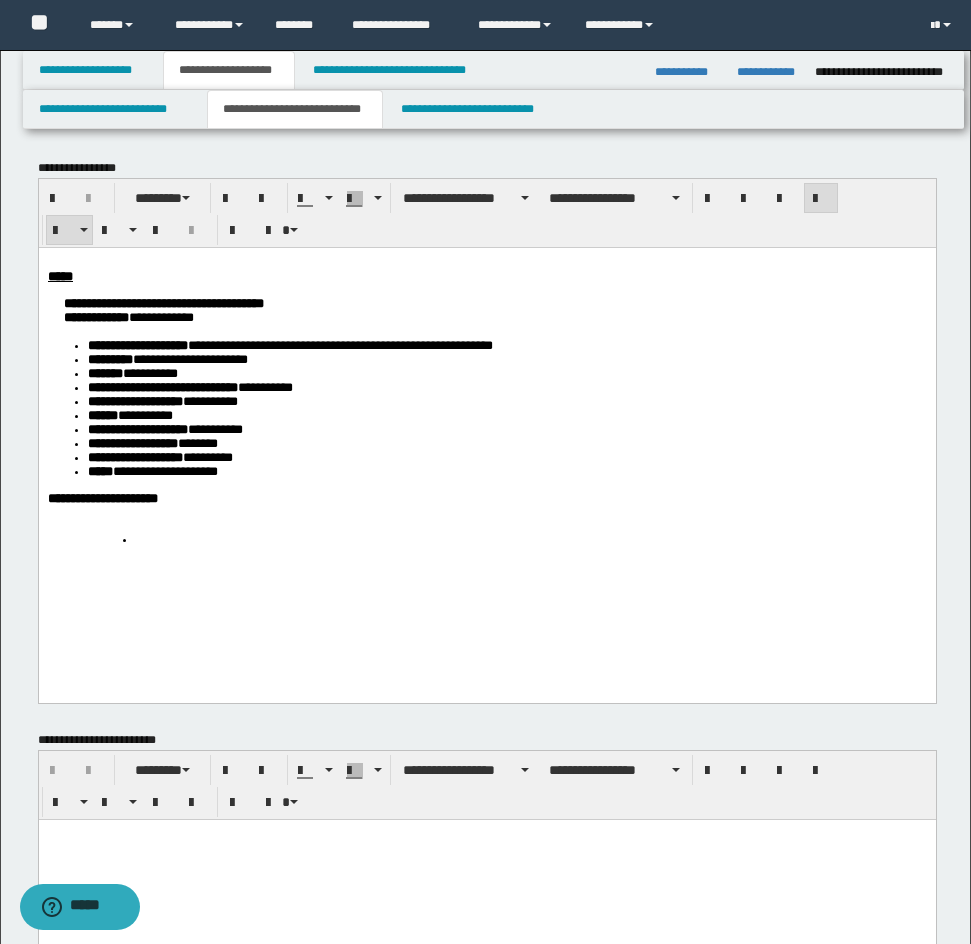 click on "**********" at bounding box center [486, 432] 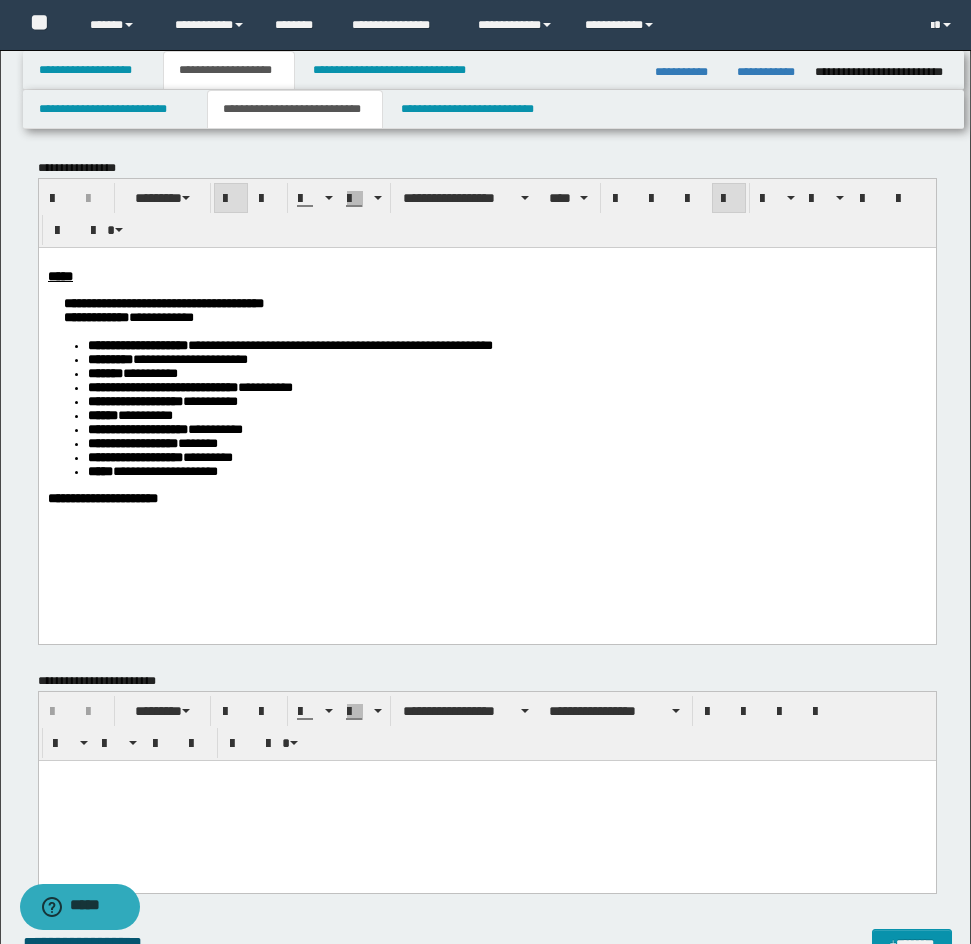click on "**********" at bounding box center (486, 405) 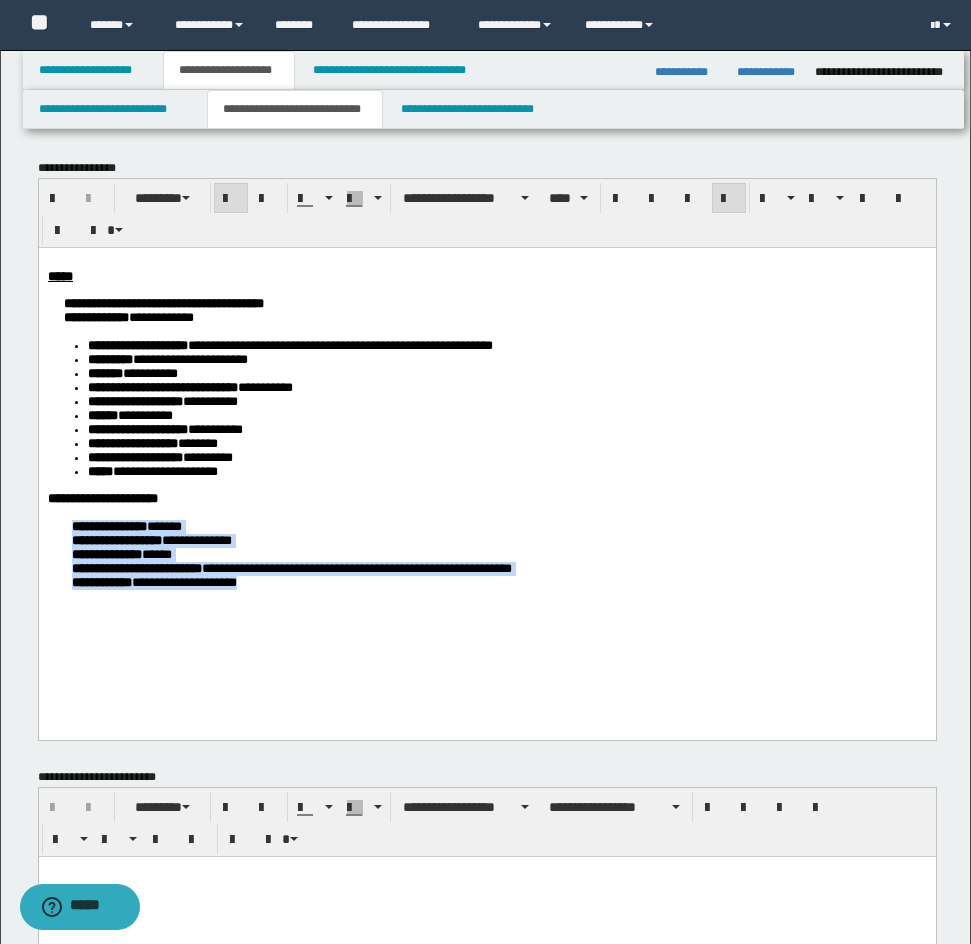 drag, startPoint x: 65, startPoint y: 558, endPoint x: 344, endPoint y: 632, distance: 288.64685 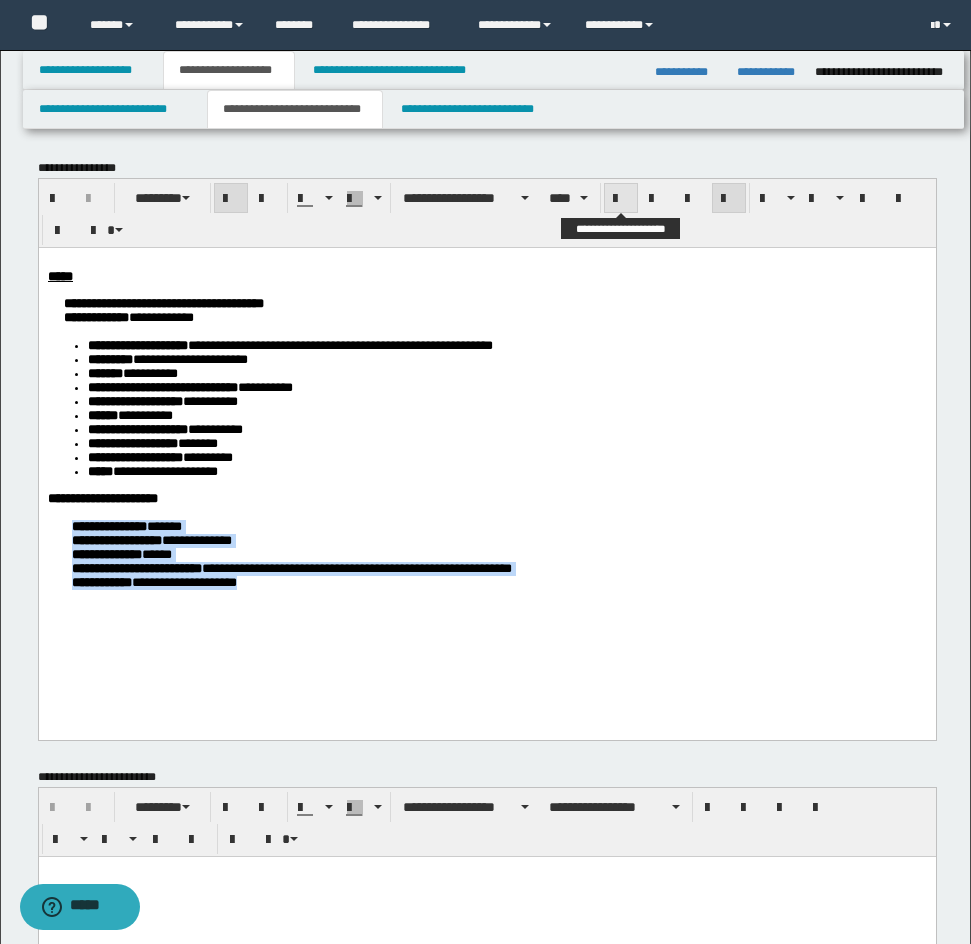 click at bounding box center (621, 199) 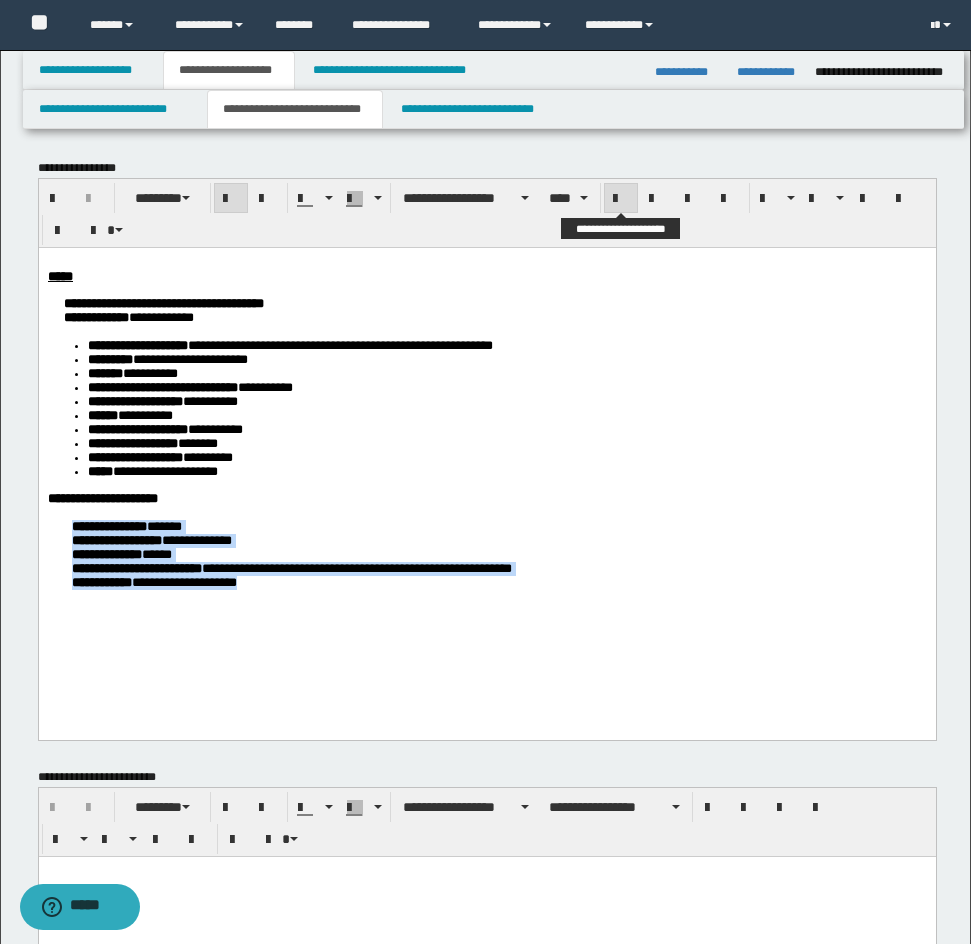click at bounding box center (621, 199) 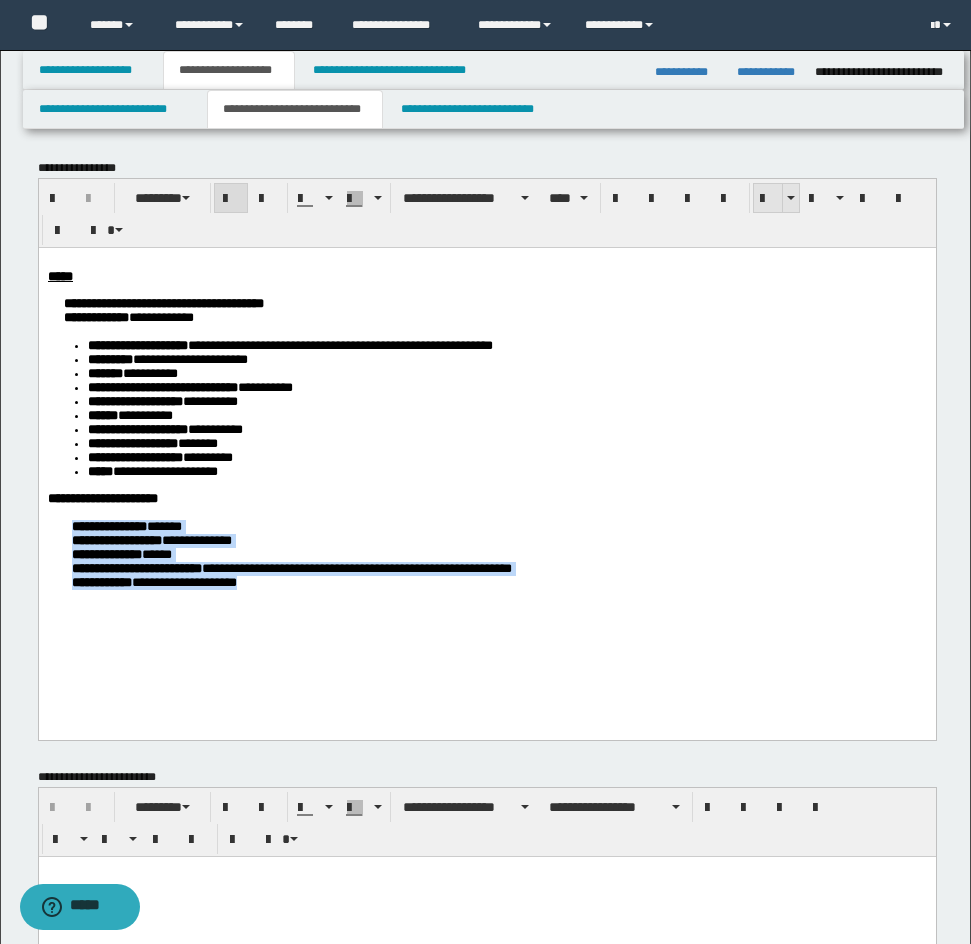 click at bounding box center [768, 199] 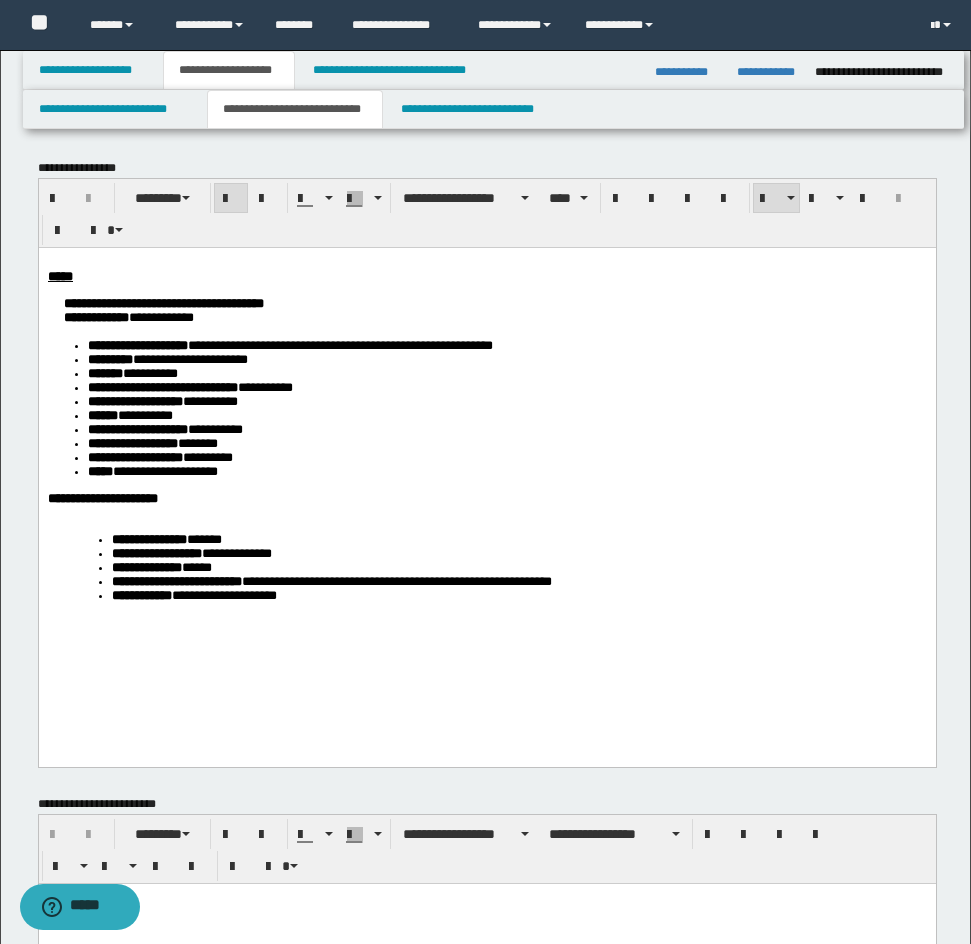 drag, startPoint x: 441, startPoint y: 445, endPoint x: 436, endPoint y: 461, distance: 16.763054 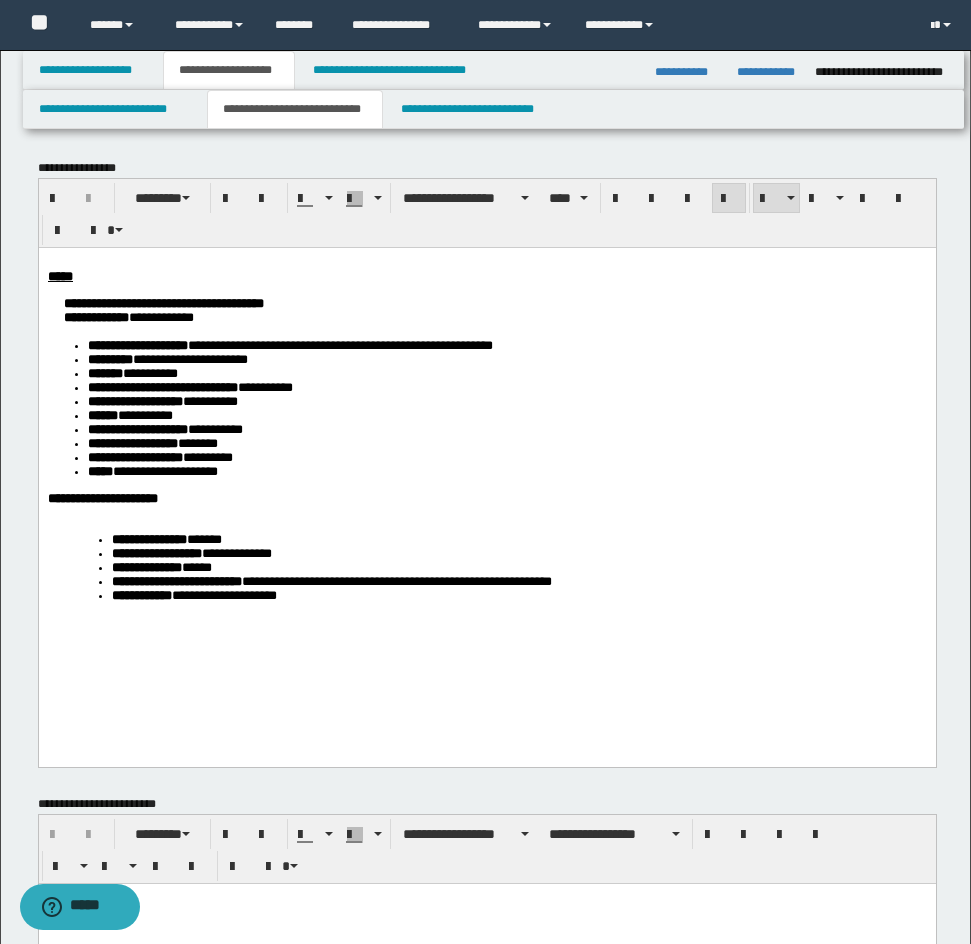 click on "**********" at bounding box center (396, 580) 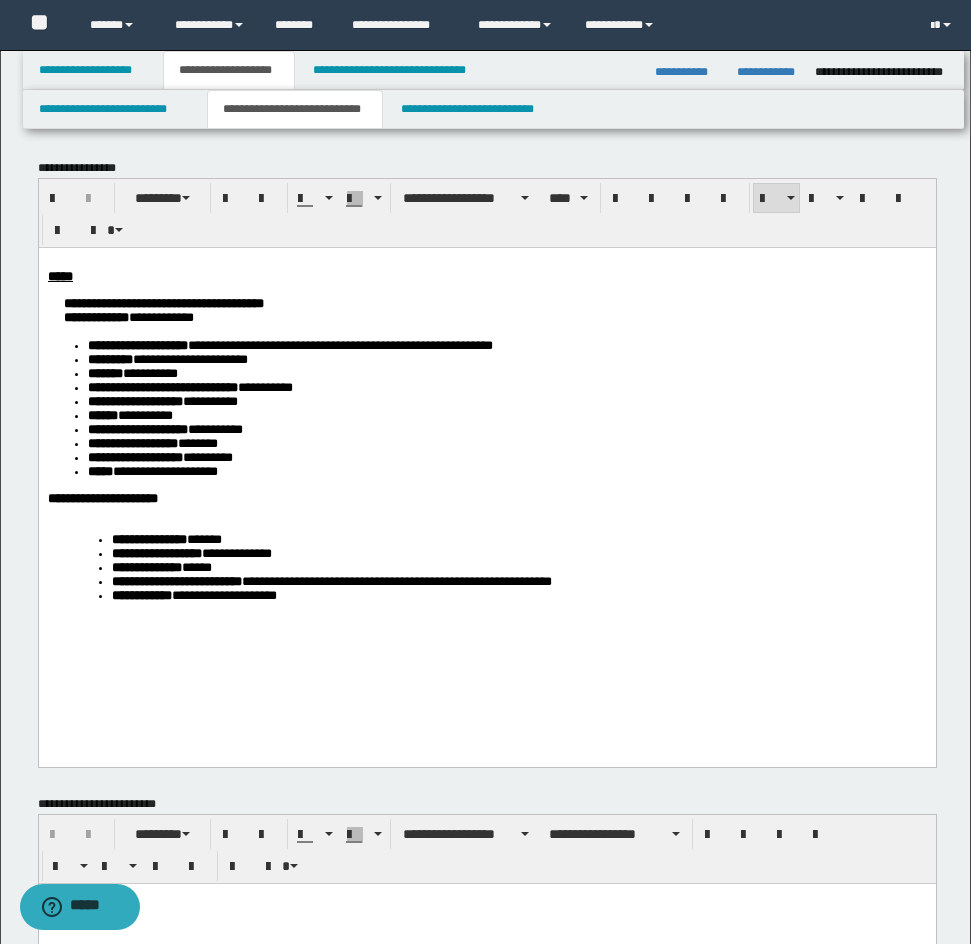 click on "**********" at bounding box center [518, 595] 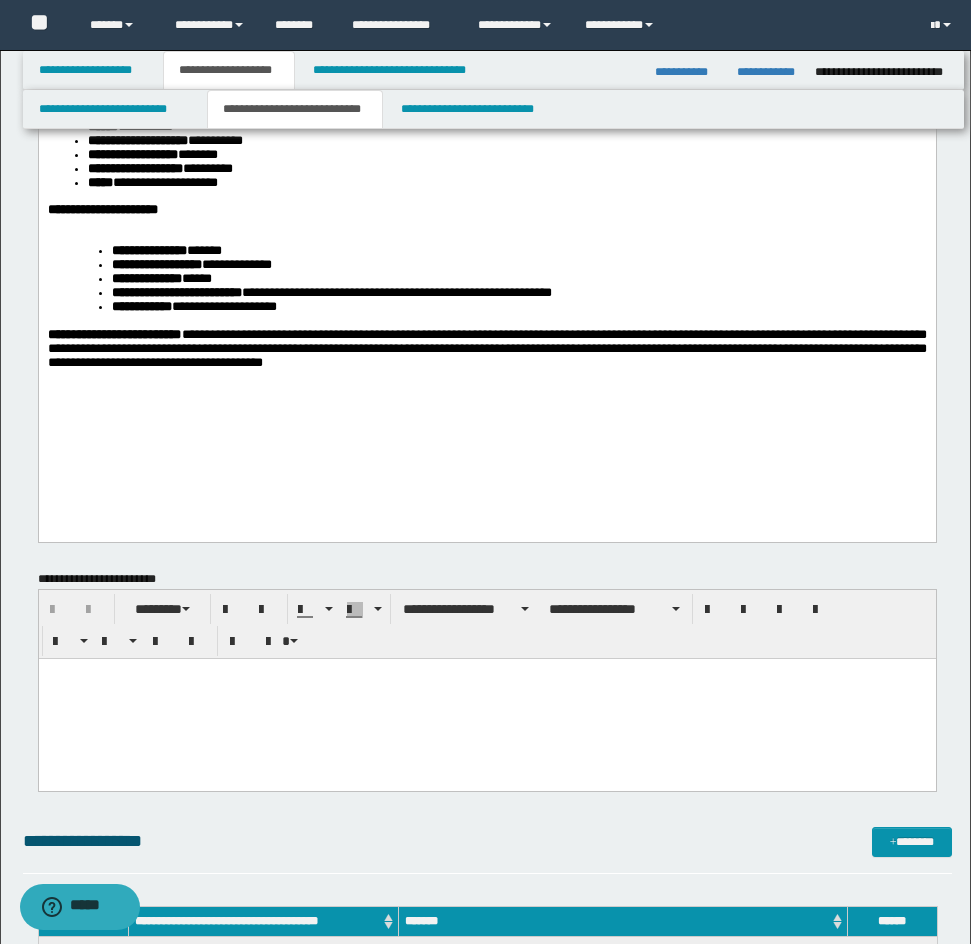 scroll, scrollTop: 300, scrollLeft: 0, axis: vertical 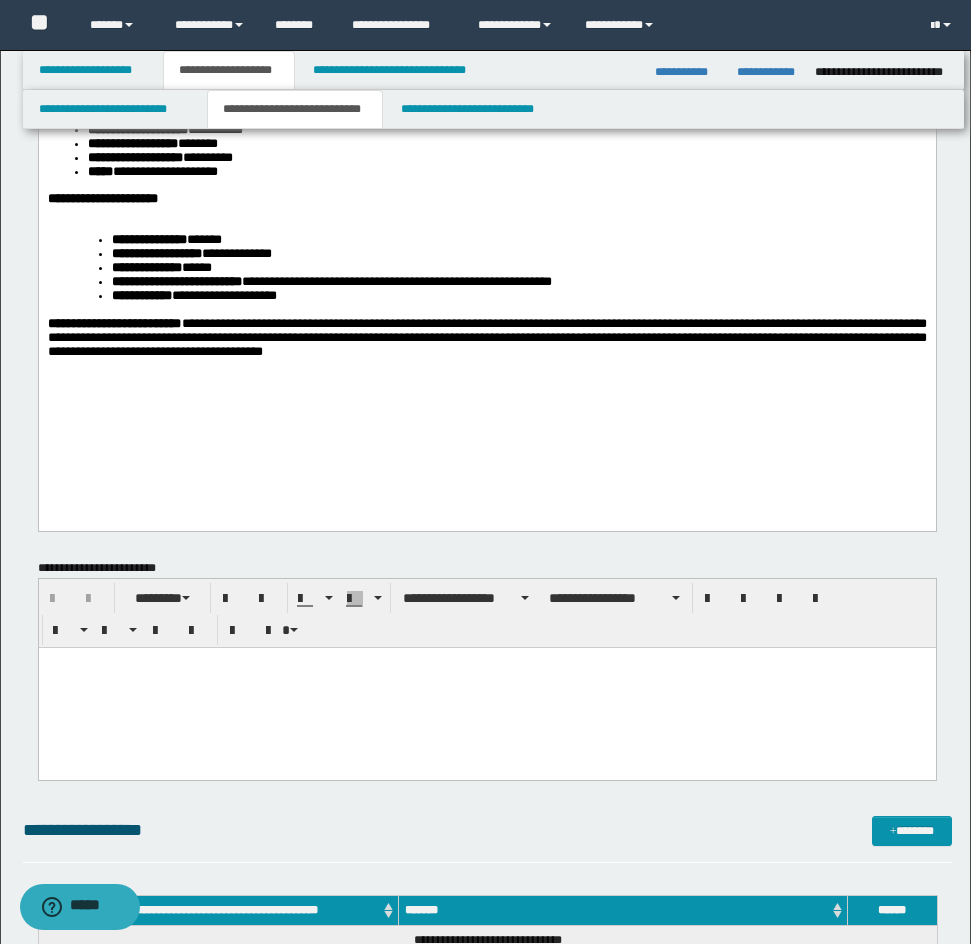 click on "**********" at bounding box center (486, 338) 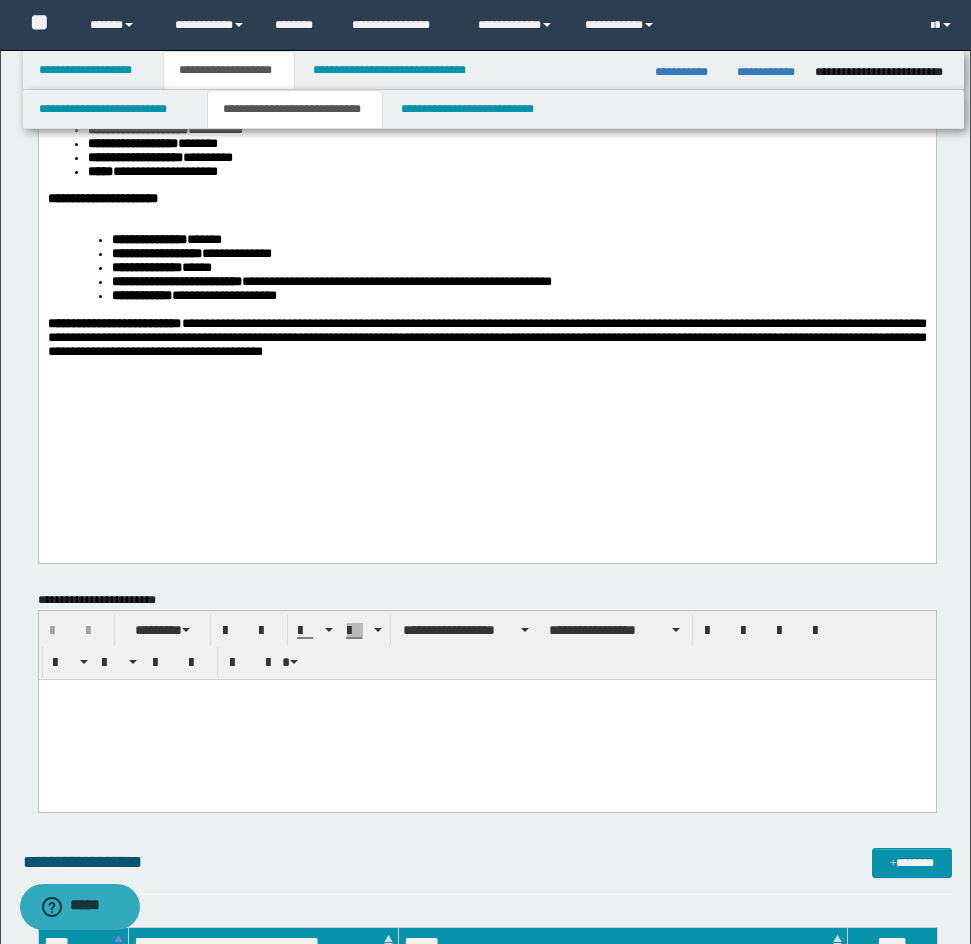 click on "**********" at bounding box center [486, 196] 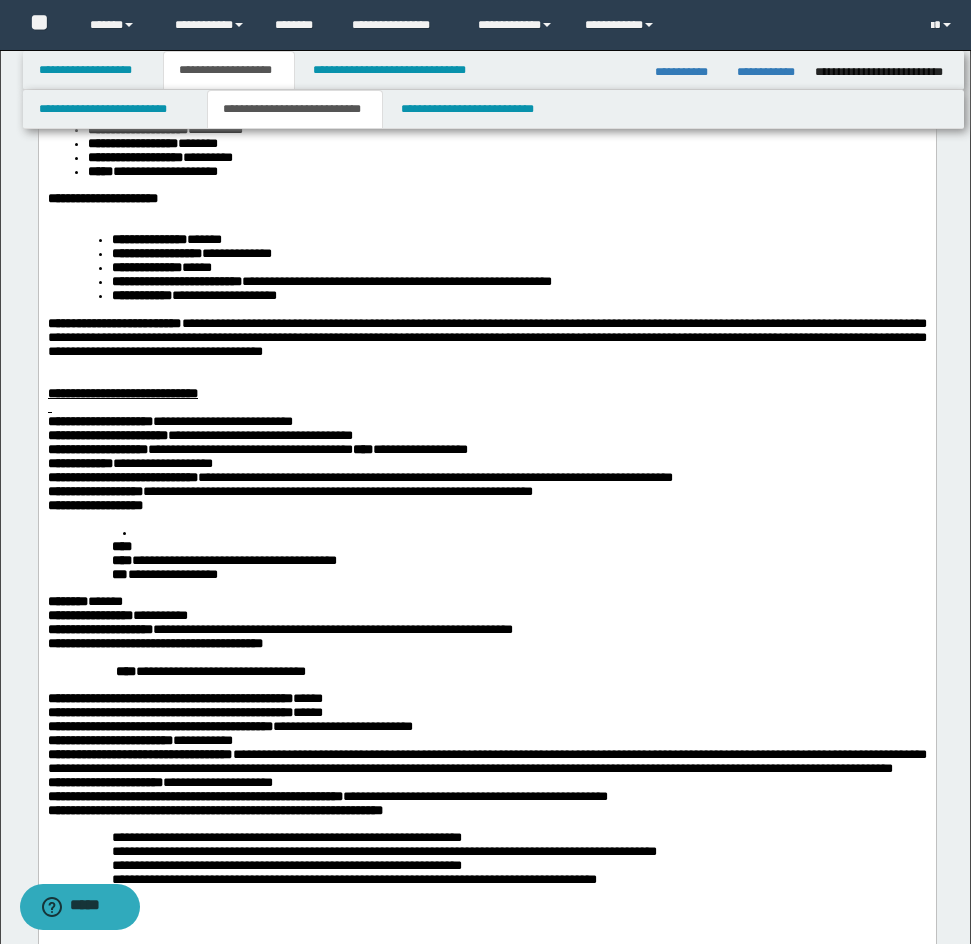 click on "**********" at bounding box center [486, 554] 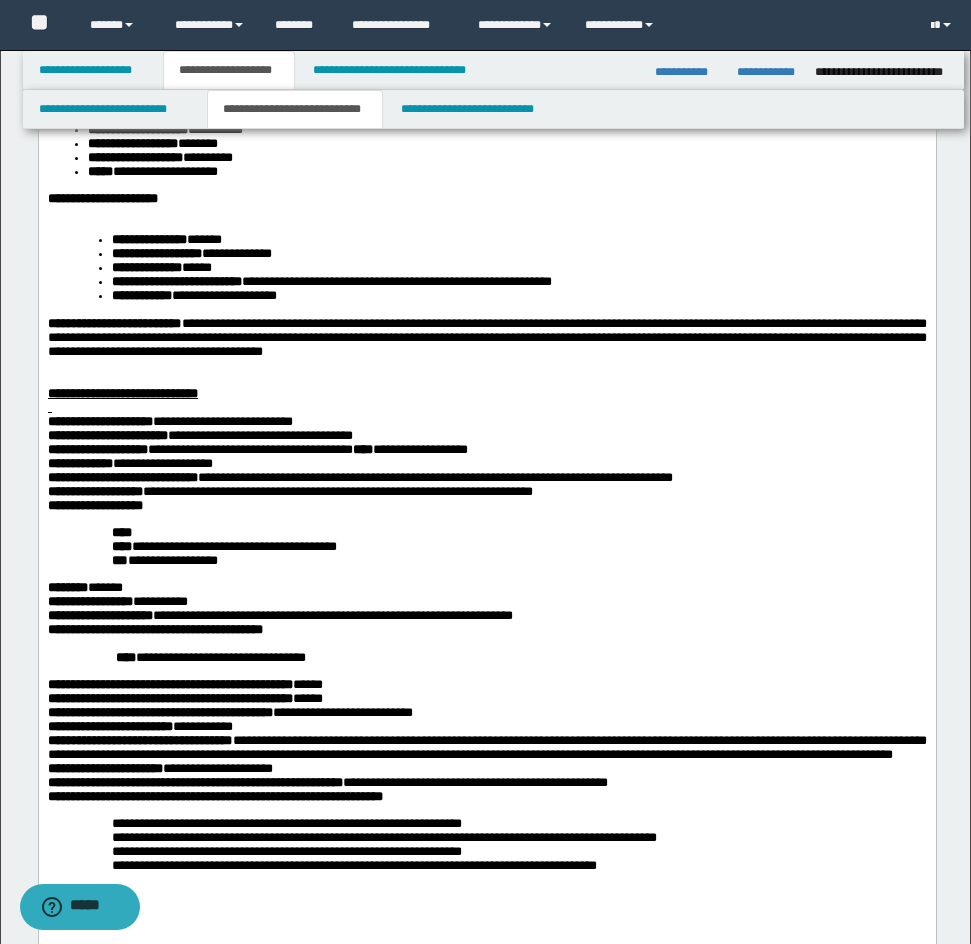 click on "**********" at bounding box center [486, 506] 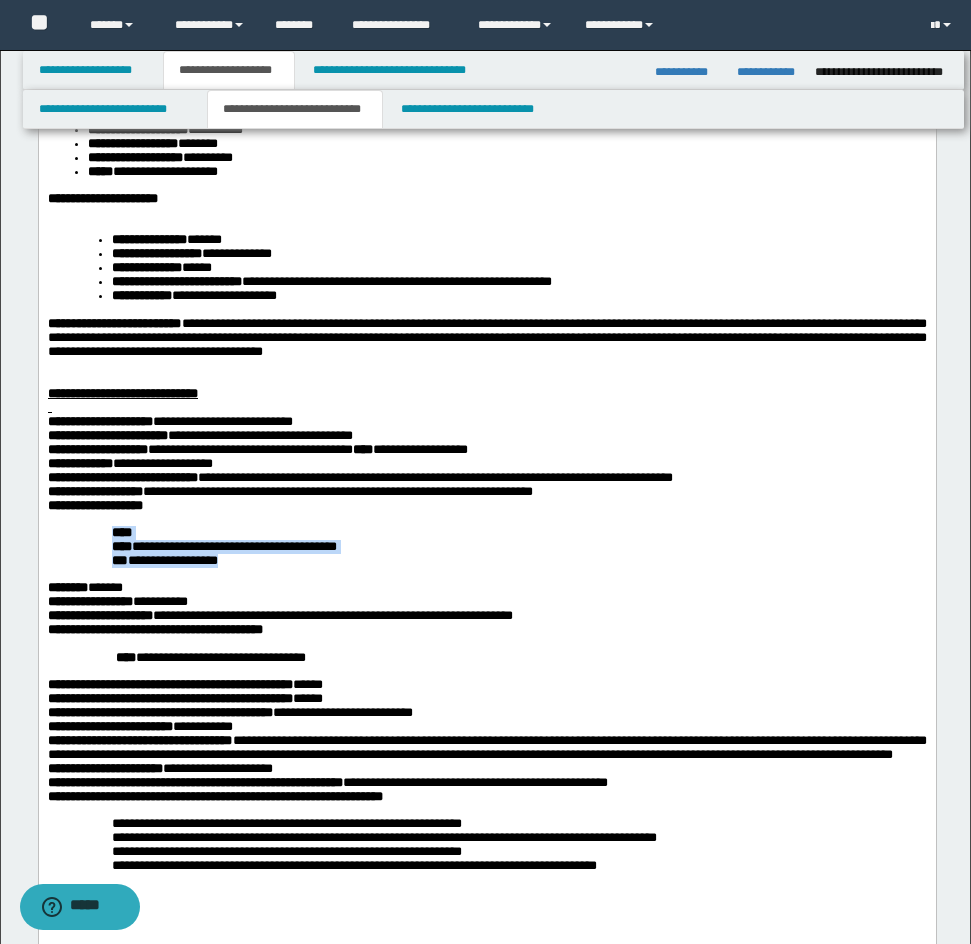 drag, startPoint x: 107, startPoint y: 638, endPoint x: 277, endPoint y: 672, distance: 173.36667 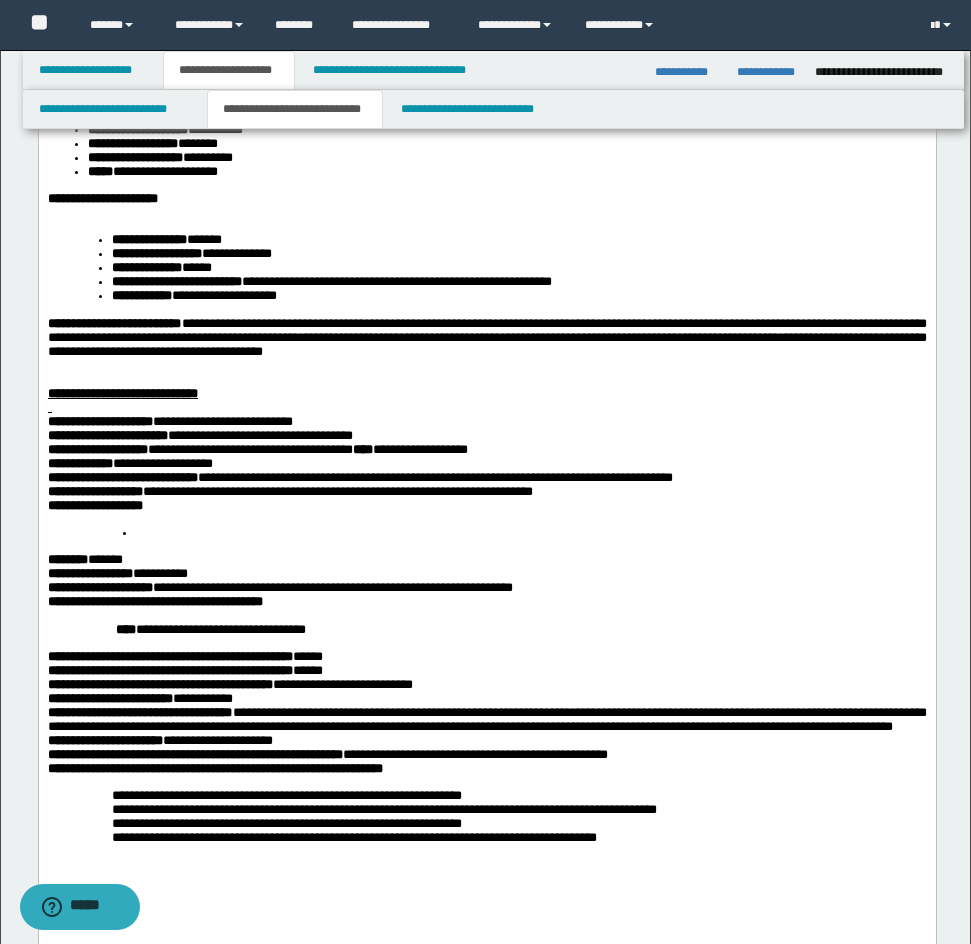 click on "**********" at bounding box center (486, 432) 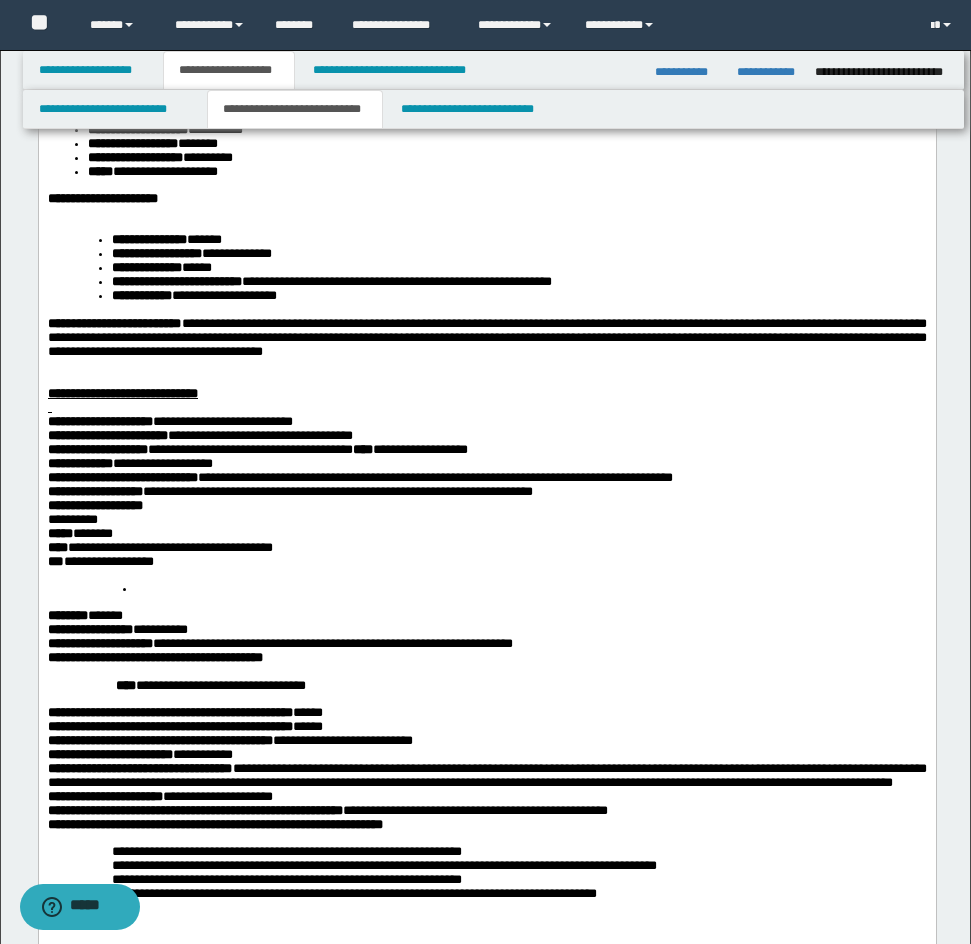 click on "**********" at bounding box center [486, 506] 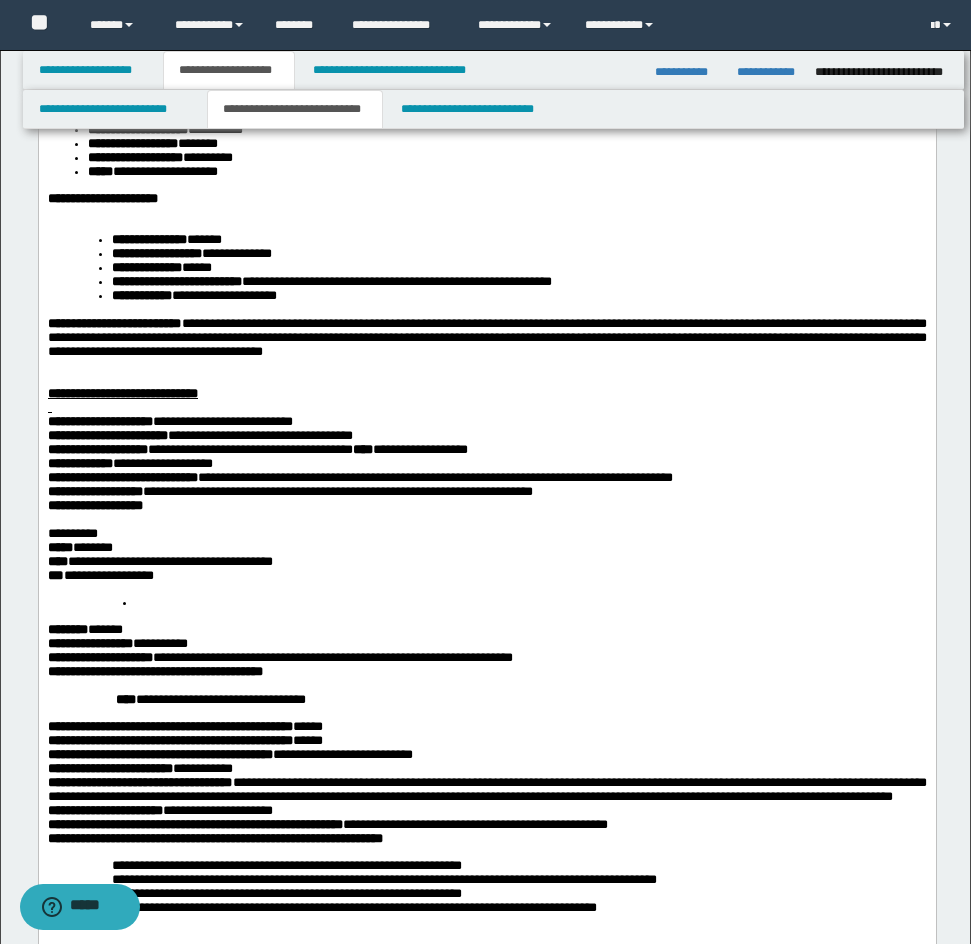 click at bounding box center (530, 603) 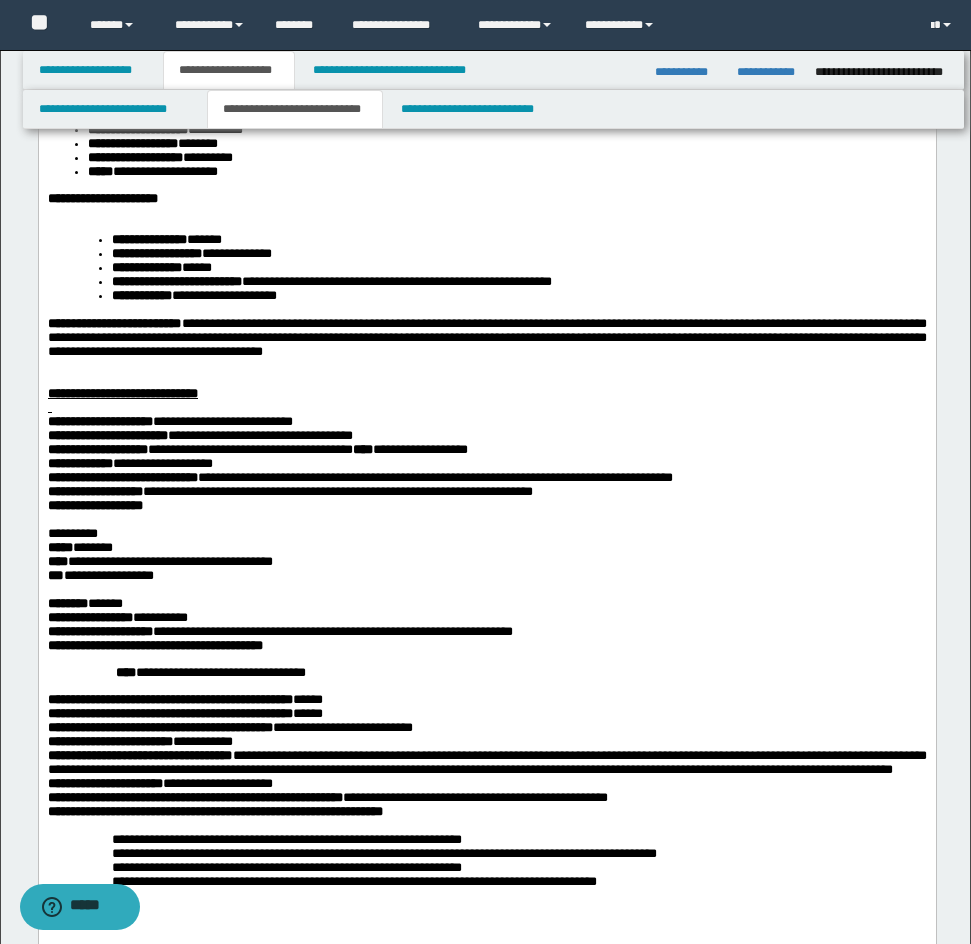 drag, startPoint x: 43, startPoint y: 637, endPoint x: 158, endPoint y: 666, distance: 118.60017 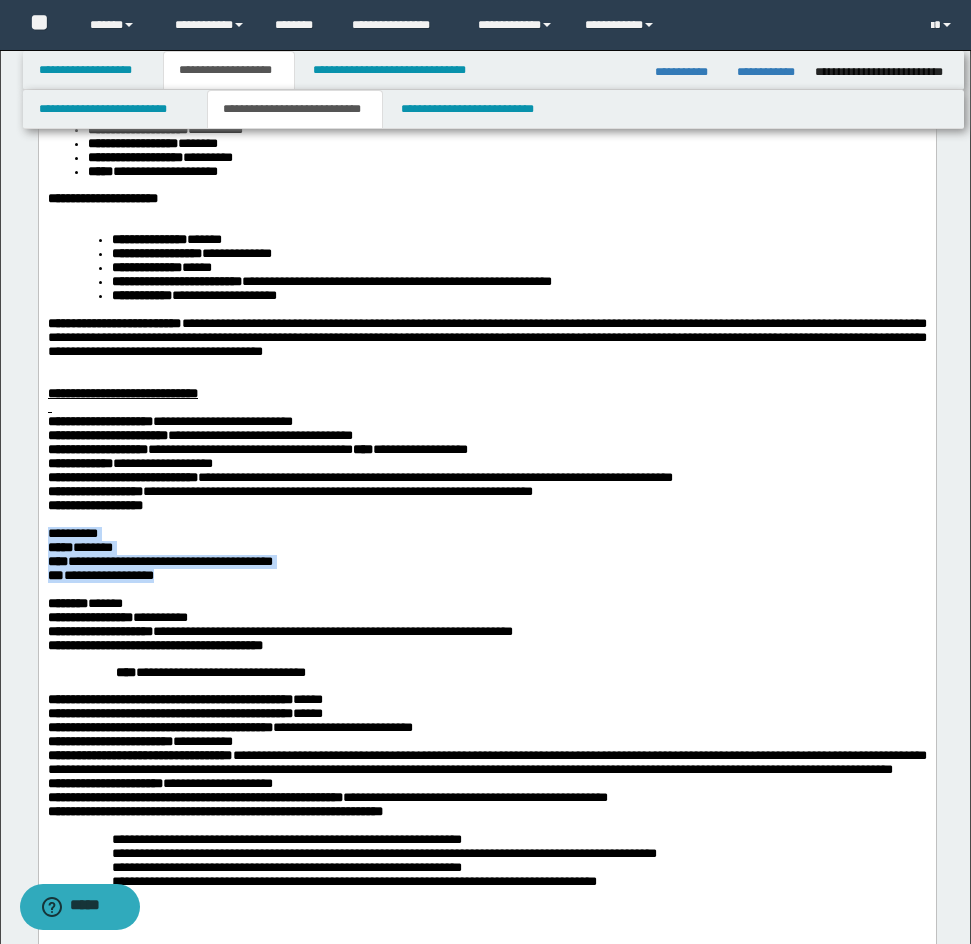 drag, startPoint x: 48, startPoint y: 637, endPoint x: 264, endPoint y: 688, distance: 221.93918 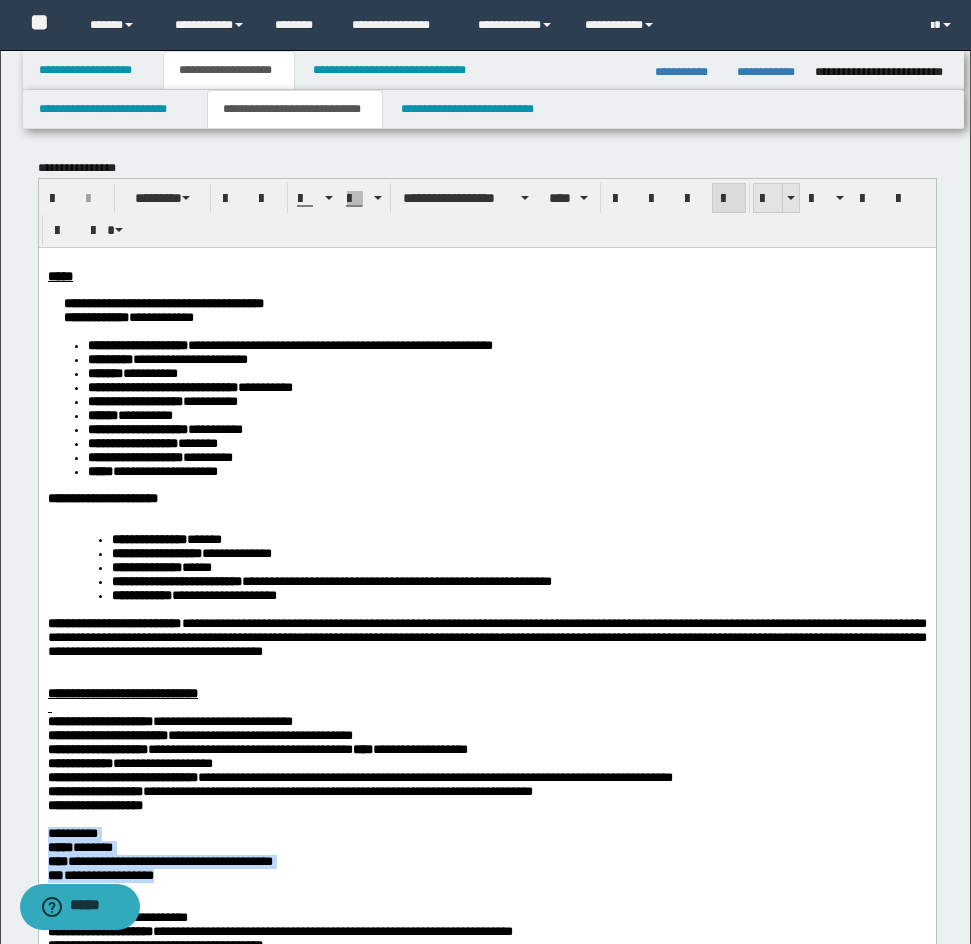 click at bounding box center [768, 199] 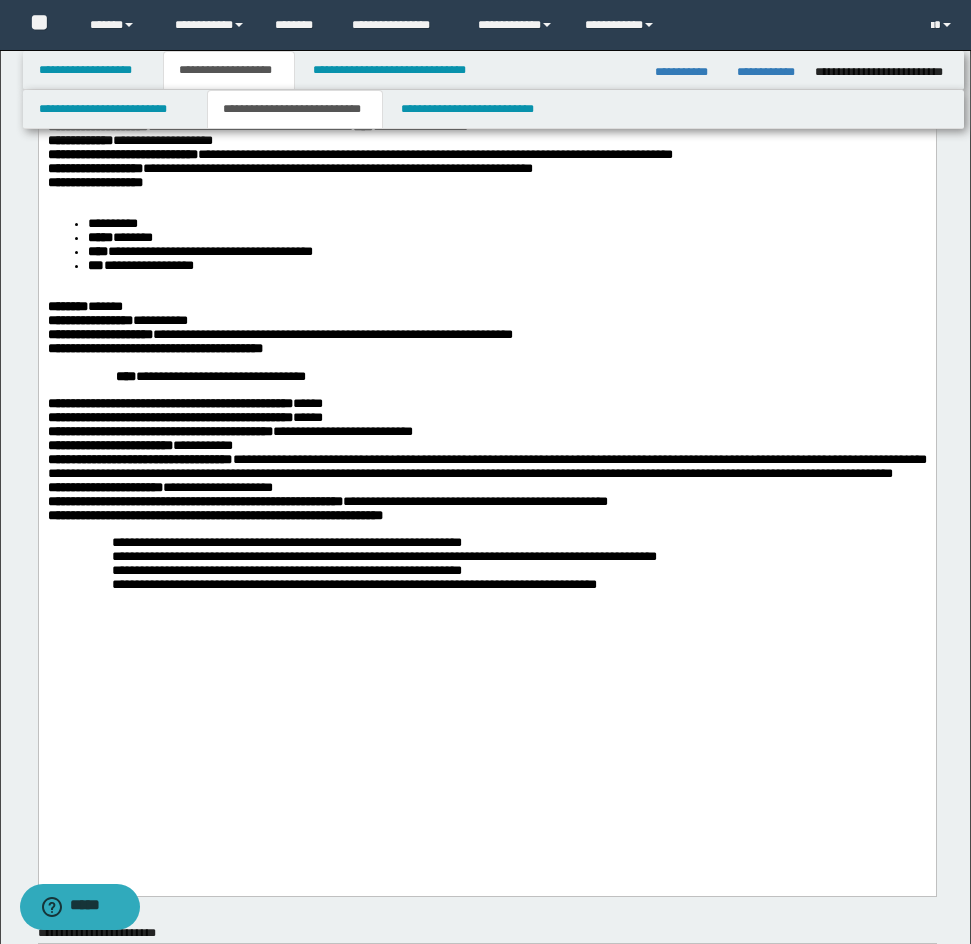 scroll, scrollTop: 700, scrollLeft: 0, axis: vertical 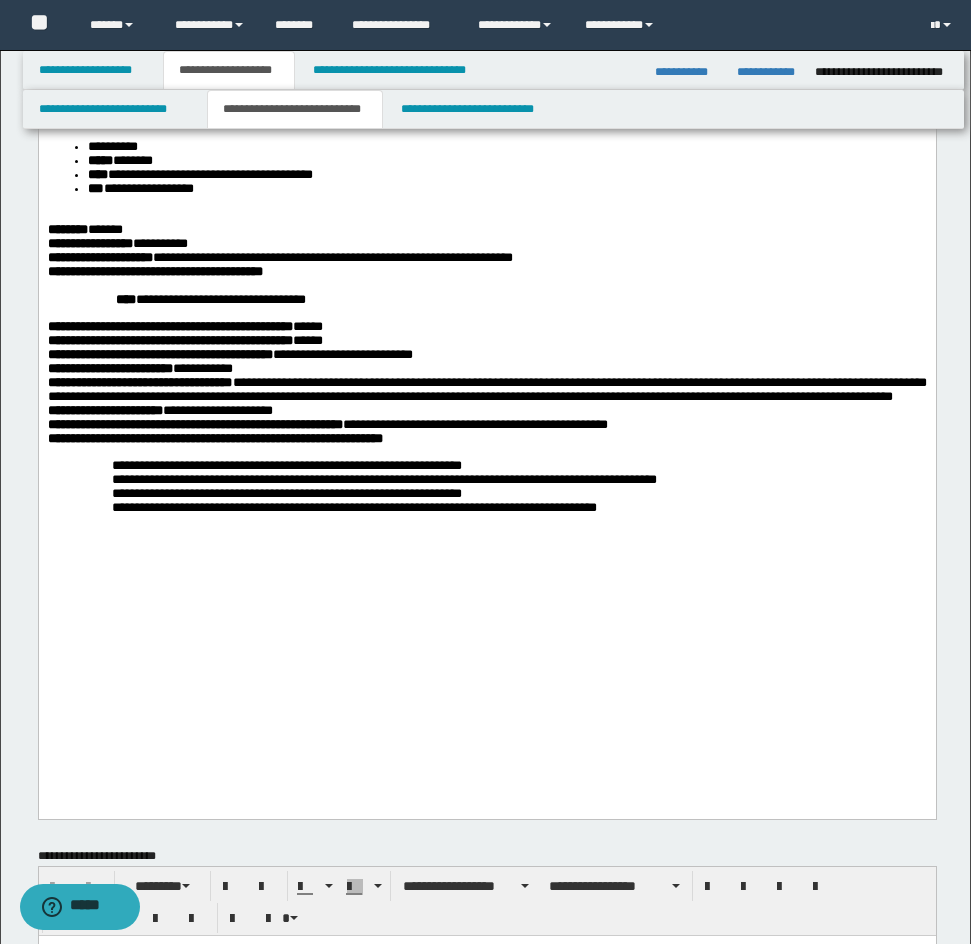 click on "**********" at bounding box center (486, 67) 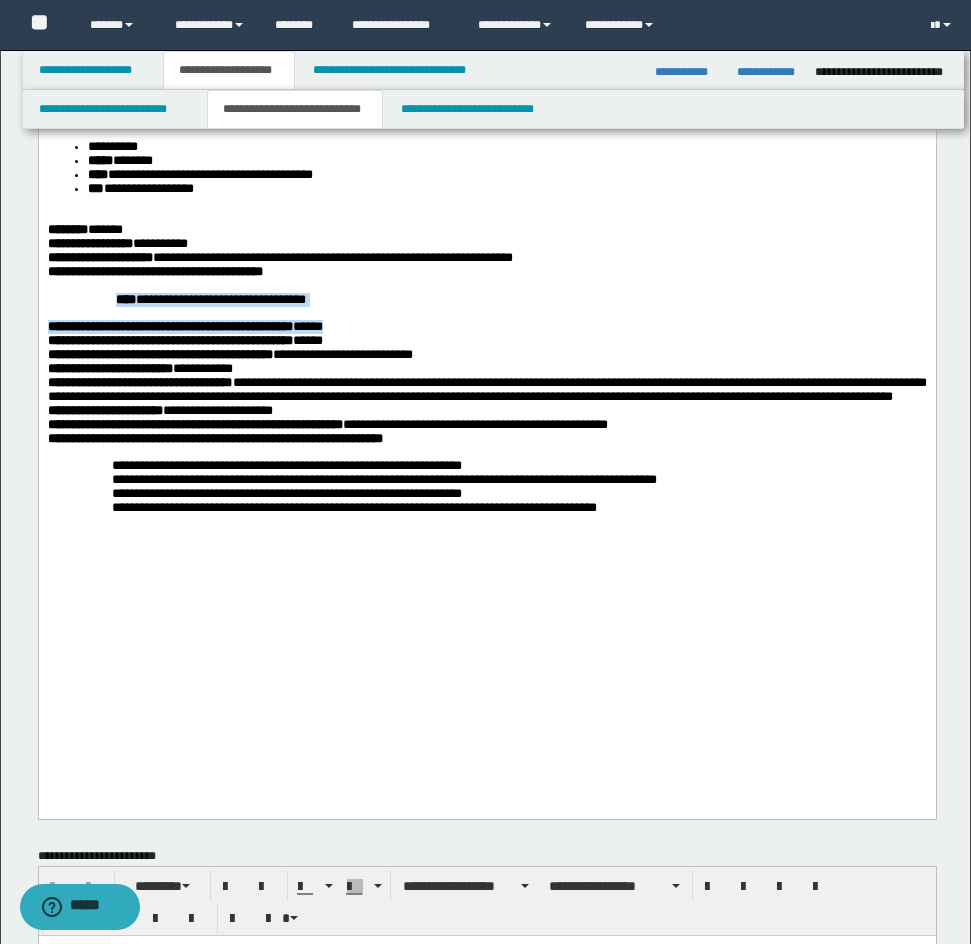 drag, startPoint x: 101, startPoint y: 423, endPoint x: 563, endPoint y: 433, distance: 462.10822 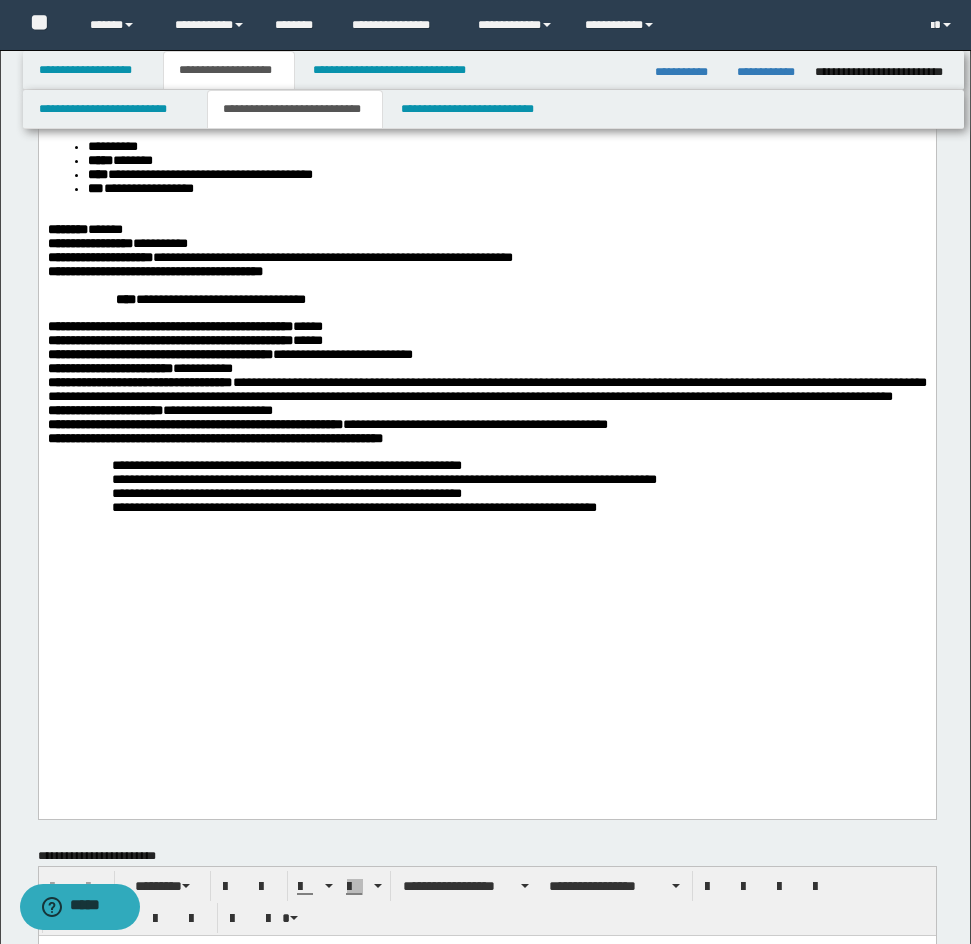 click on "**********" at bounding box center (169, 340) 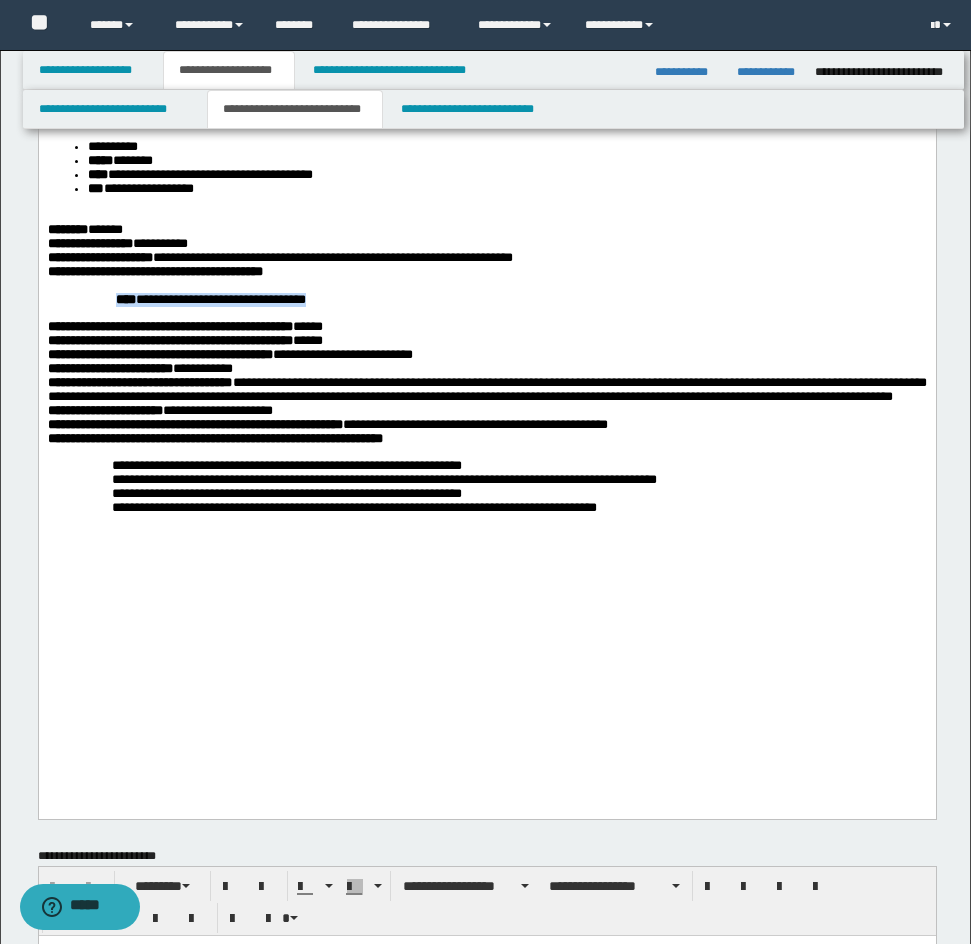 drag, startPoint x: 411, startPoint y: 424, endPoint x: 117, endPoint y: 422, distance: 294.0068 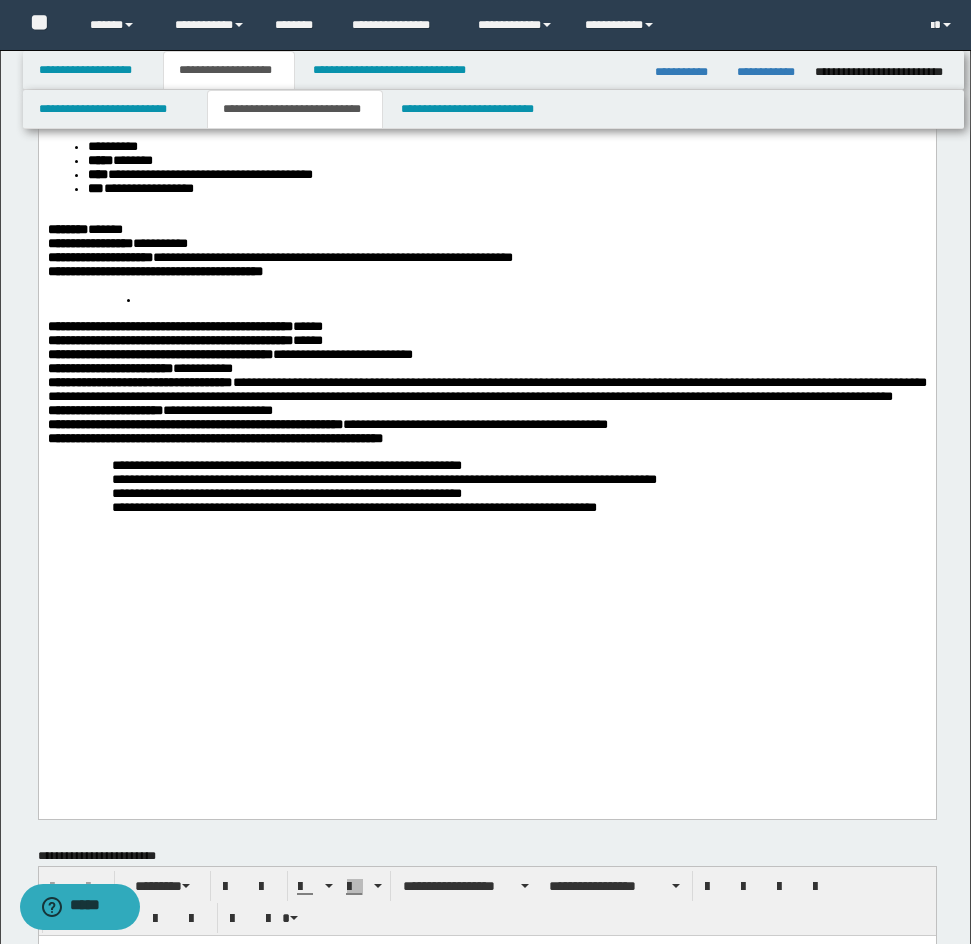 click on "**********" at bounding box center (154, 271) 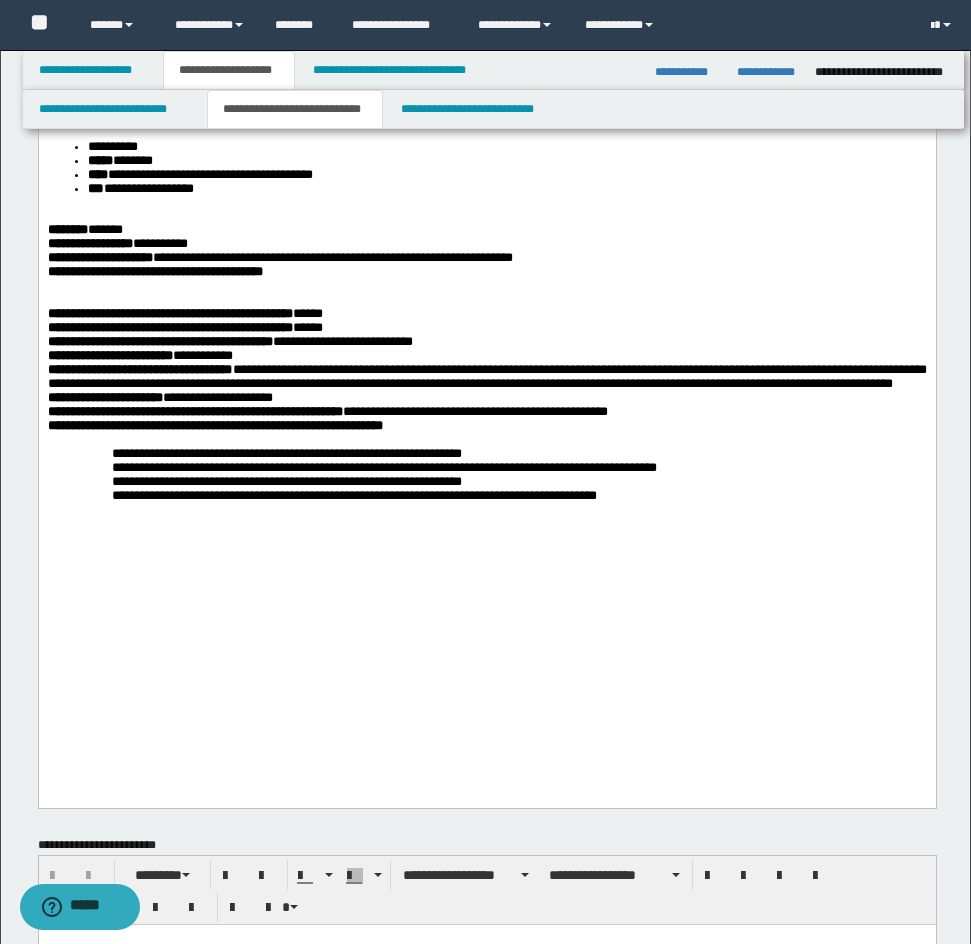click on "**********" at bounding box center [99, 257] 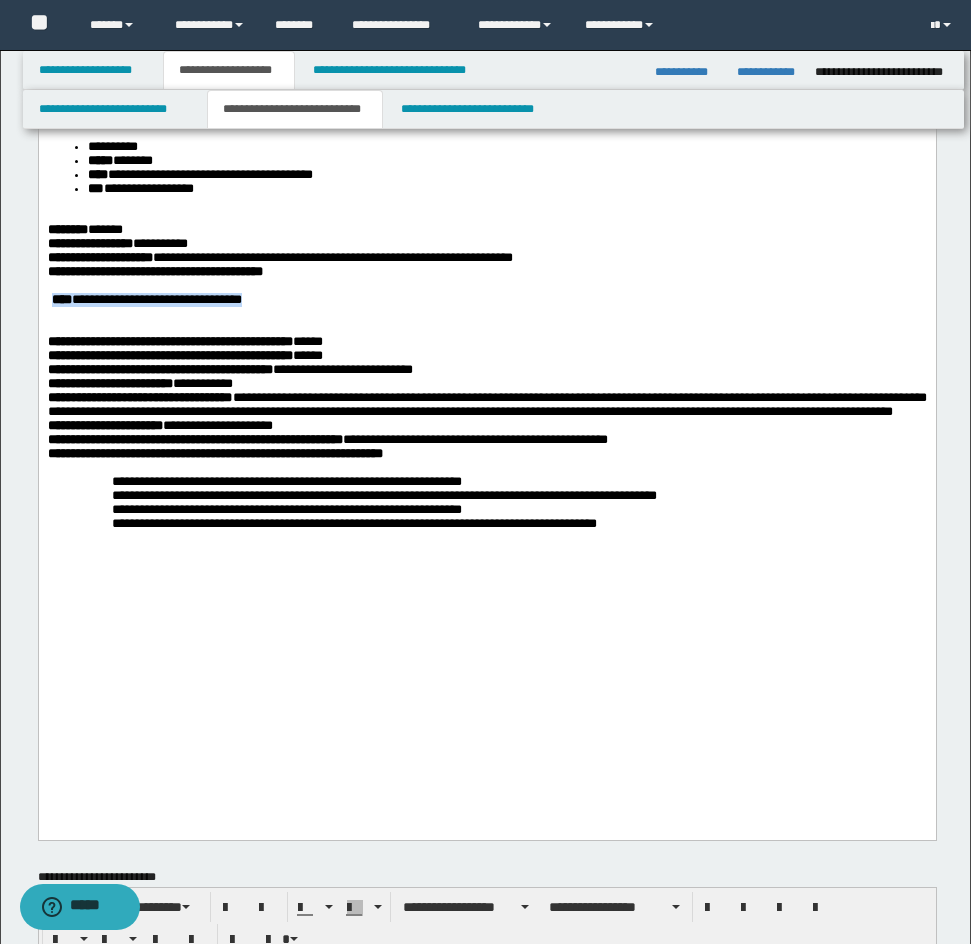 drag, startPoint x: 46, startPoint y: 424, endPoint x: 387, endPoint y: 438, distance: 341.28726 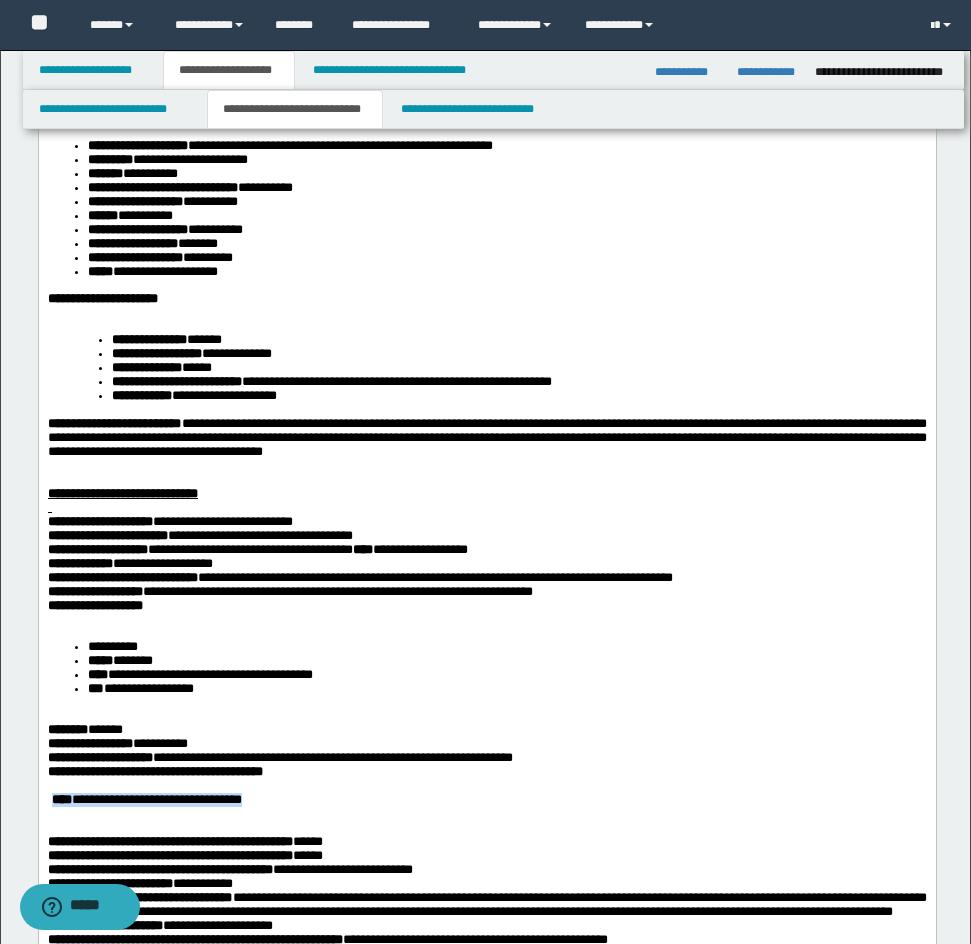 scroll, scrollTop: 0, scrollLeft: 0, axis: both 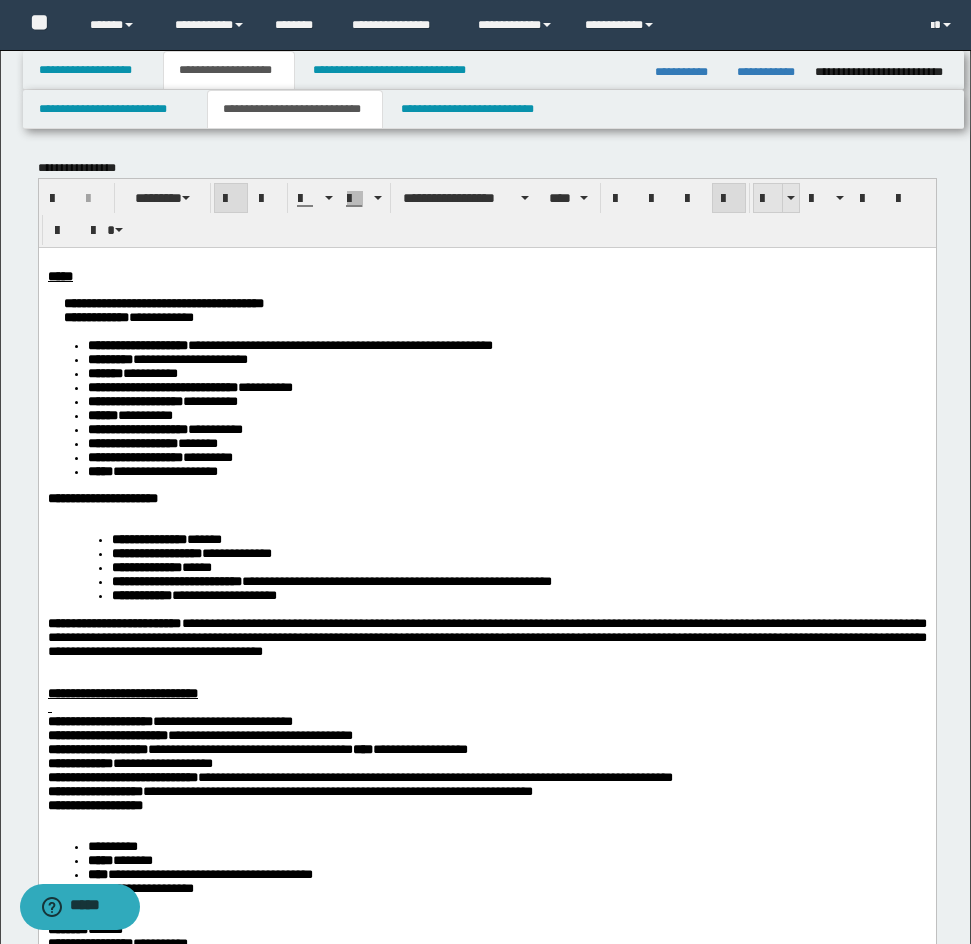 click at bounding box center [768, 198] 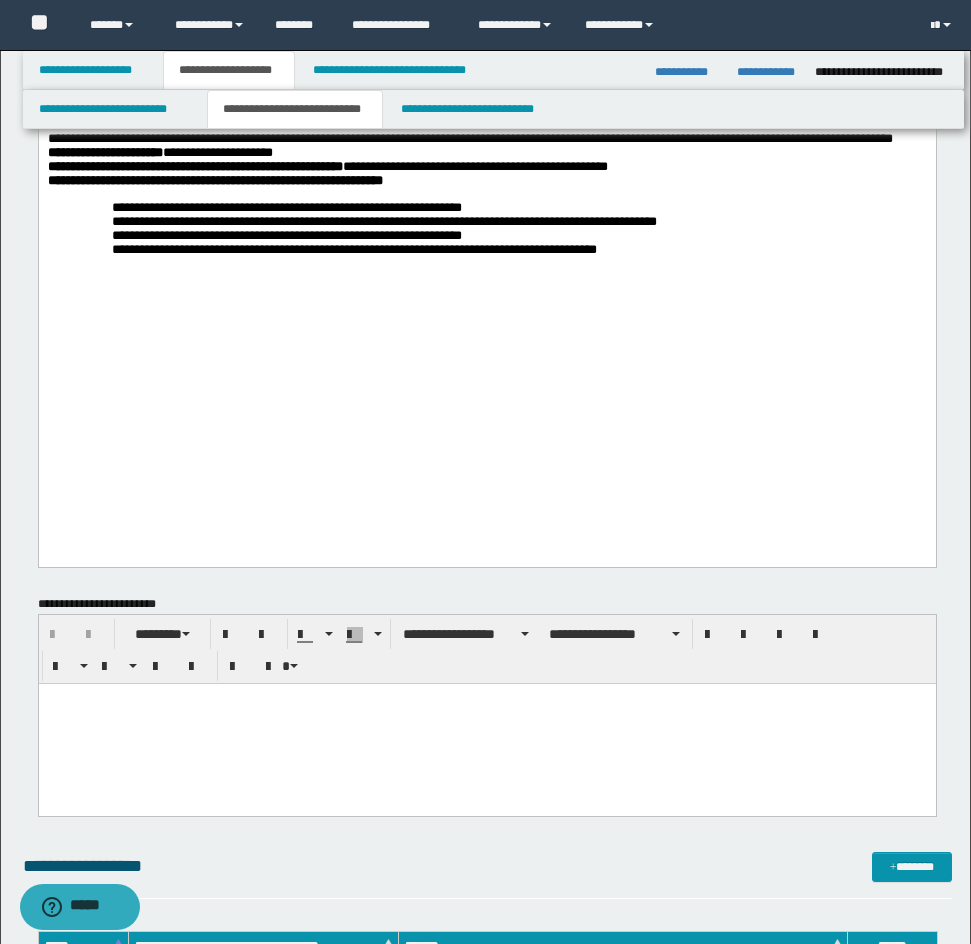 click on "**********" at bounding box center [486, 132] 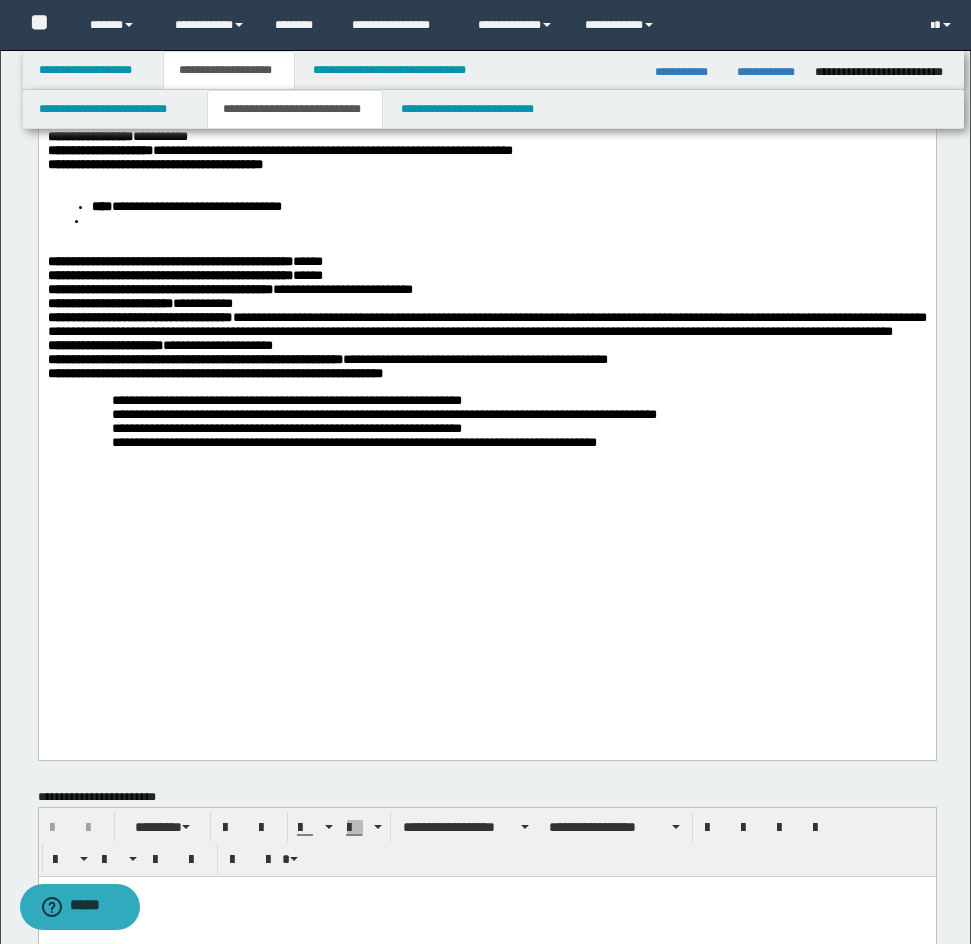 scroll, scrollTop: 800, scrollLeft: 0, axis: vertical 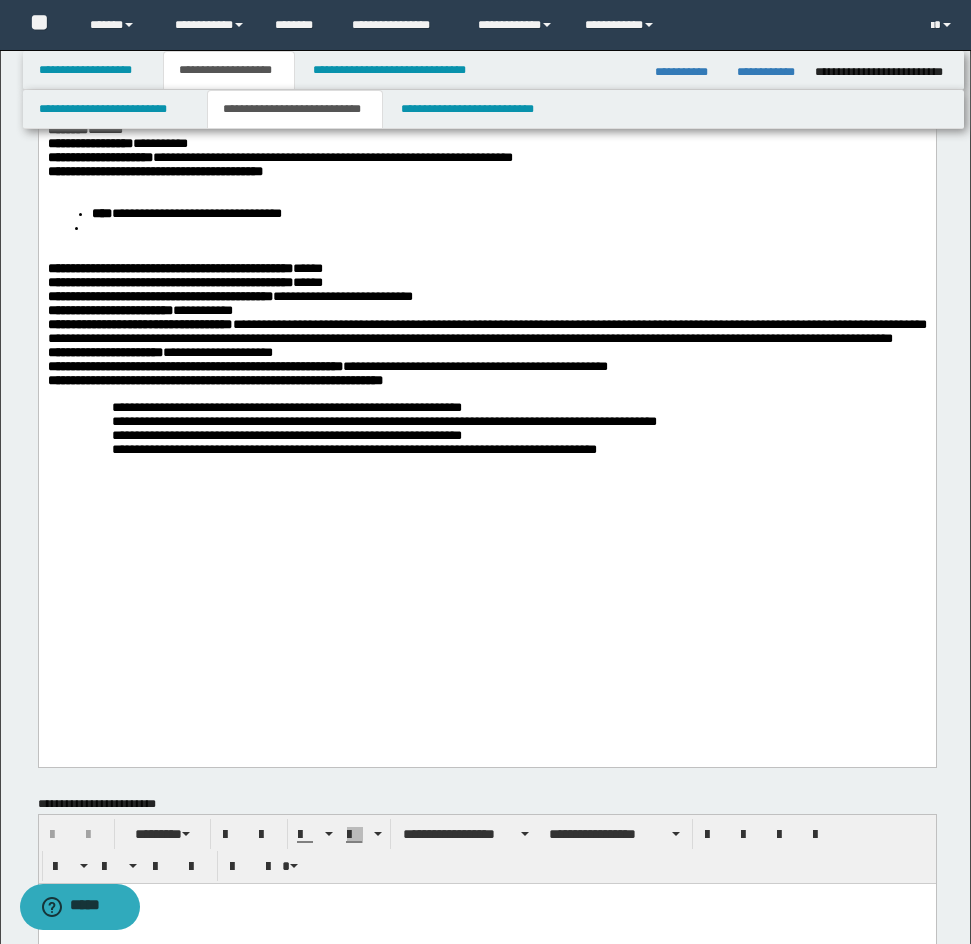 click at bounding box center [506, 228] 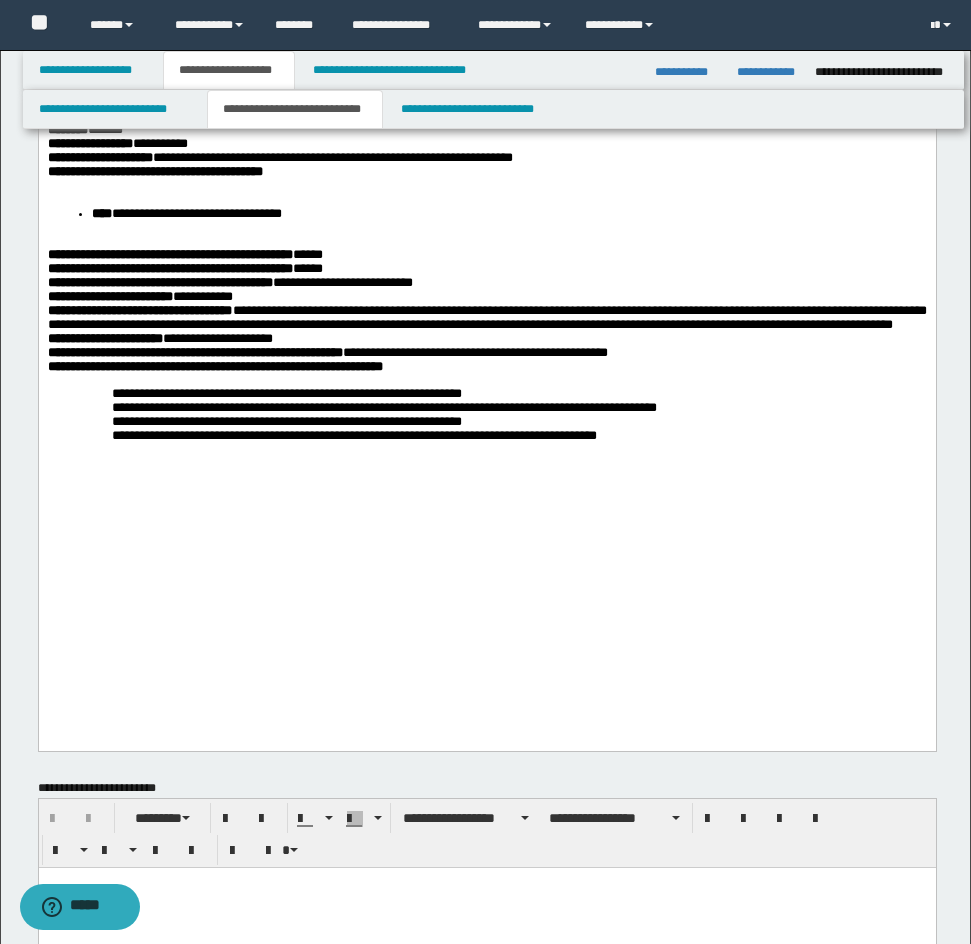 click at bounding box center [486, 241] 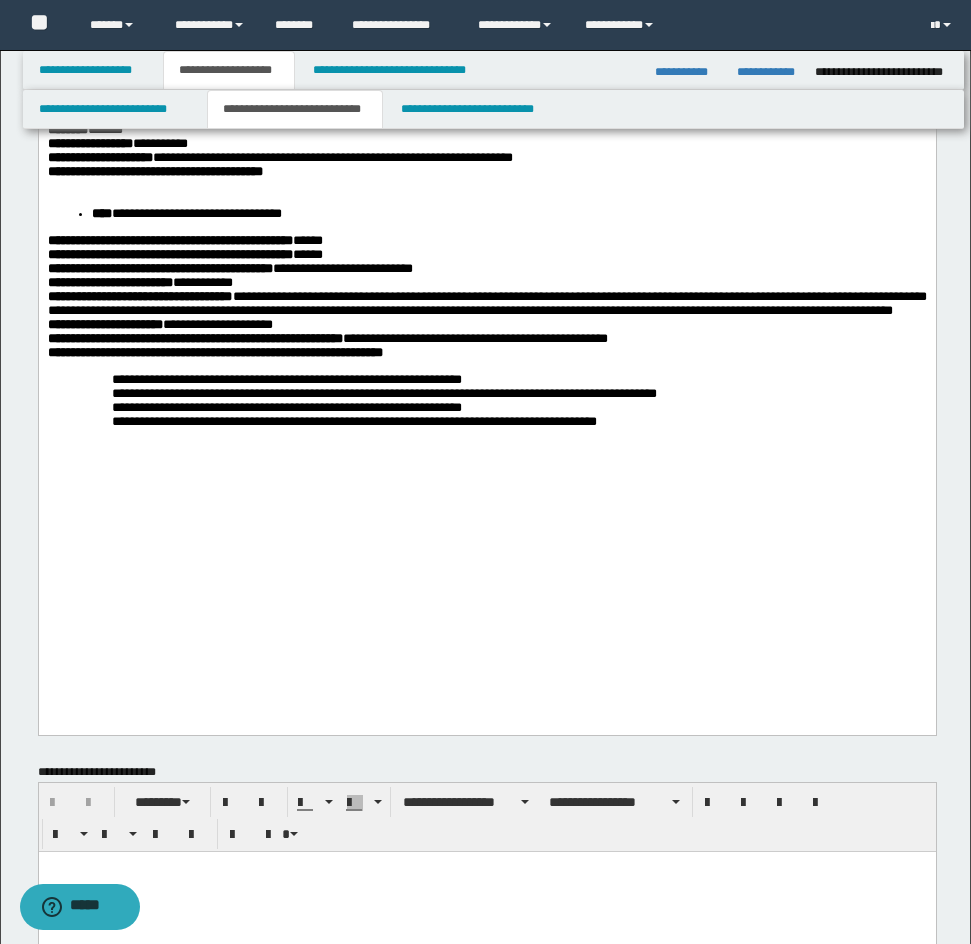 click on "**********" at bounding box center (486, 283) 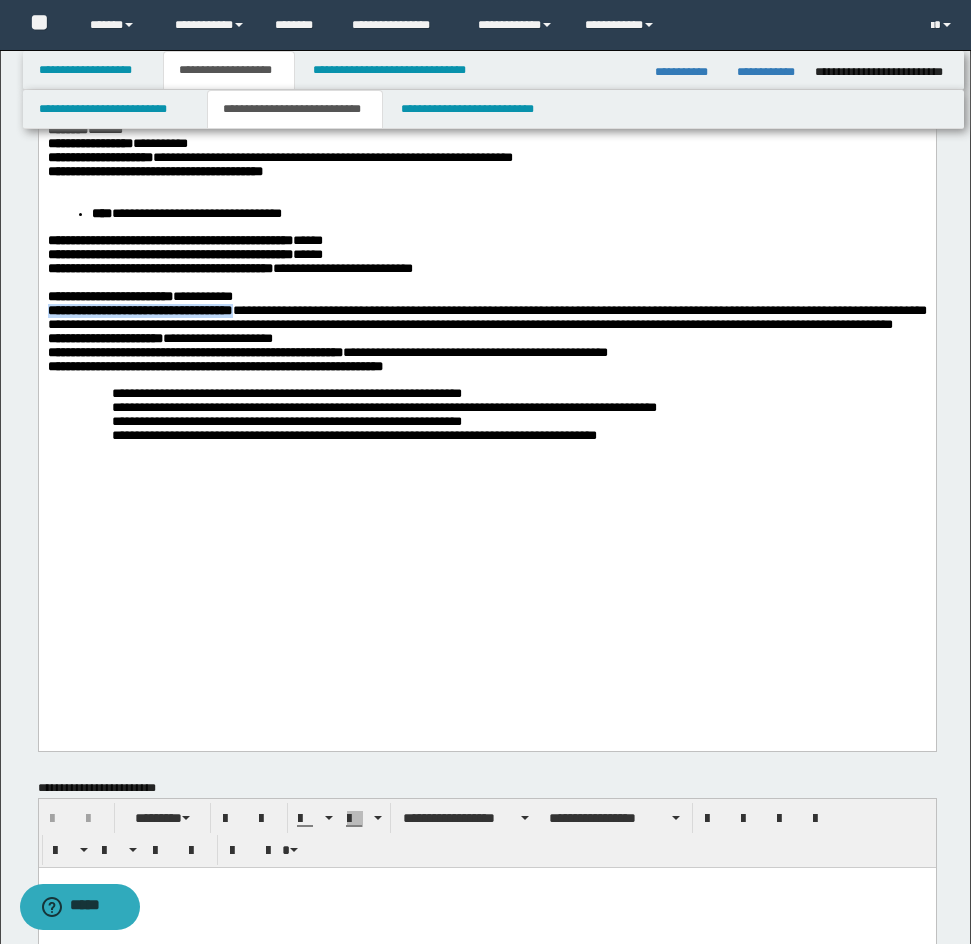 drag, startPoint x: 350, startPoint y: 448, endPoint x: 75, endPoint y: -111, distance: 622.98157 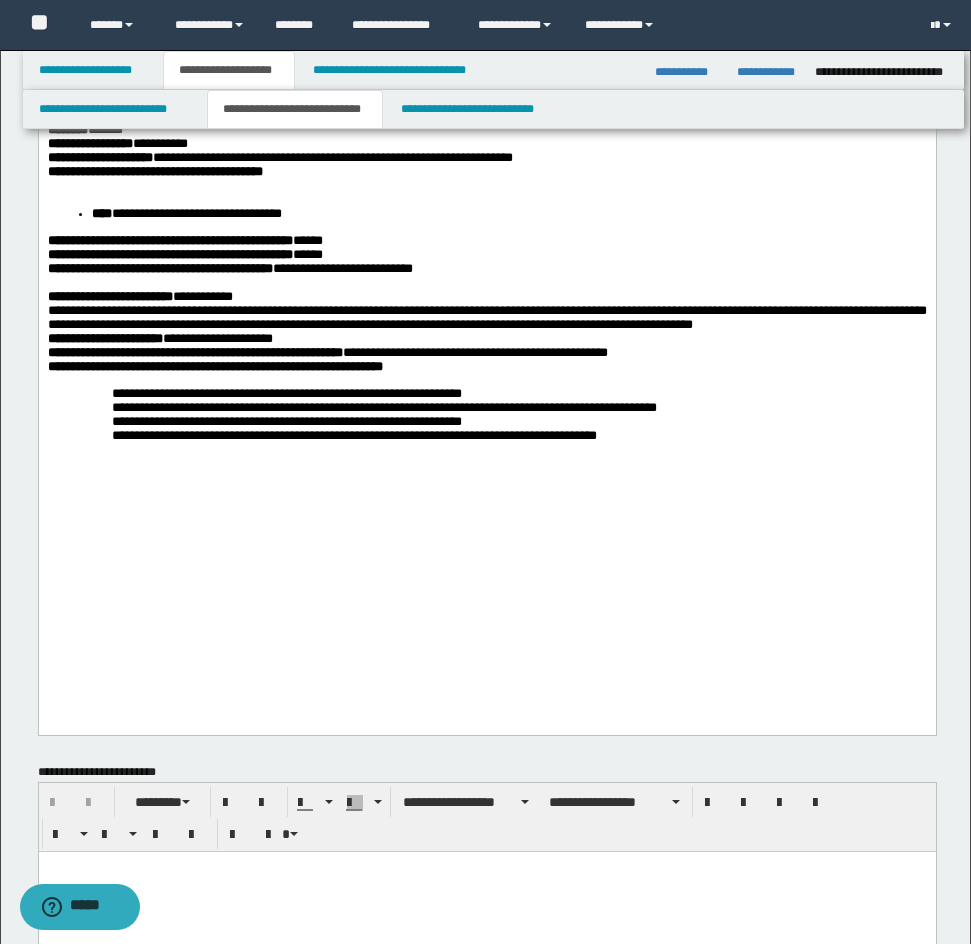 click on "**********" at bounding box center [486, 297] 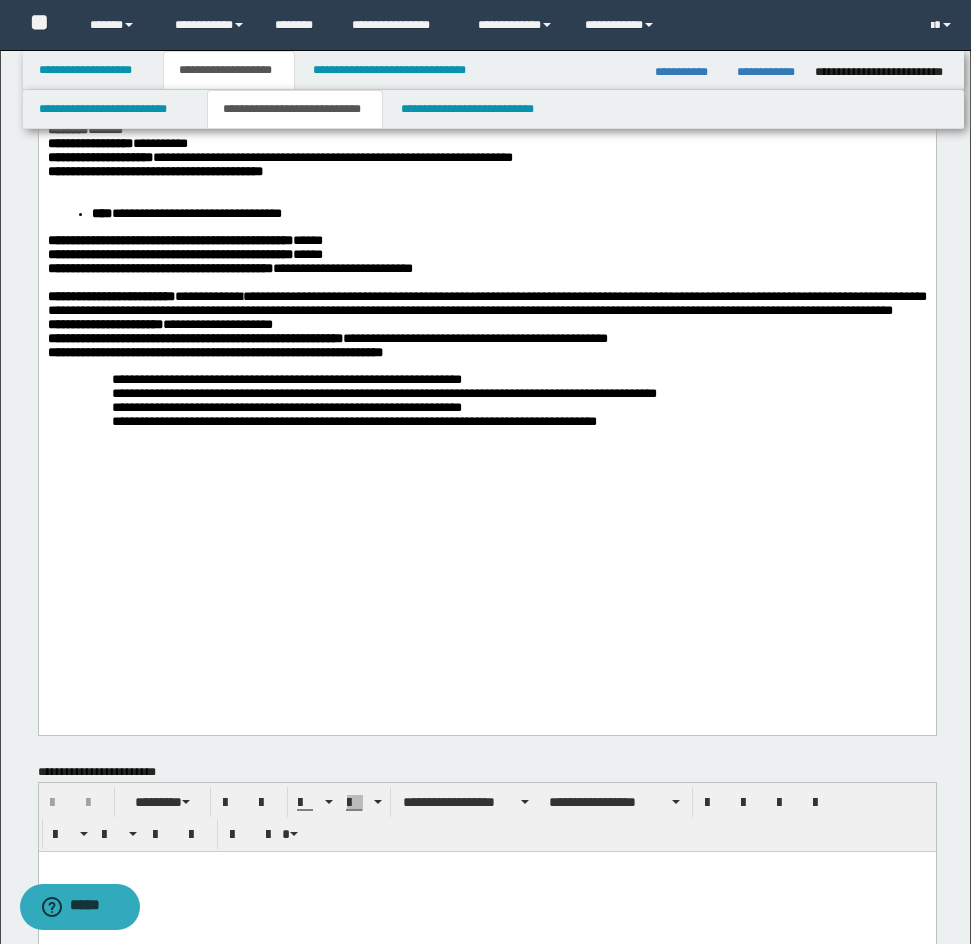 click on "Call me at [PHONE]." at bounding box center [486, 304] 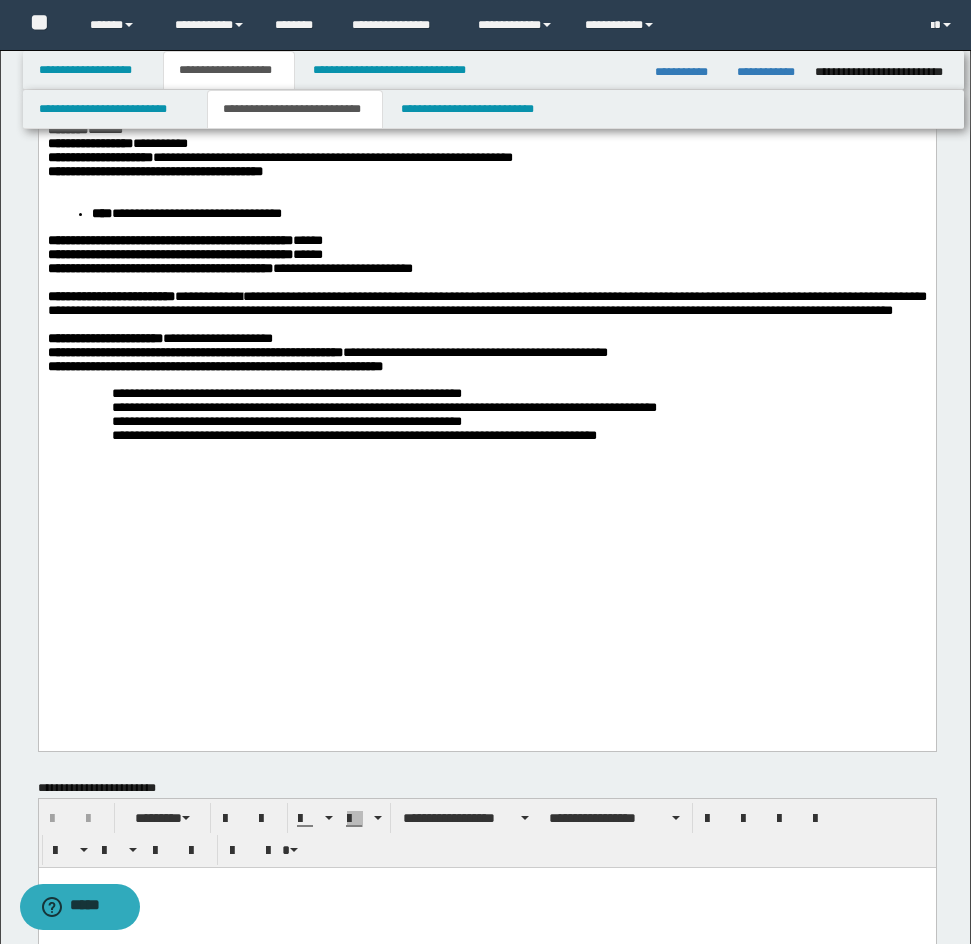 click on "**********" at bounding box center (486, 339) 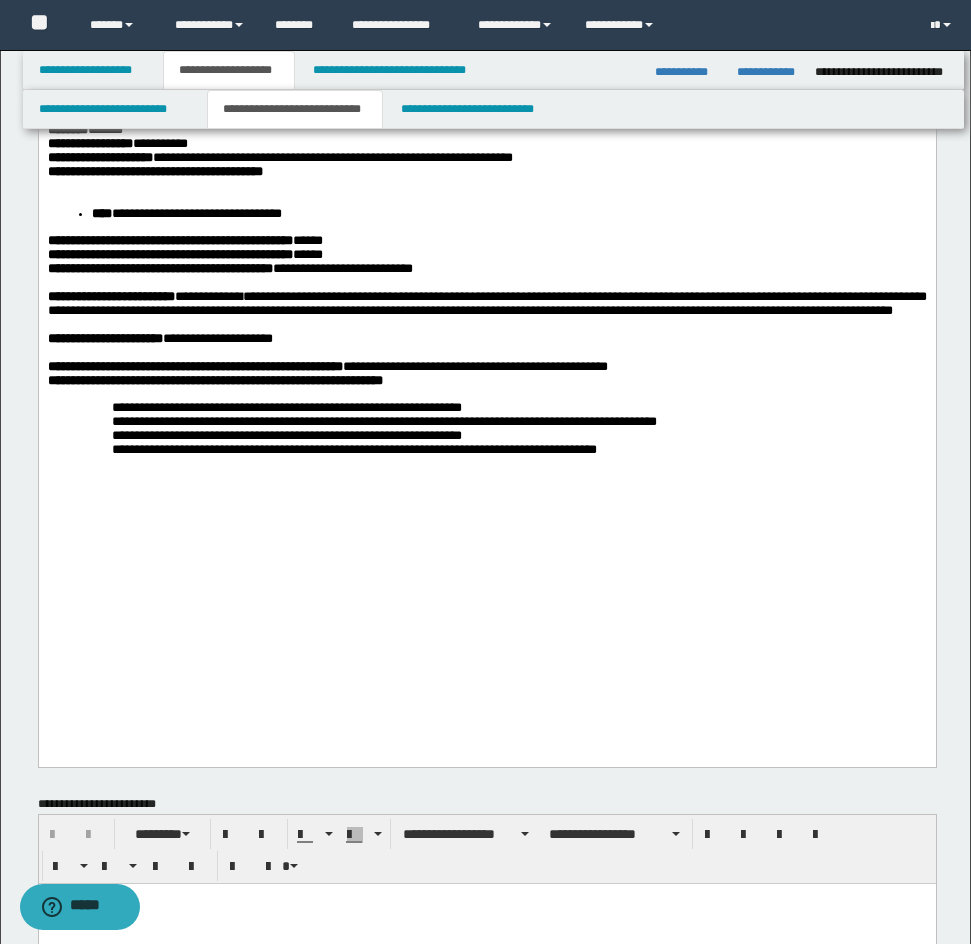 drag, startPoint x: 978, startPoint y: -25, endPoint x: 914, endPoint y: 538, distance: 566.626 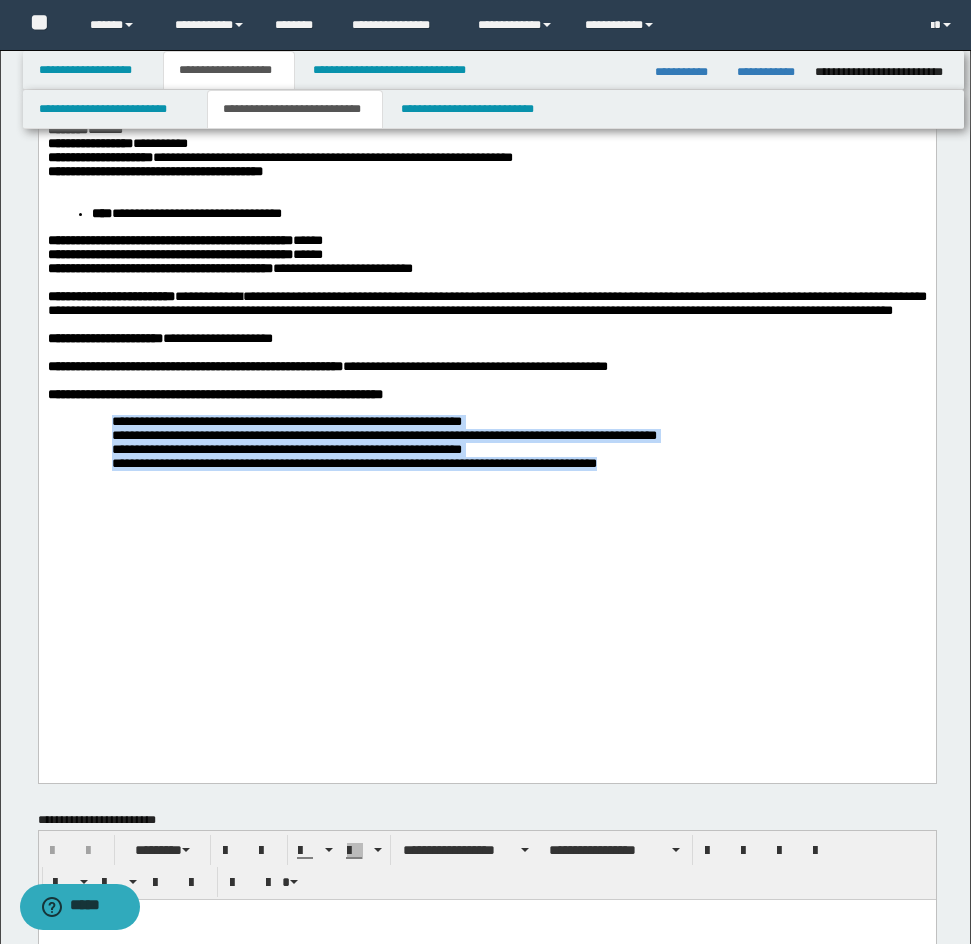 drag, startPoint x: 107, startPoint y: 604, endPoint x: 894, endPoint y: 690, distance: 791.68494 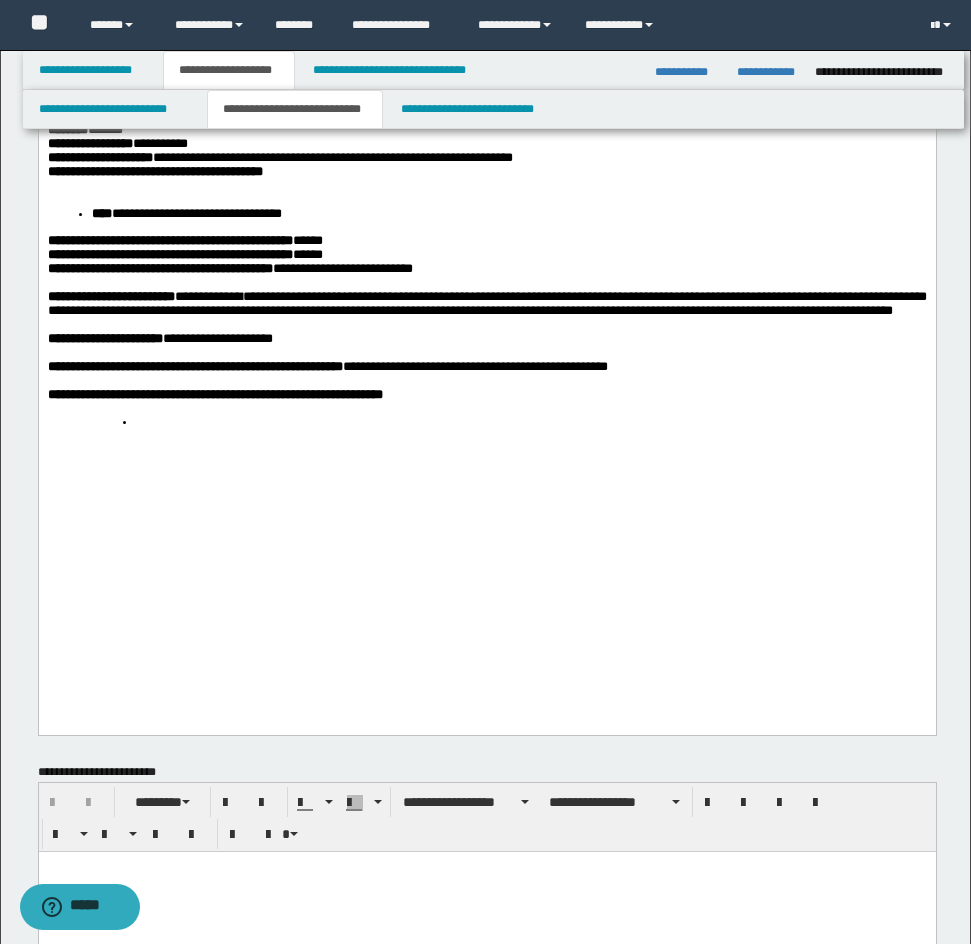 click on "**********" at bounding box center (214, 394) 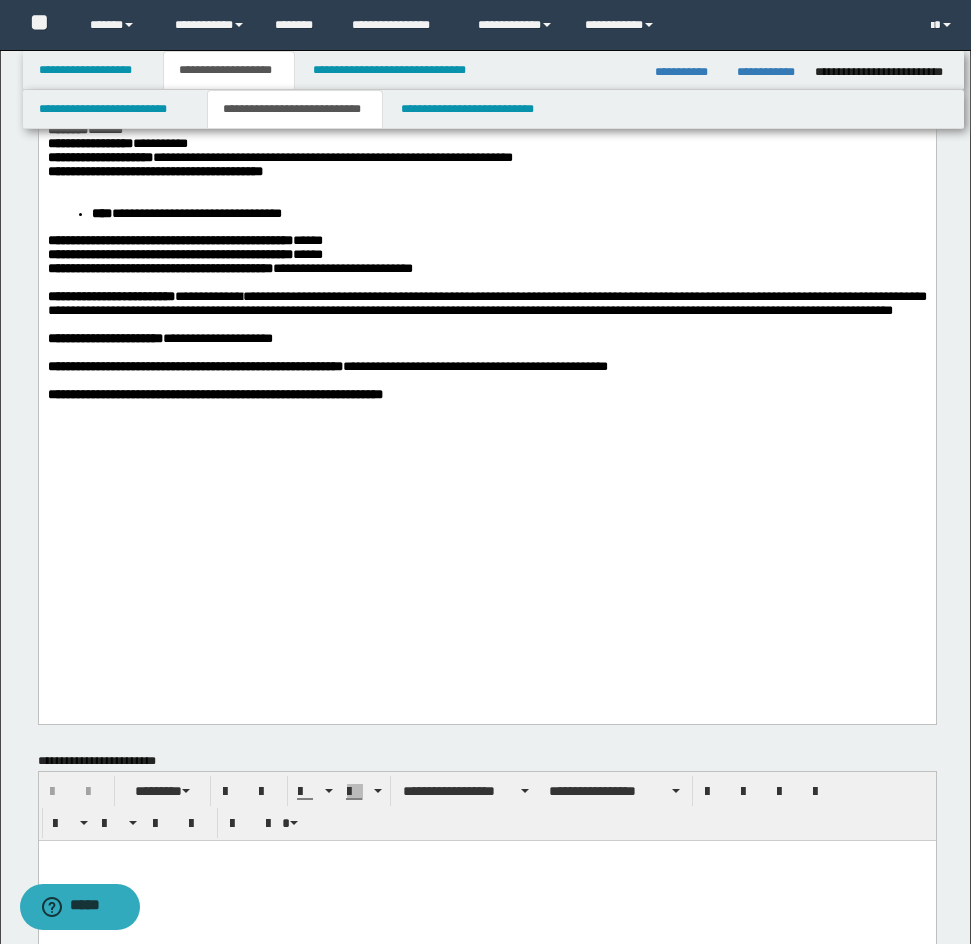 click on "**********" at bounding box center [486, -32] 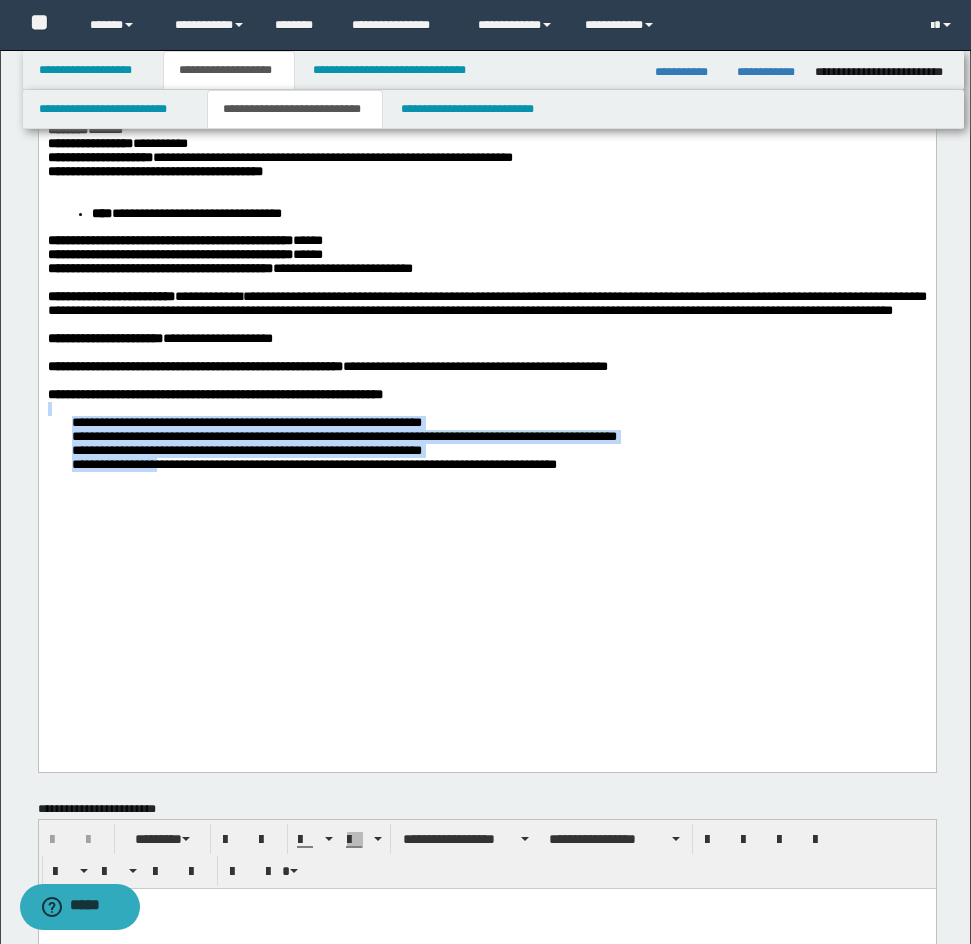 drag, startPoint x: 50, startPoint y: 599, endPoint x: 207, endPoint y: 708, distance: 191.12823 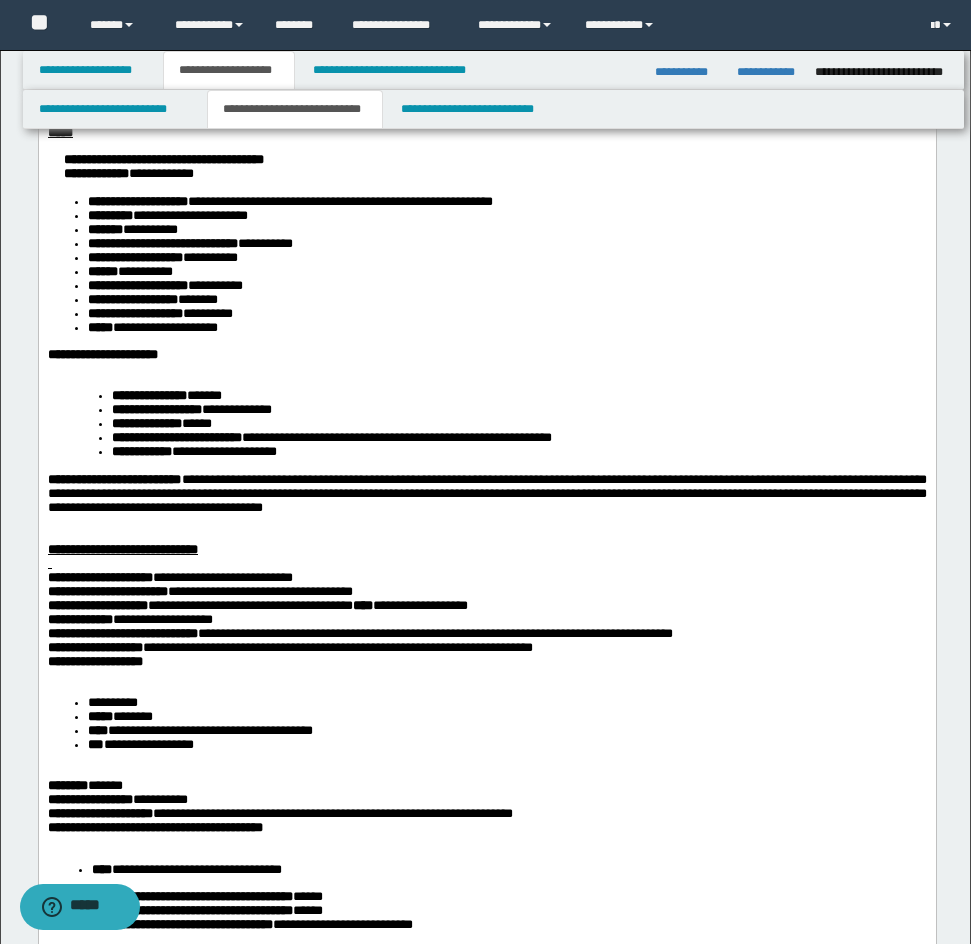 scroll, scrollTop: 0, scrollLeft: 0, axis: both 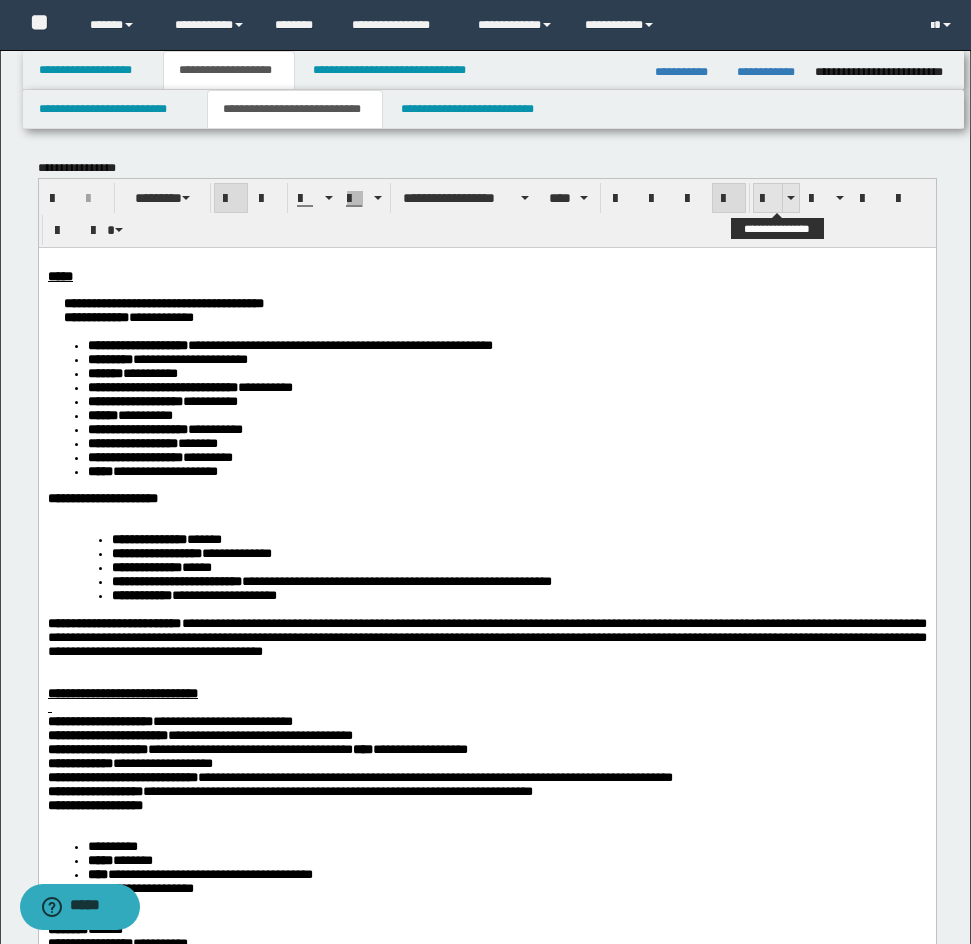 click at bounding box center (768, 199) 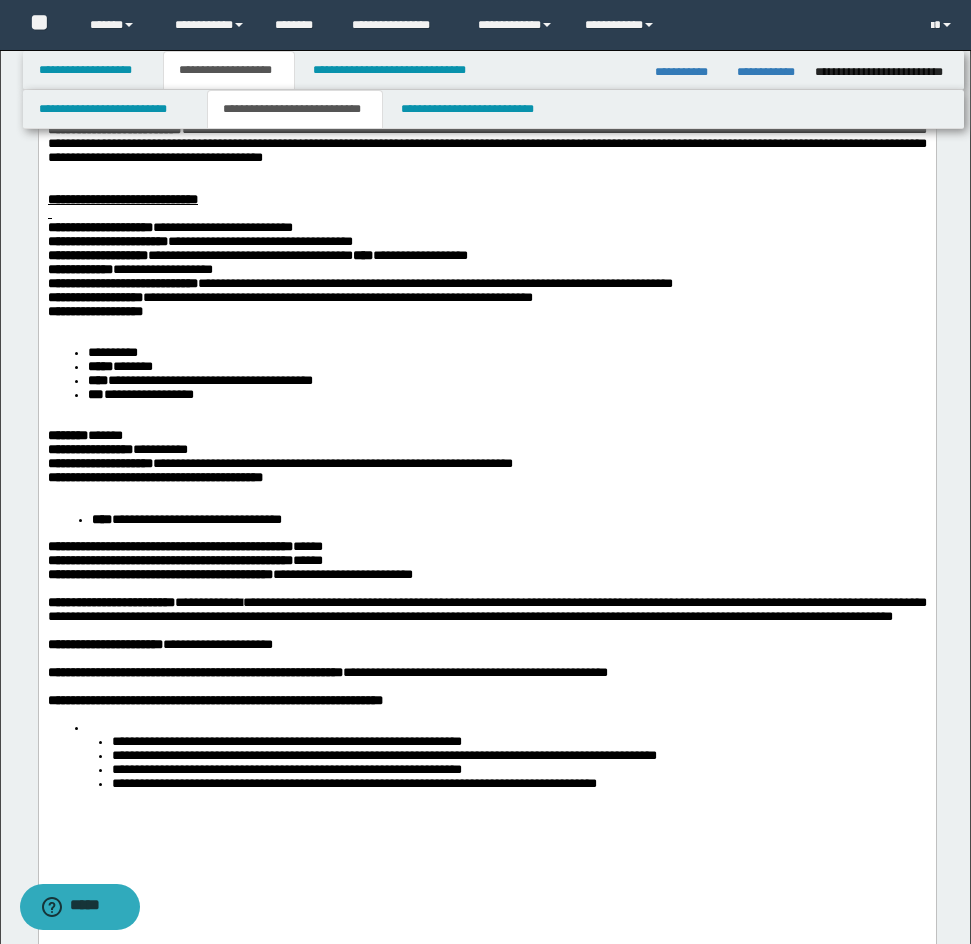 scroll, scrollTop: 700, scrollLeft: 0, axis: vertical 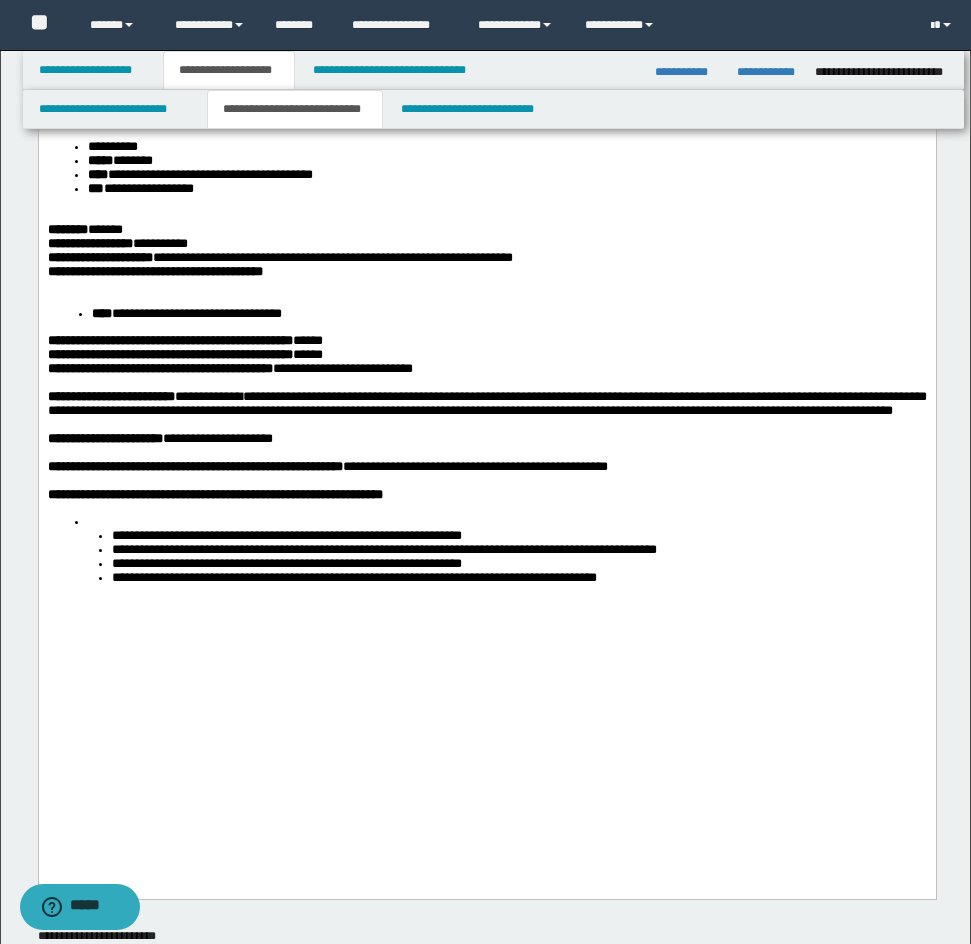 click on "**********" at bounding box center [486, 102] 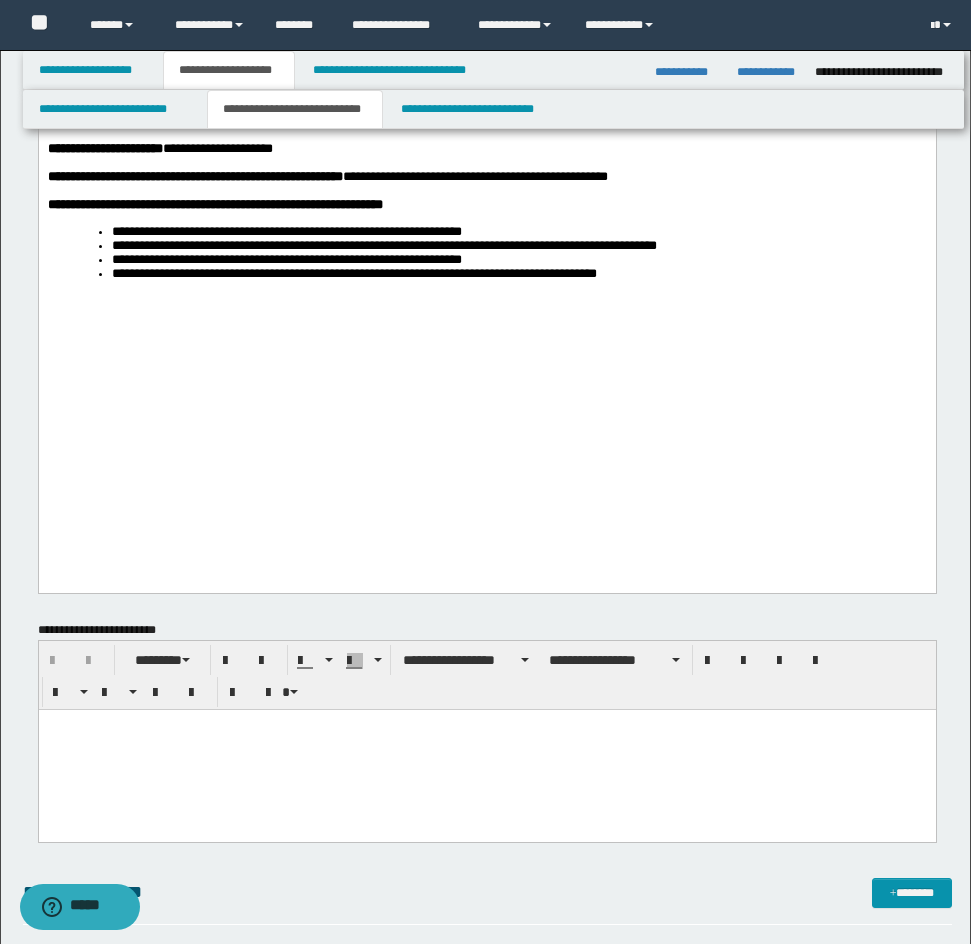 scroll, scrollTop: 1000, scrollLeft: 0, axis: vertical 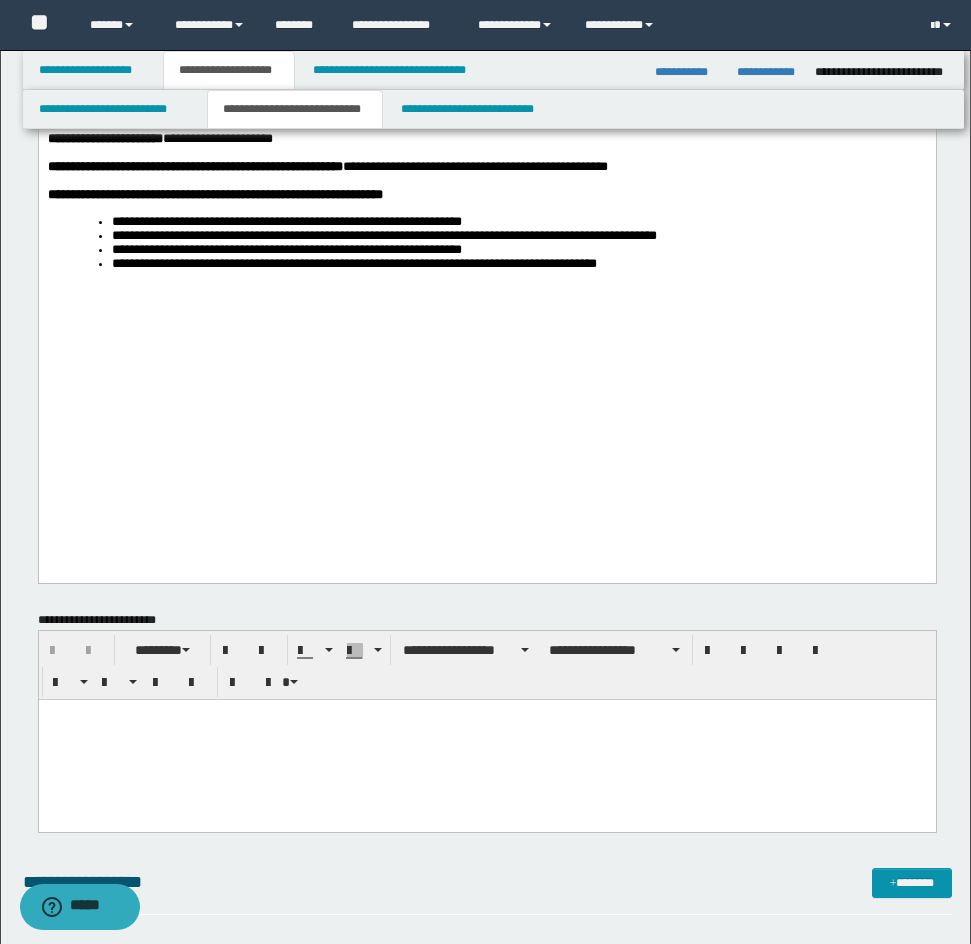 click on "**********" at bounding box center [486, -205] 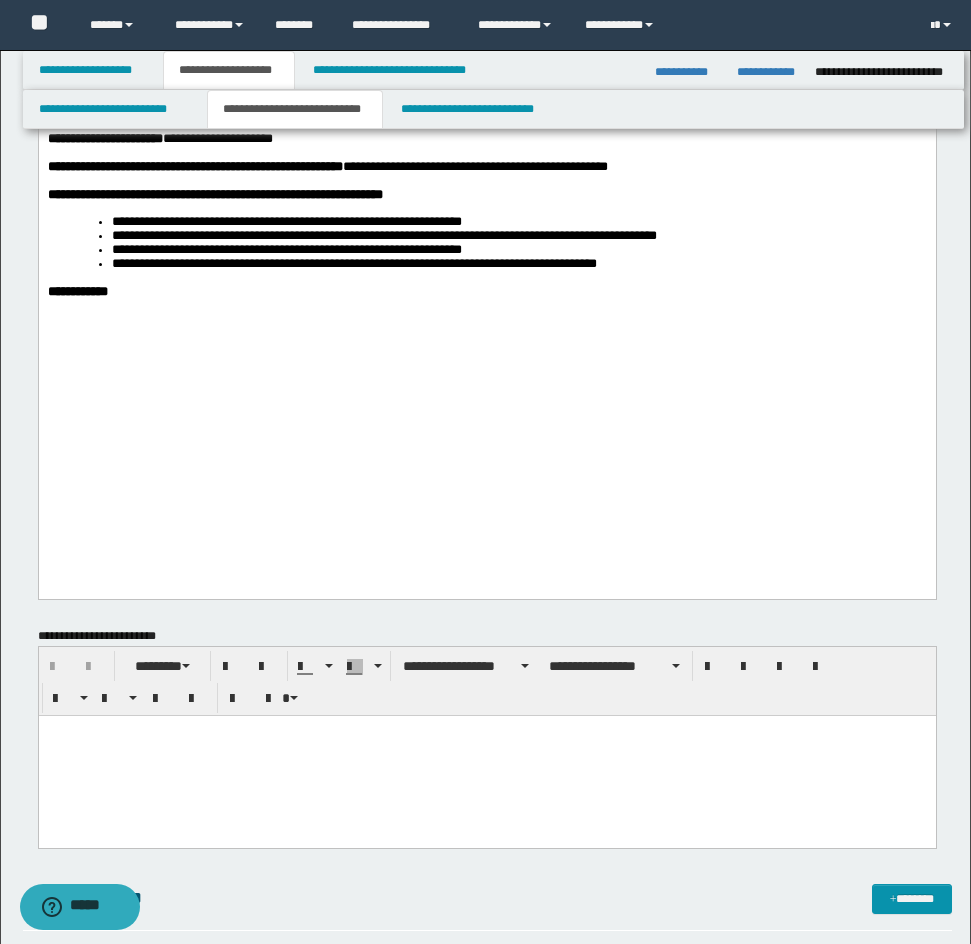 click on "**********" at bounding box center [518, 264] 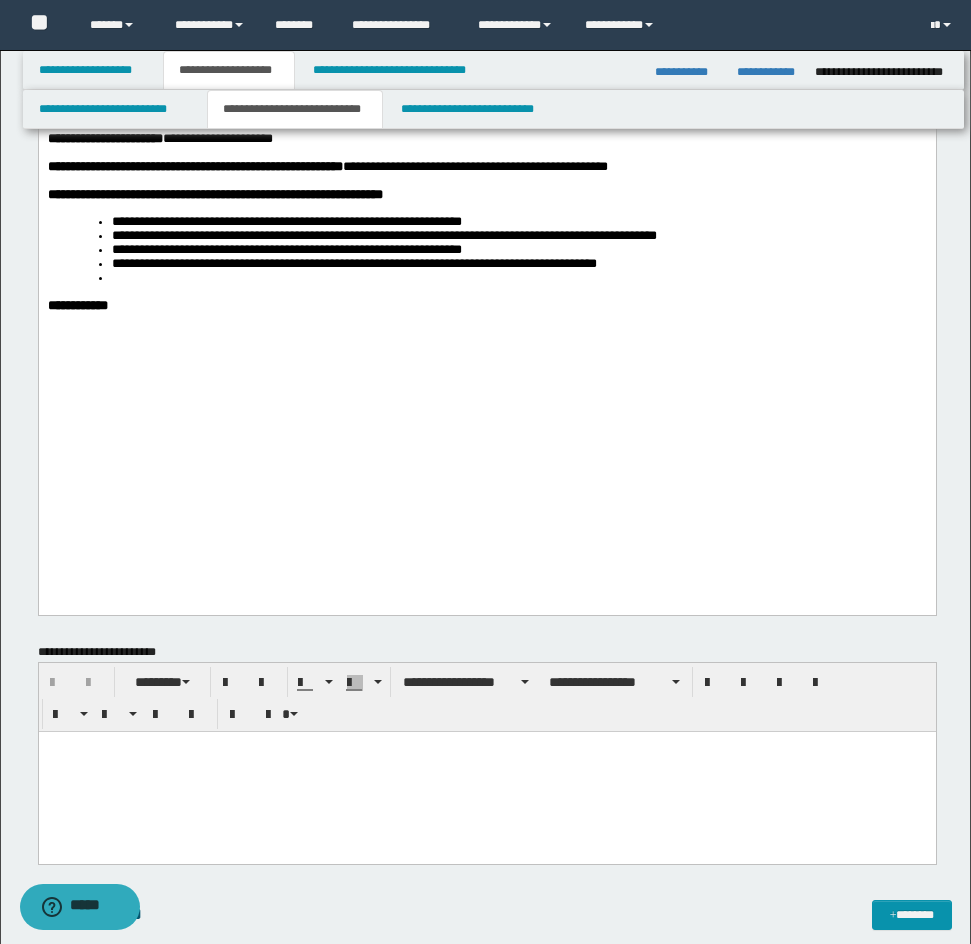 click on "**********" at bounding box center (486, -191) 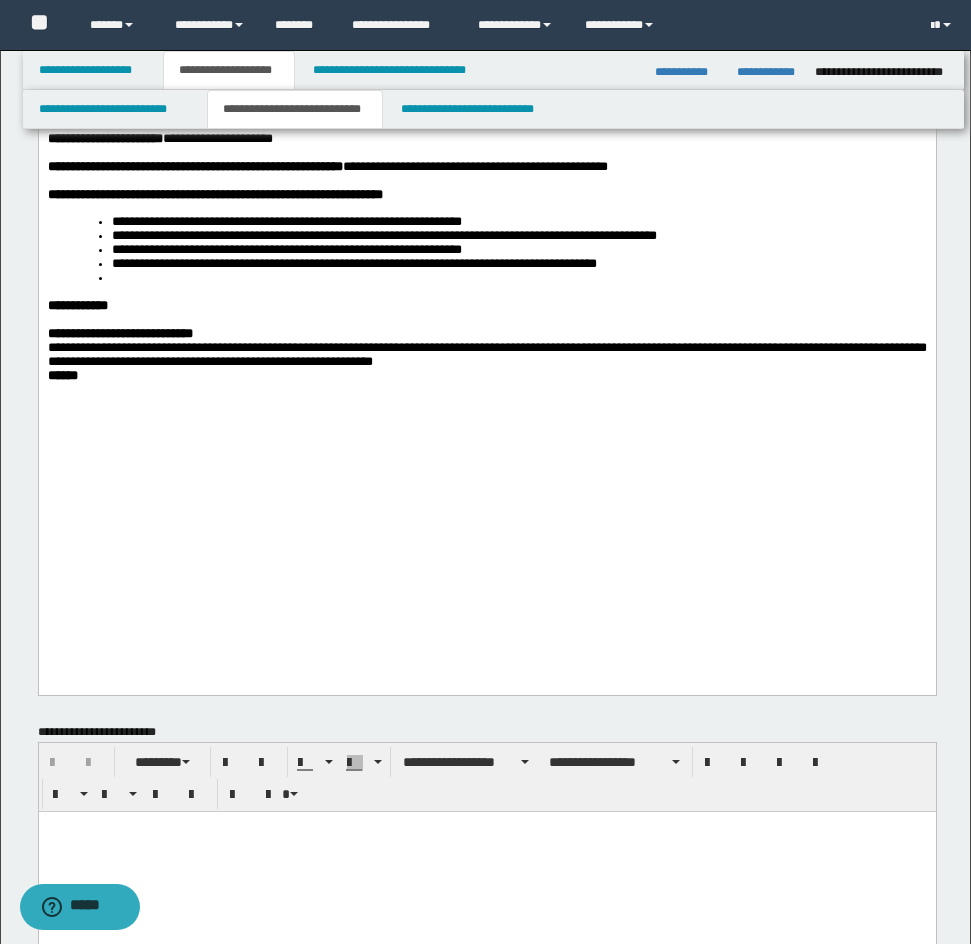 click on "**********" at bounding box center [486, 334] 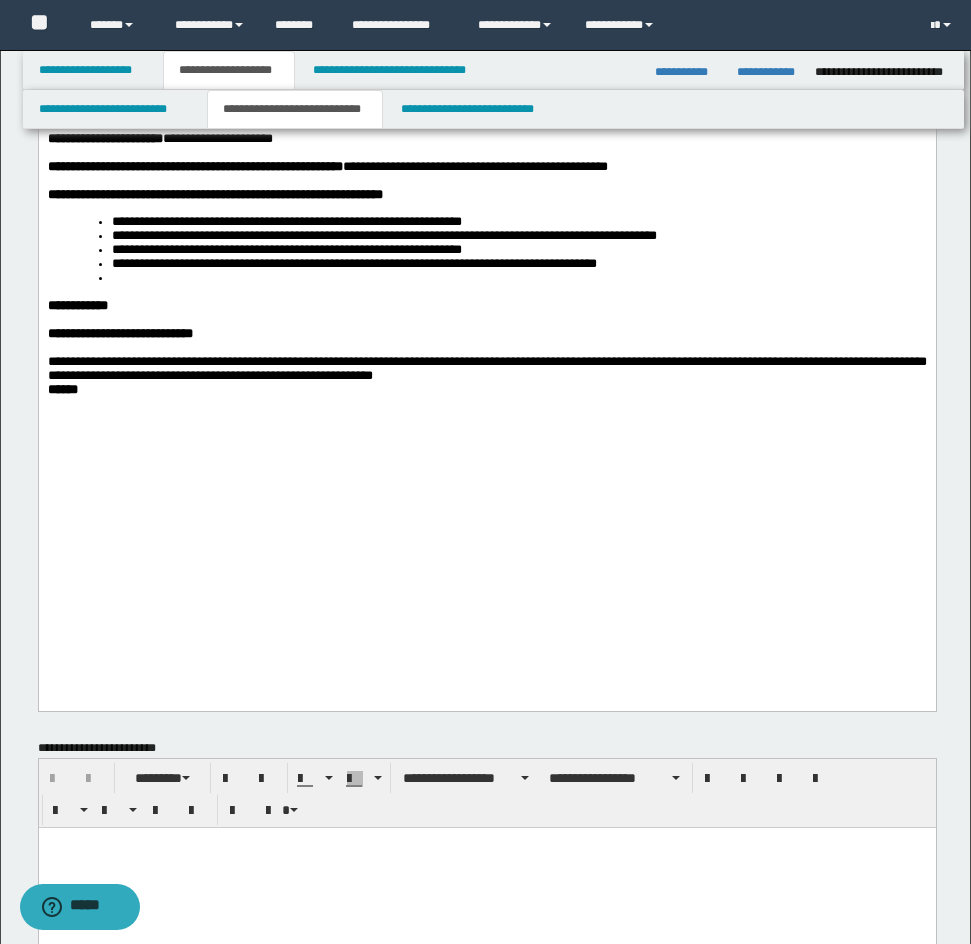 click on "**********" at bounding box center [486, 369] 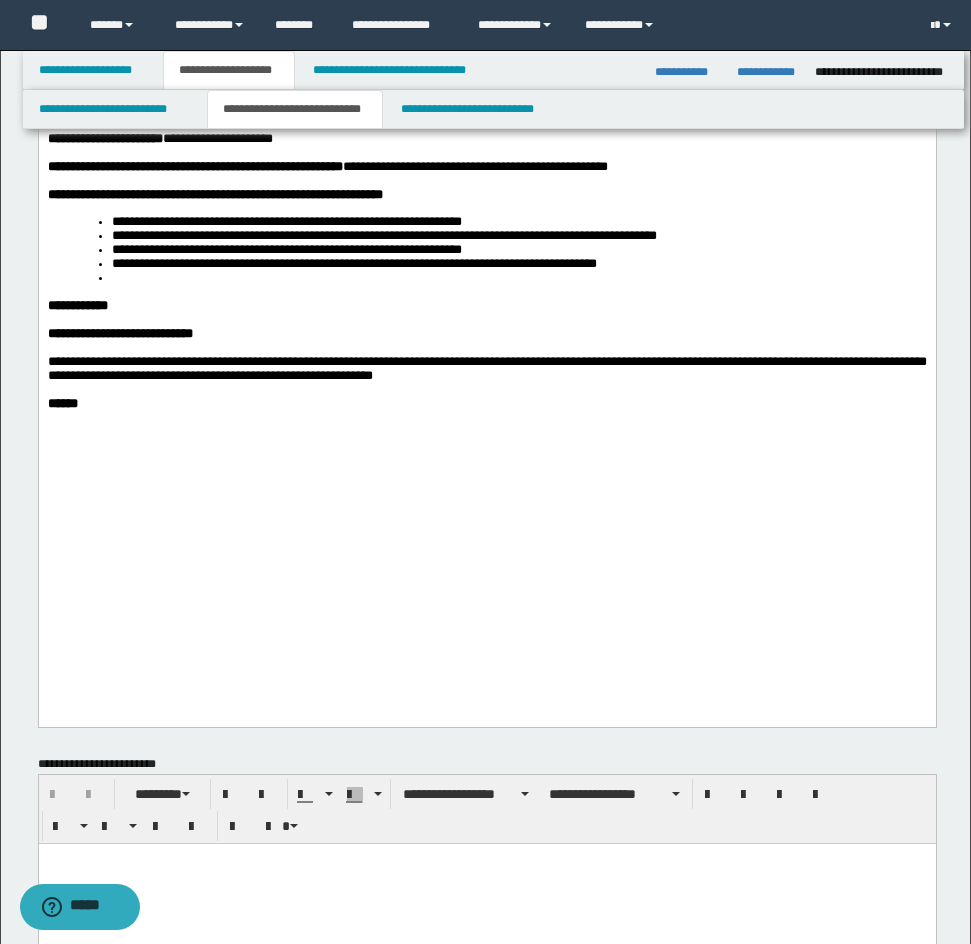 click on "**********" at bounding box center (486, -142) 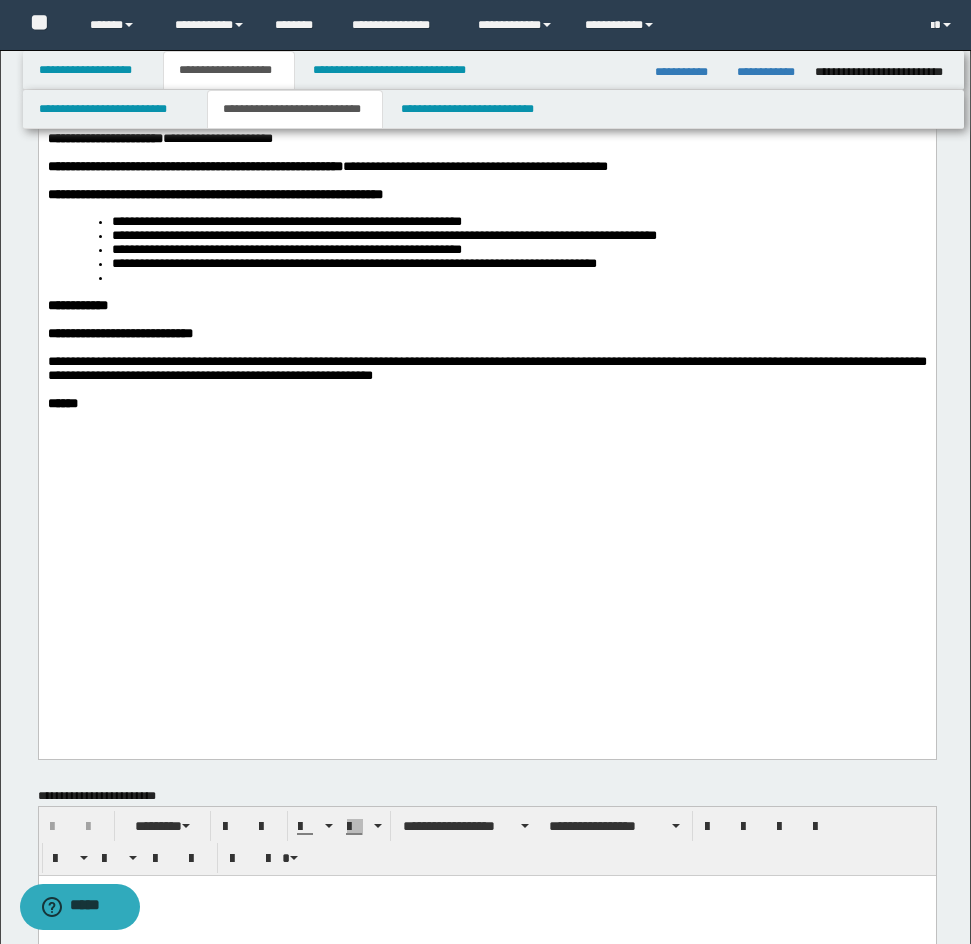 click on "**********" at bounding box center [486, -128] 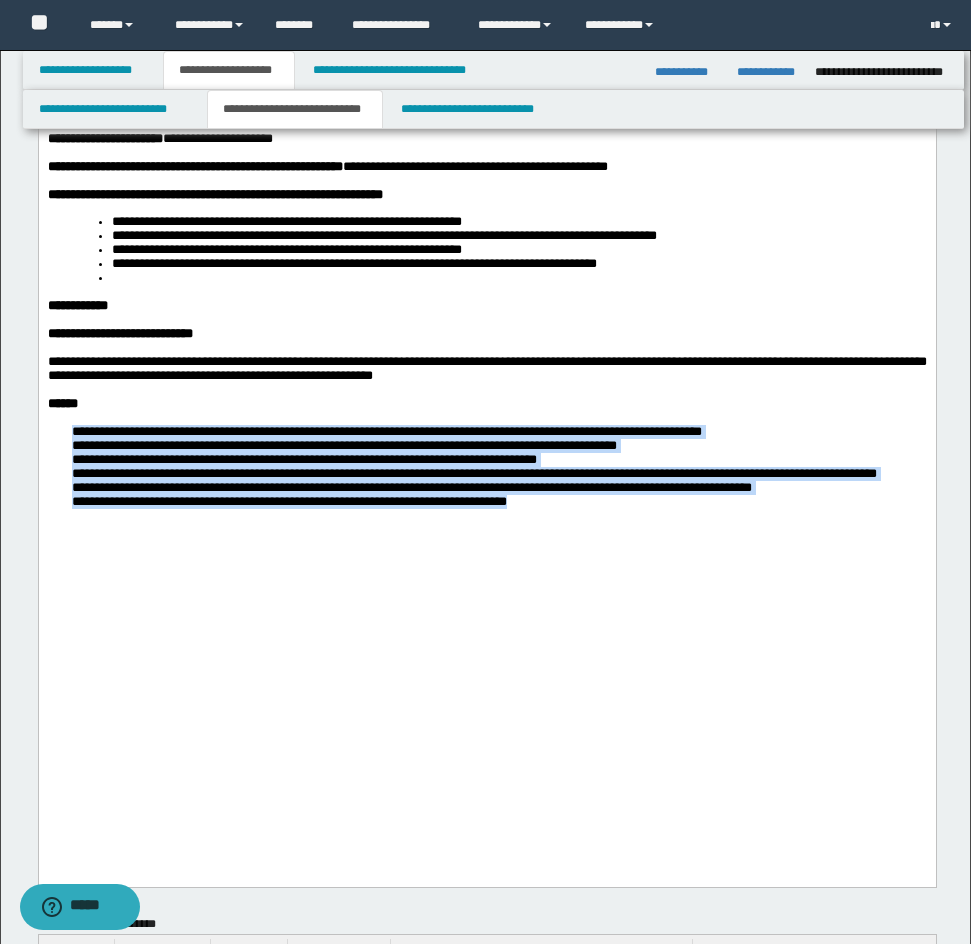 drag, startPoint x: 68, startPoint y: 640, endPoint x: 751, endPoint y: 773, distance: 695.829 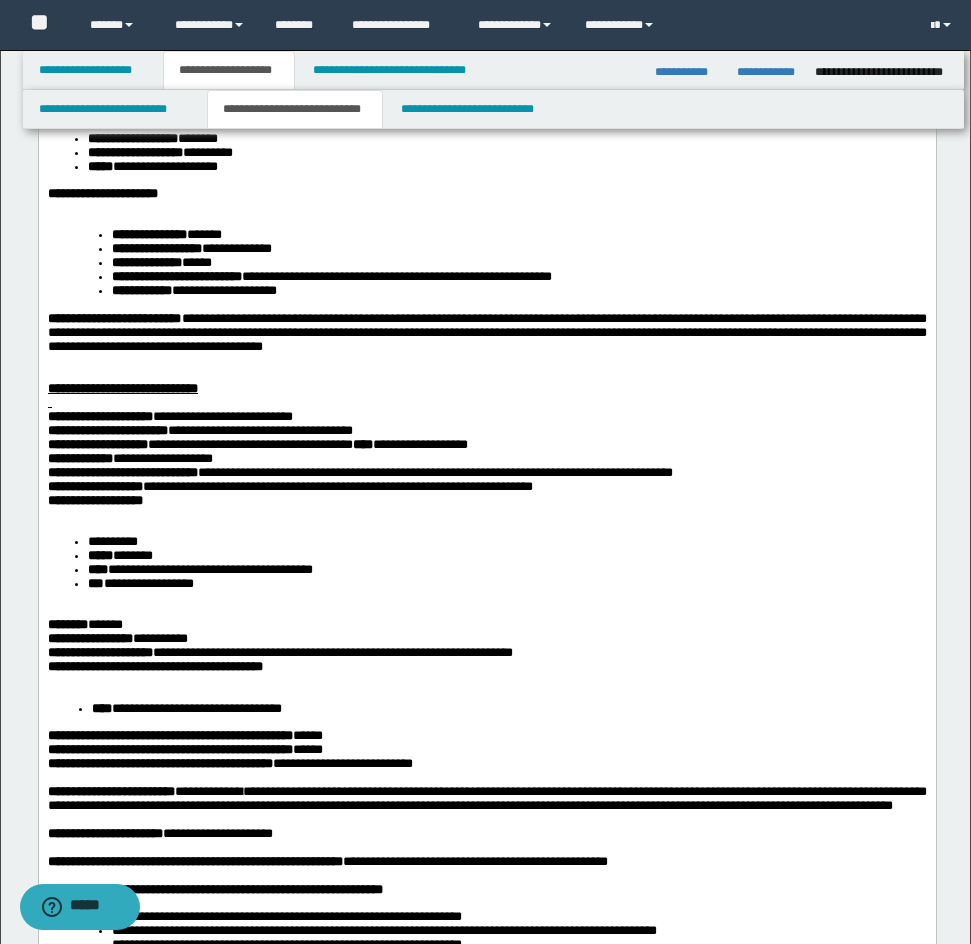 scroll, scrollTop: 0, scrollLeft: 0, axis: both 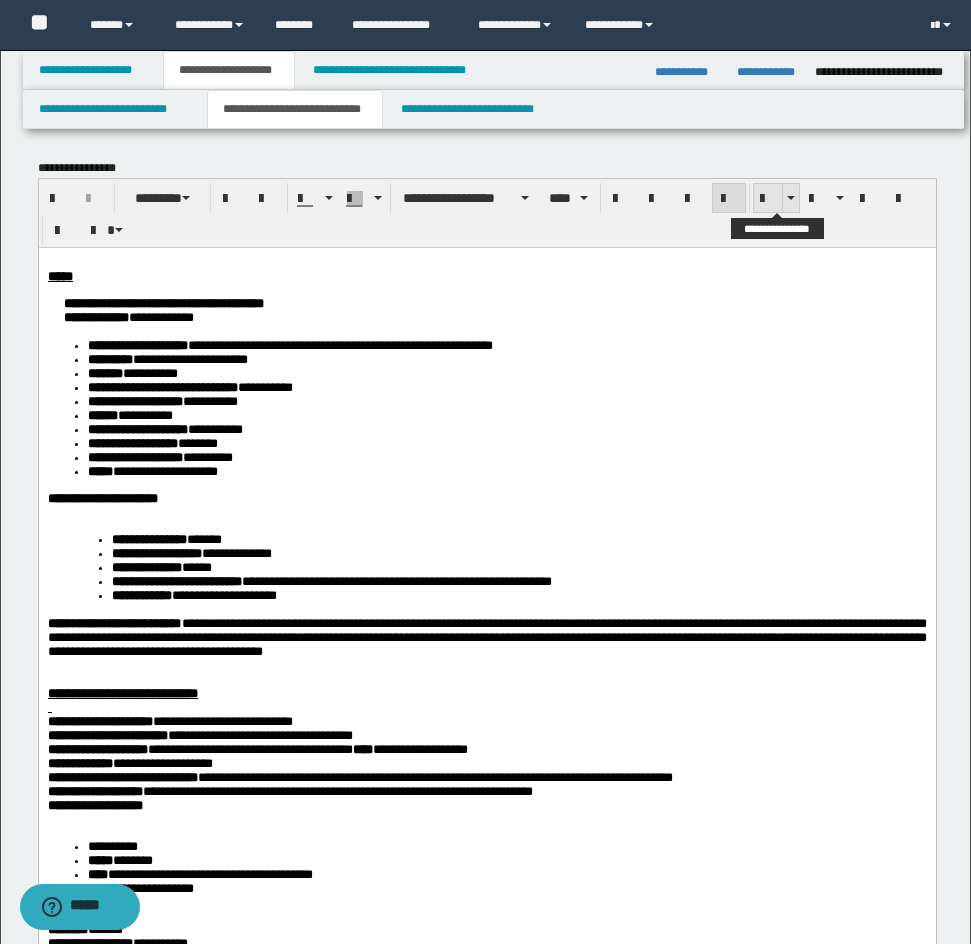 click at bounding box center [768, 199] 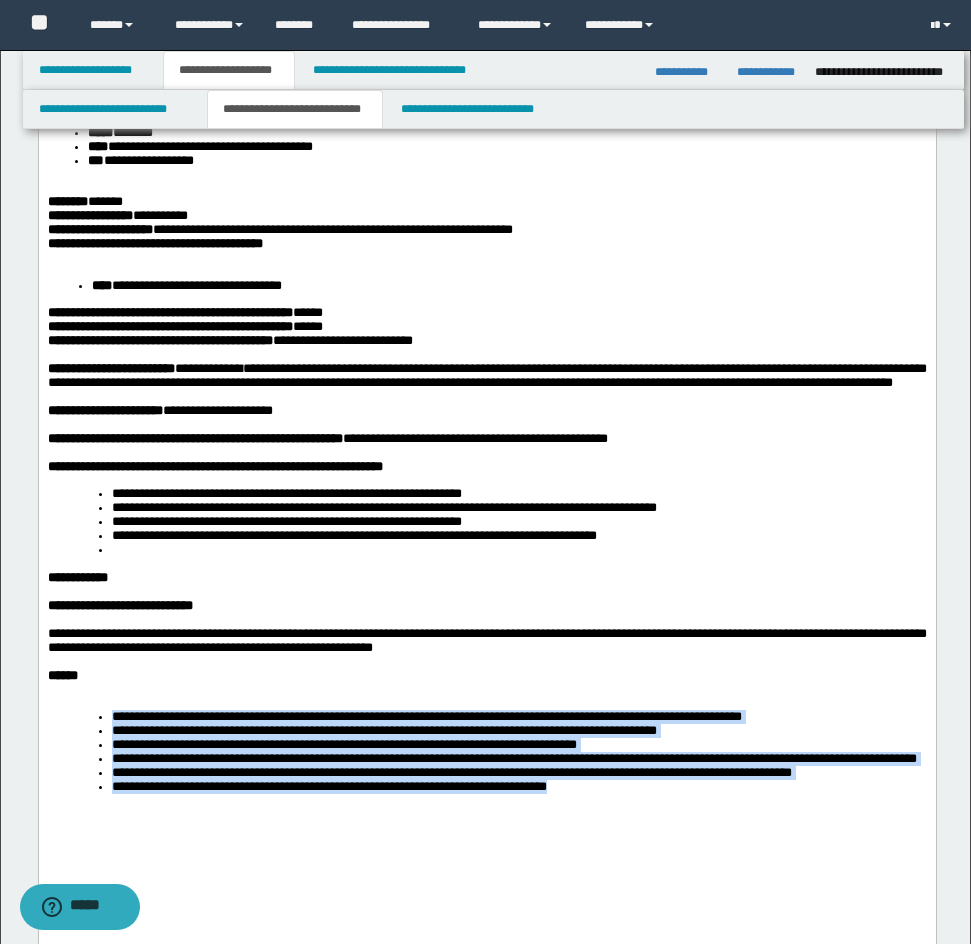 scroll, scrollTop: 1000, scrollLeft: 0, axis: vertical 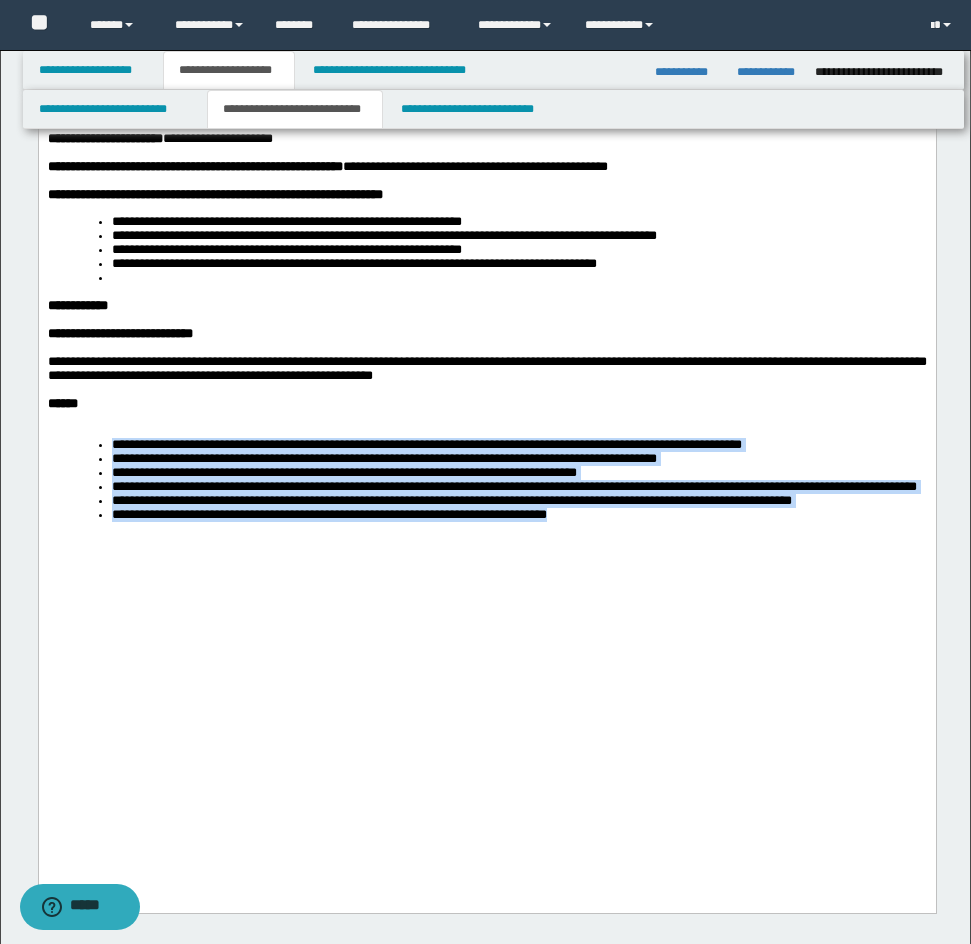click on "**********" at bounding box center (513, 486) 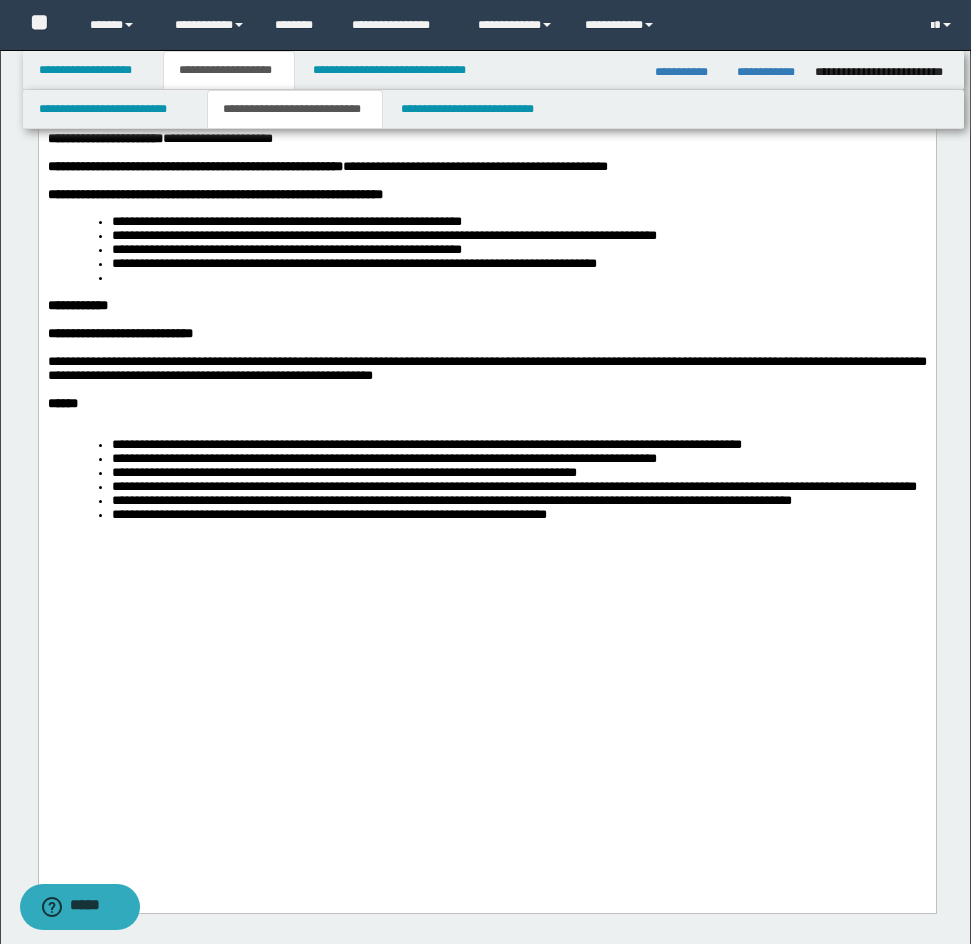 click on "**********" at bounding box center (486, -80) 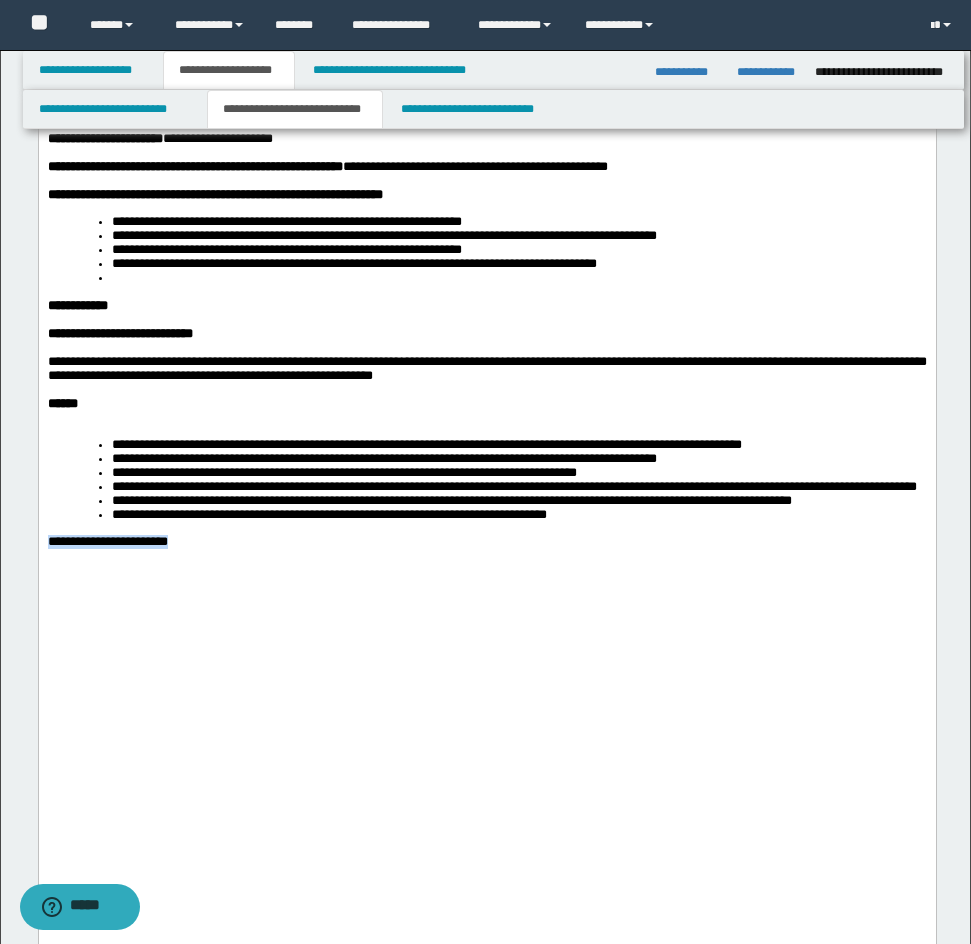 drag, startPoint x: 46, startPoint y: 810, endPoint x: 288, endPoint y: 818, distance: 242.1322 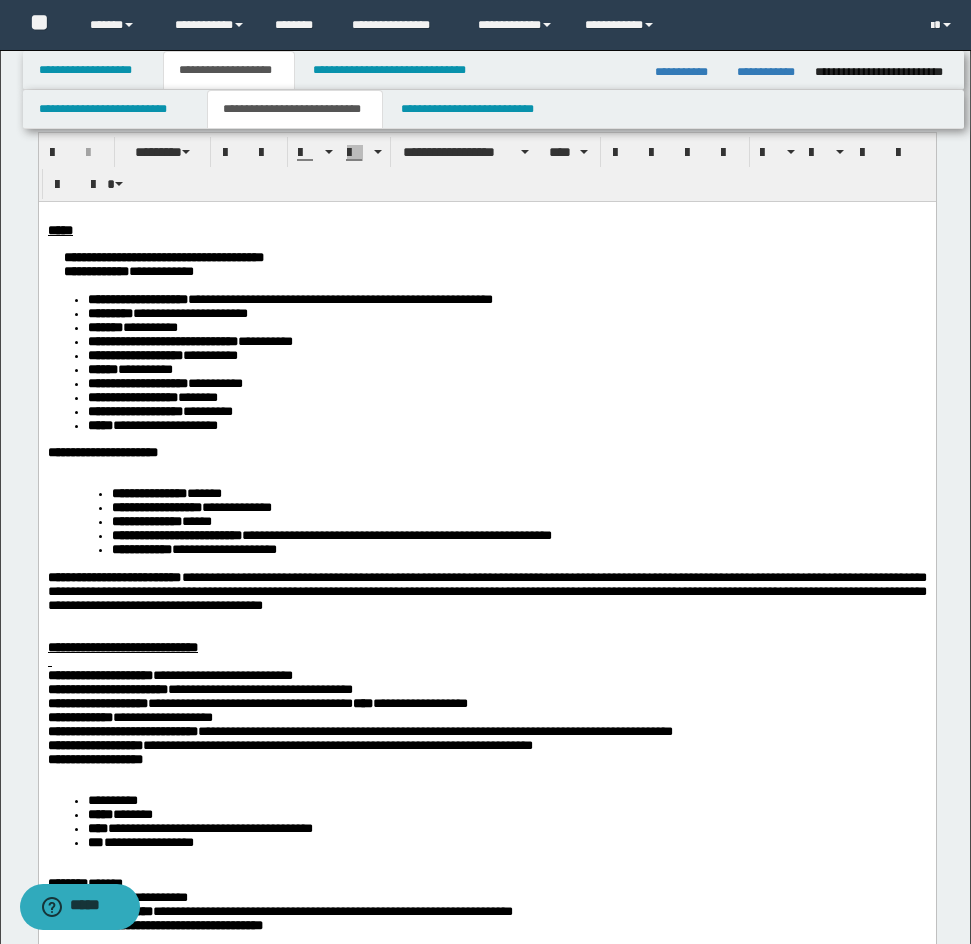 scroll, scrollTop: 0, scrollLeft: 0, axis: both 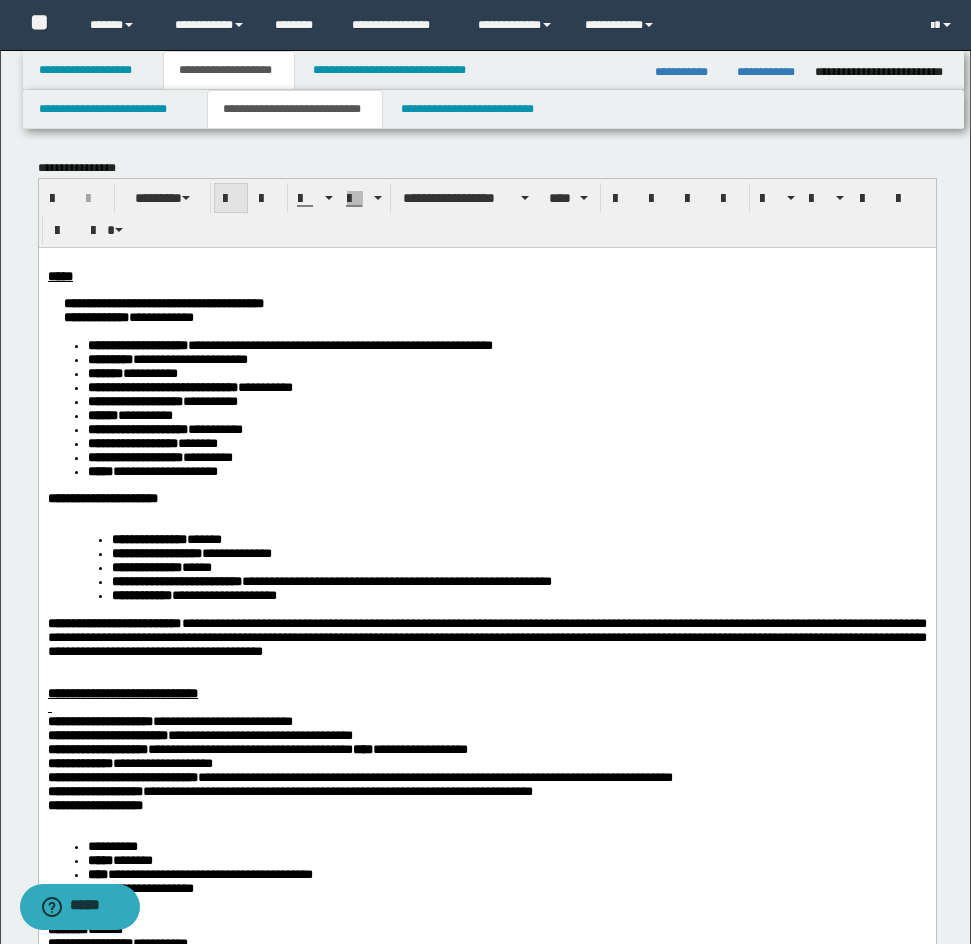 click at bounding box center [231, 199] 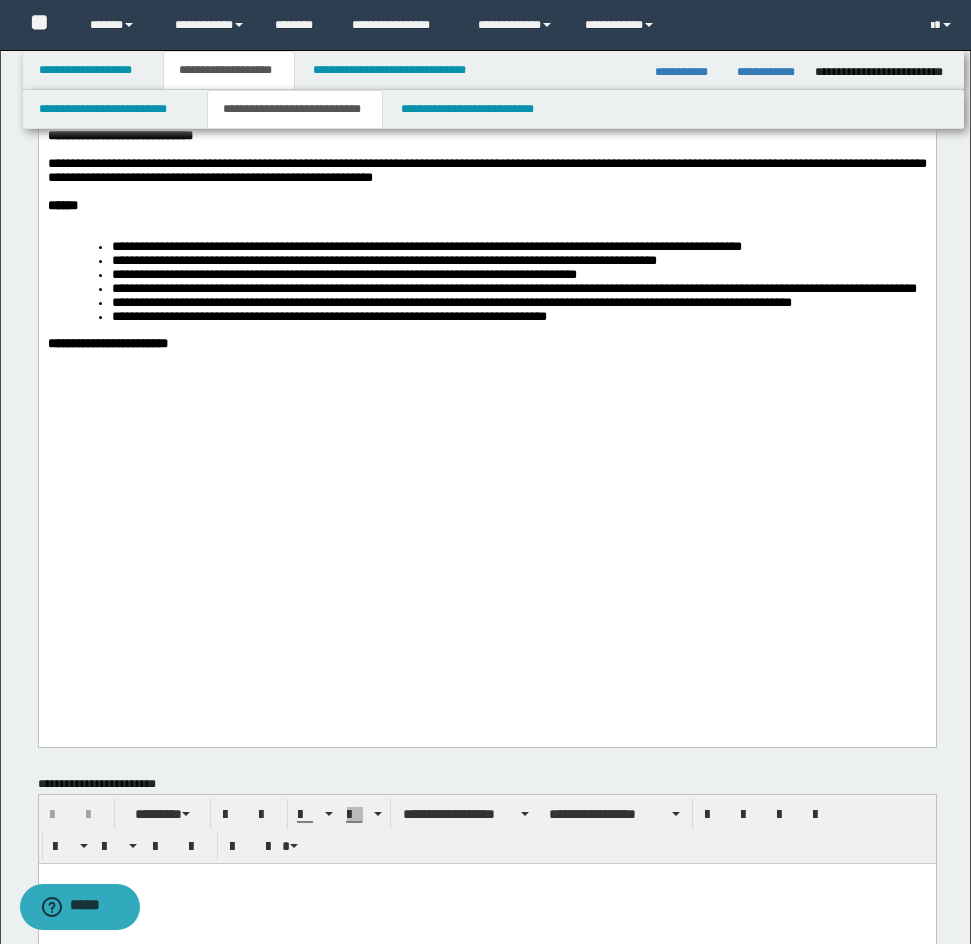 scroll, scrollTop: 1200, scrollLeft: 0, axis: vertical 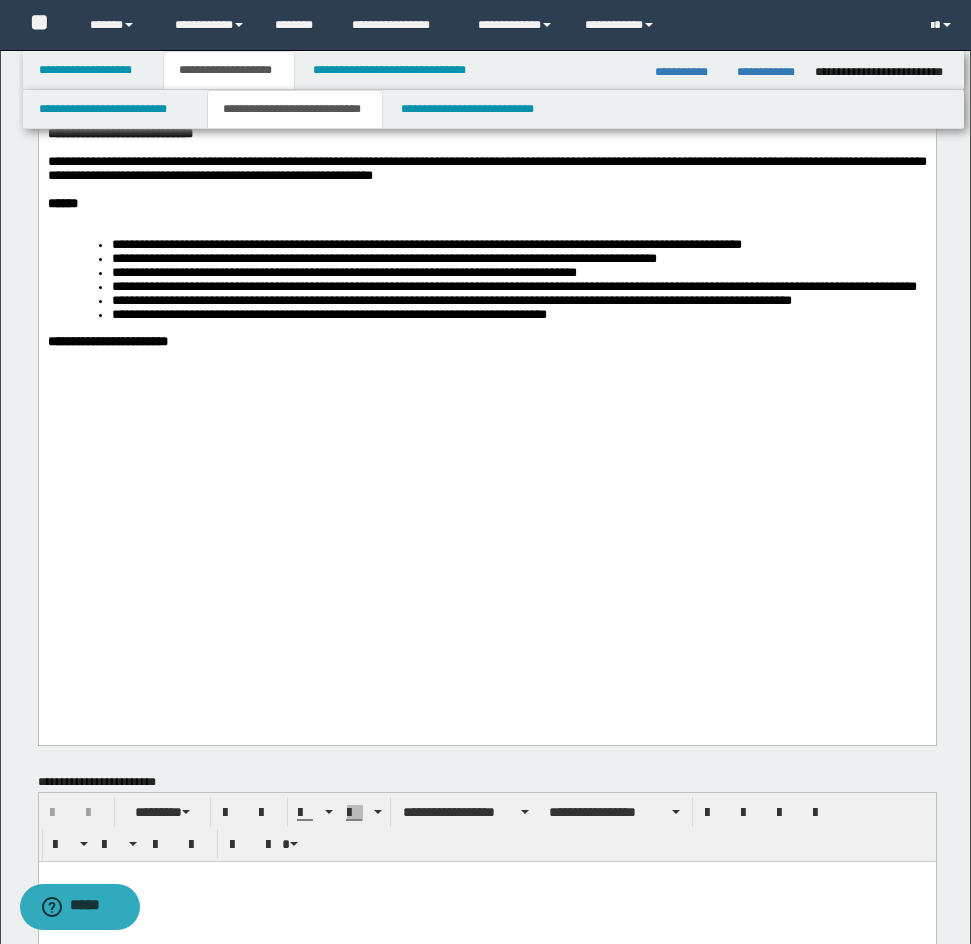 click on "**********" at bounding box center [486, -266] 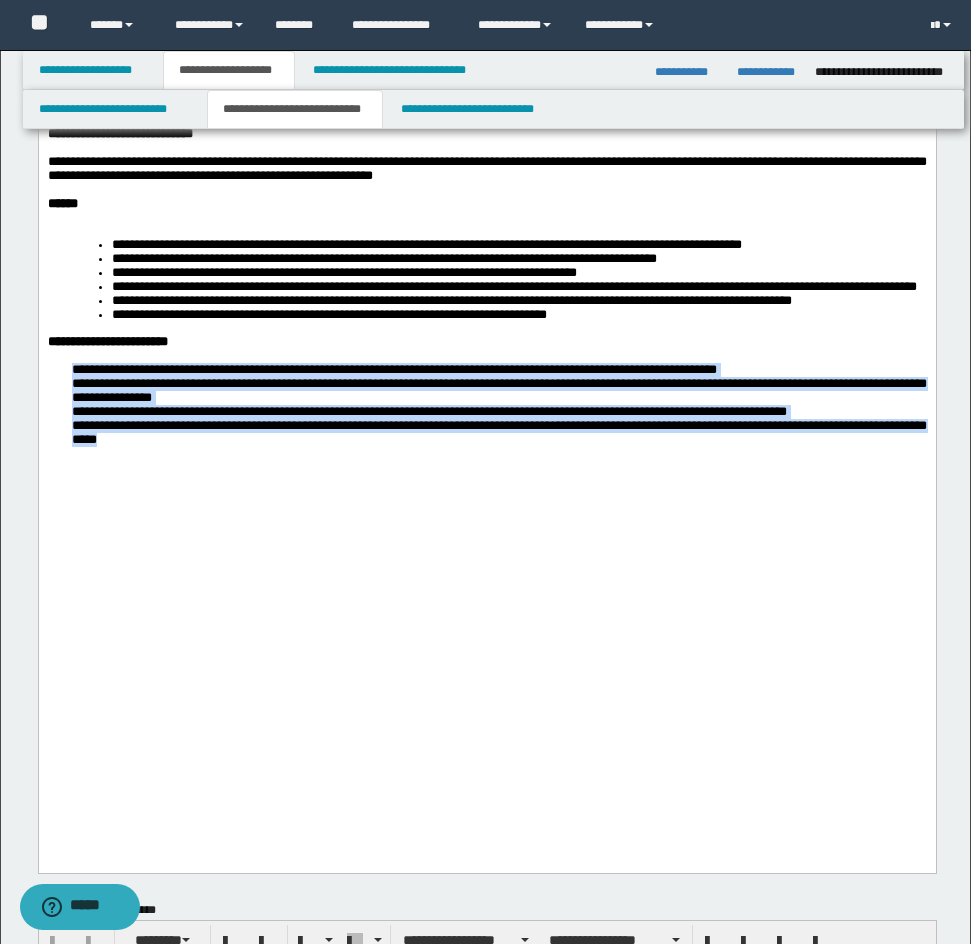 drag, startPoint x: 69, startPoint y: 648, endPoint x: 424, endPoint y: 755, distance: 370.77487 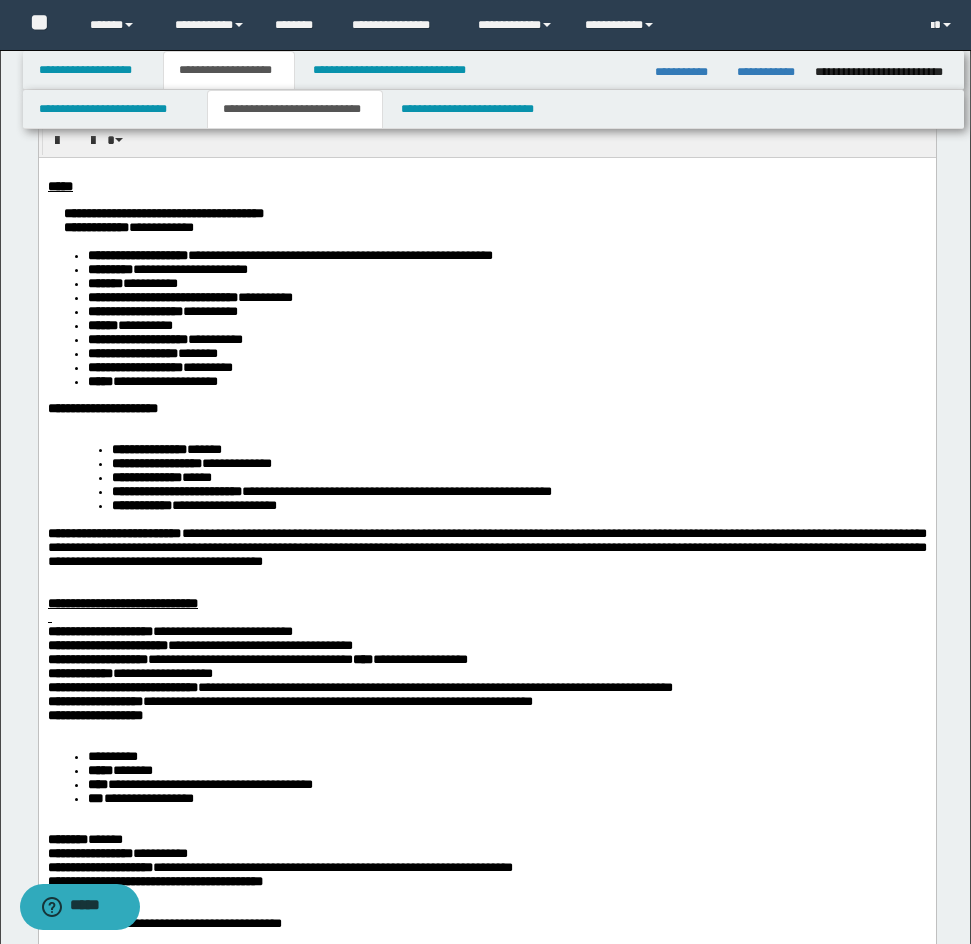 scroll, scrollTop: 0, scrollLeft: 0, axis: both 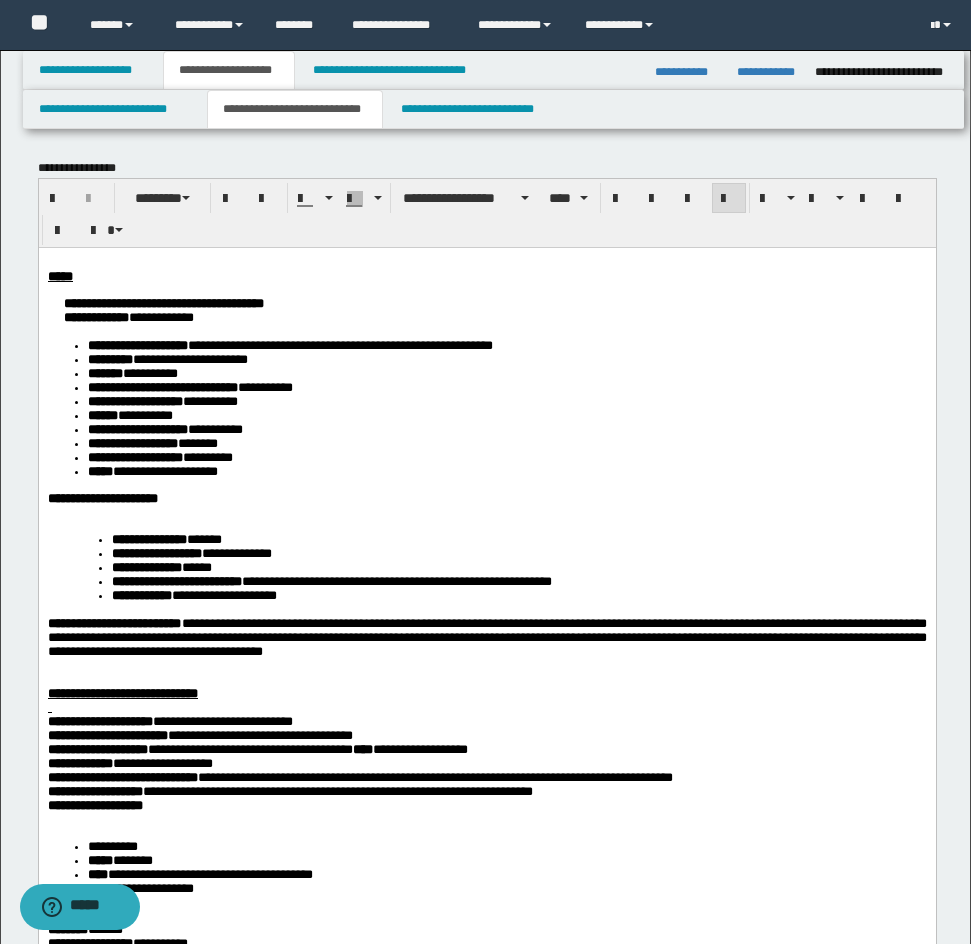 drag, startPoint x: 760, startPoint y: 195, endPoint x: 726, endPoint y: 219, distance: 41.617306 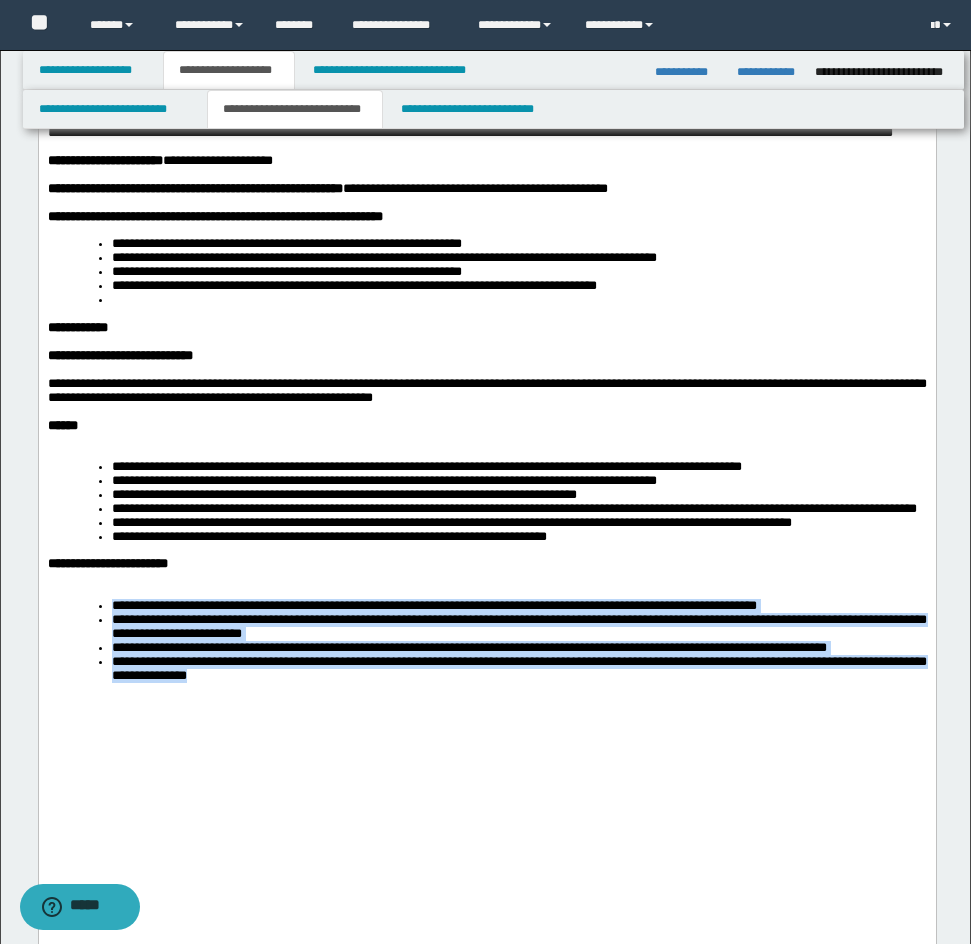 scroll, scrollTop: 1200, scrollLeft: 0, axis: vertical 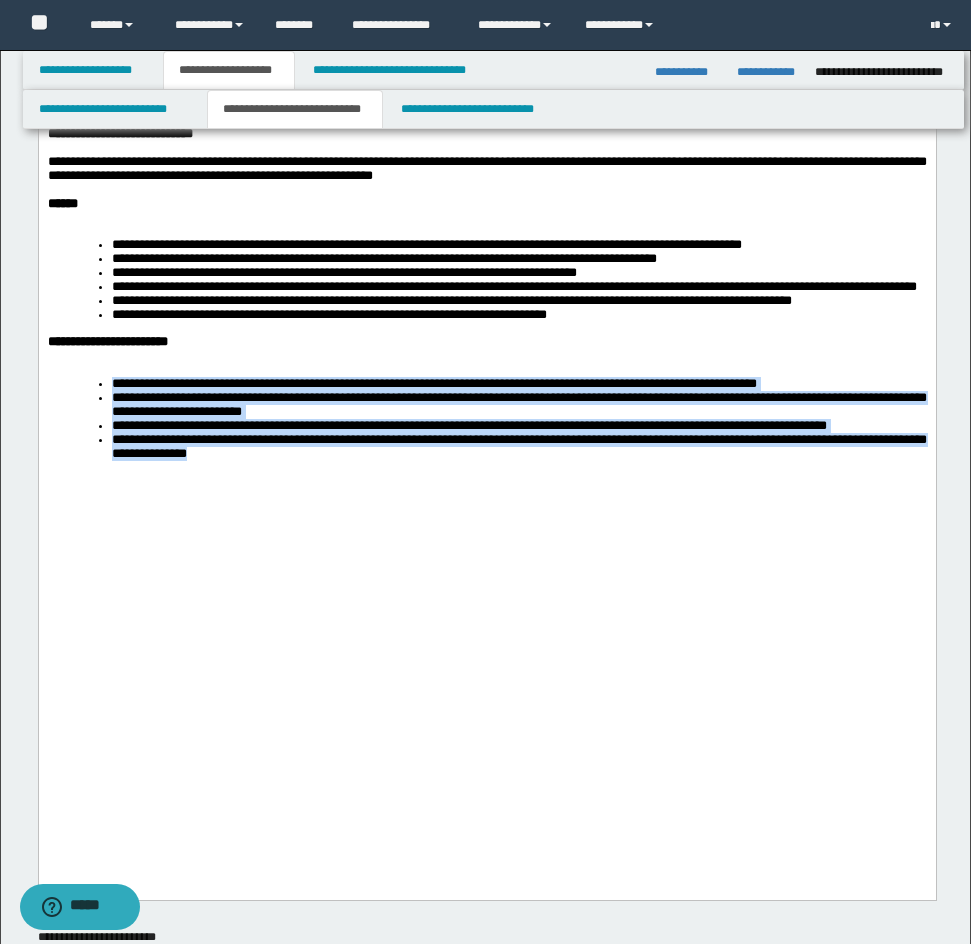 click on "**********" at bounding box center [518, 447] 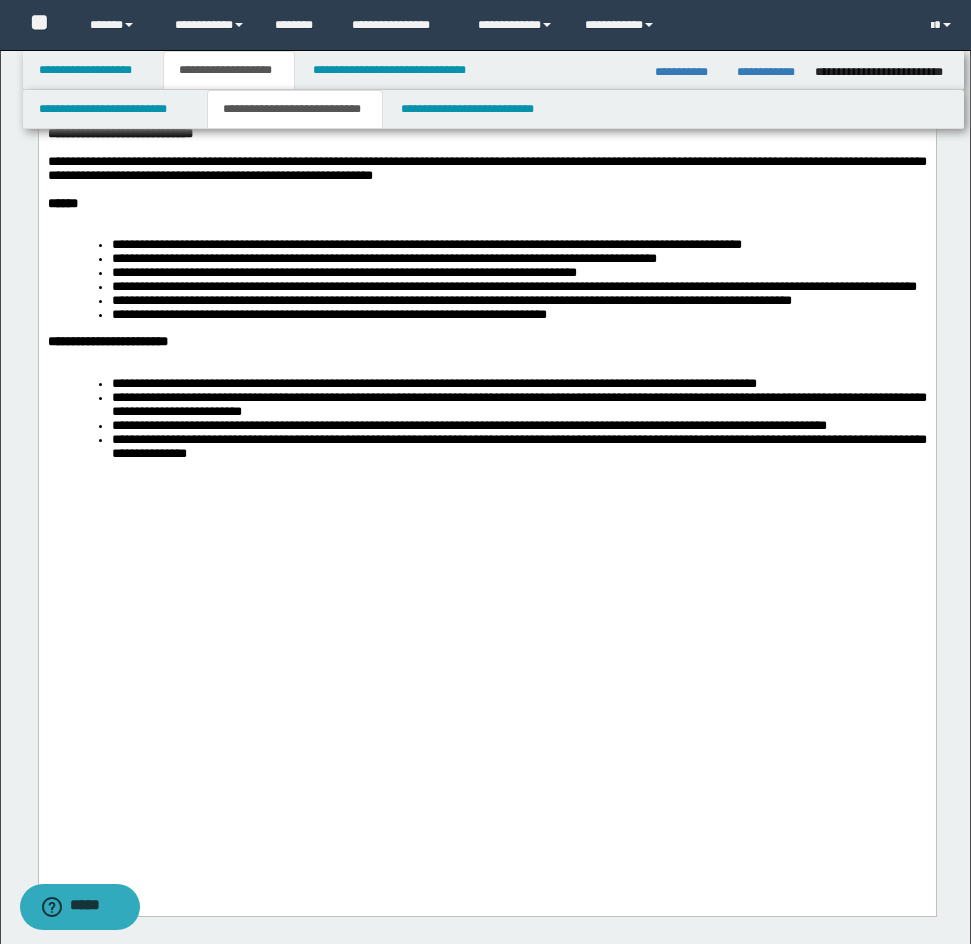 click on "**********" at bounding box center (486, -203) 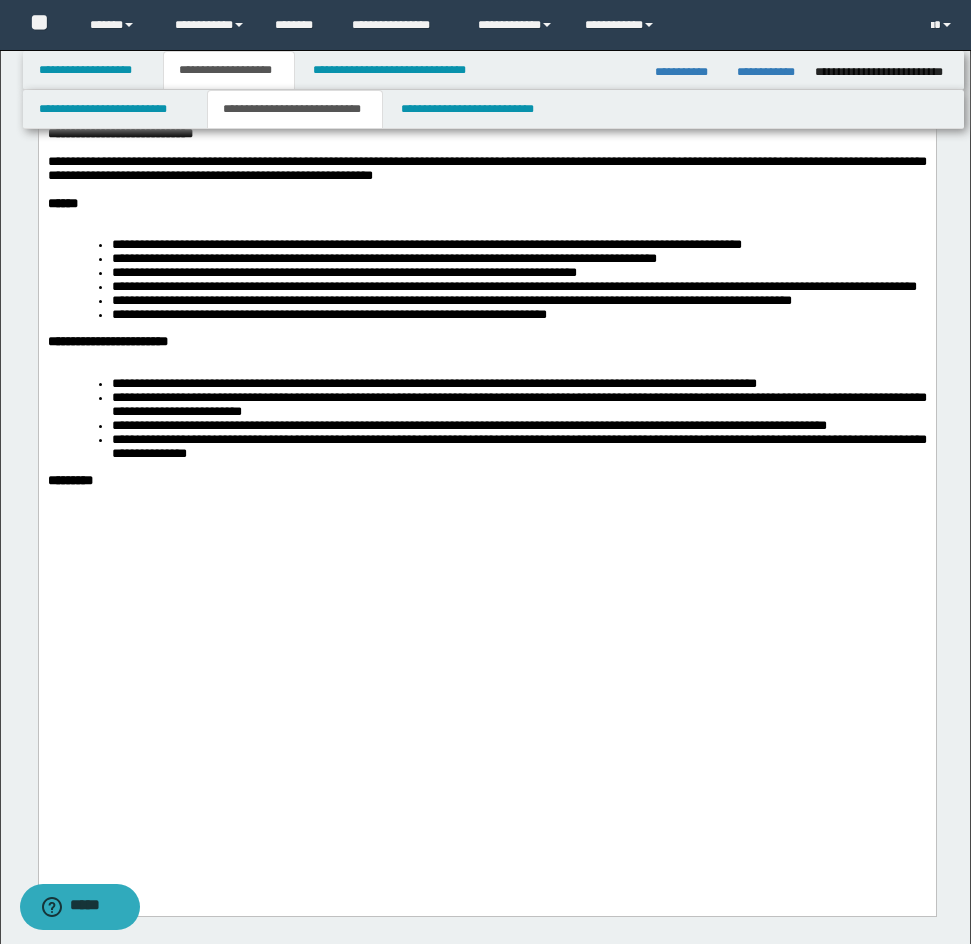 click on "**********" at bounding box center (486, -203) 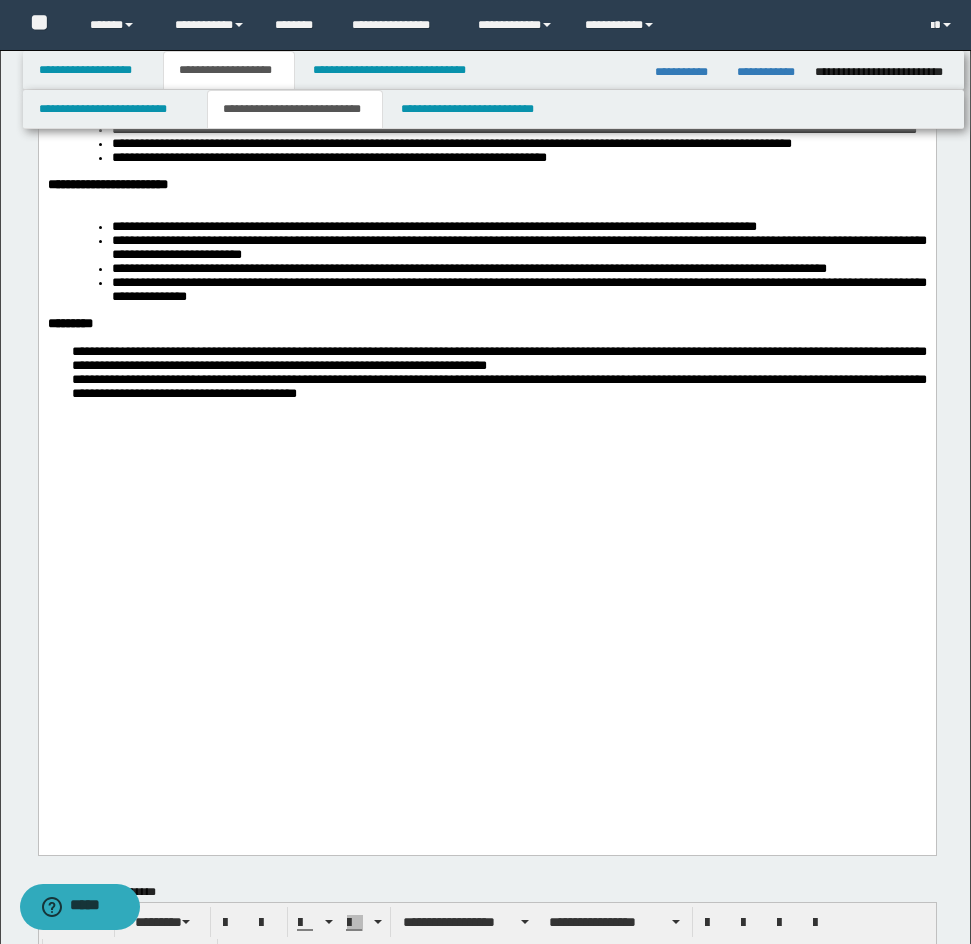 scroll, scrollTop: 1600, scrollLeft: 0, axis: vertical 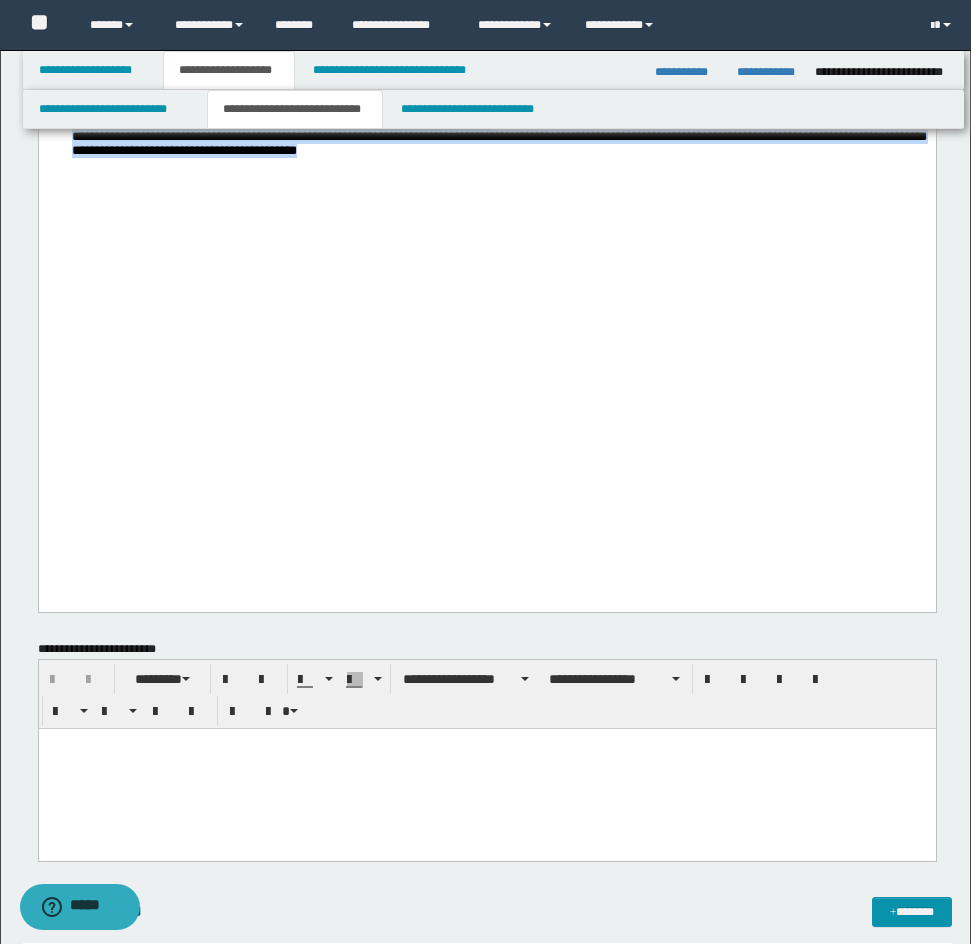 drag, startPoint x: 68, startPoint y: 431, endPoint x: 812, endPoint y: 576, distance: 757.99805 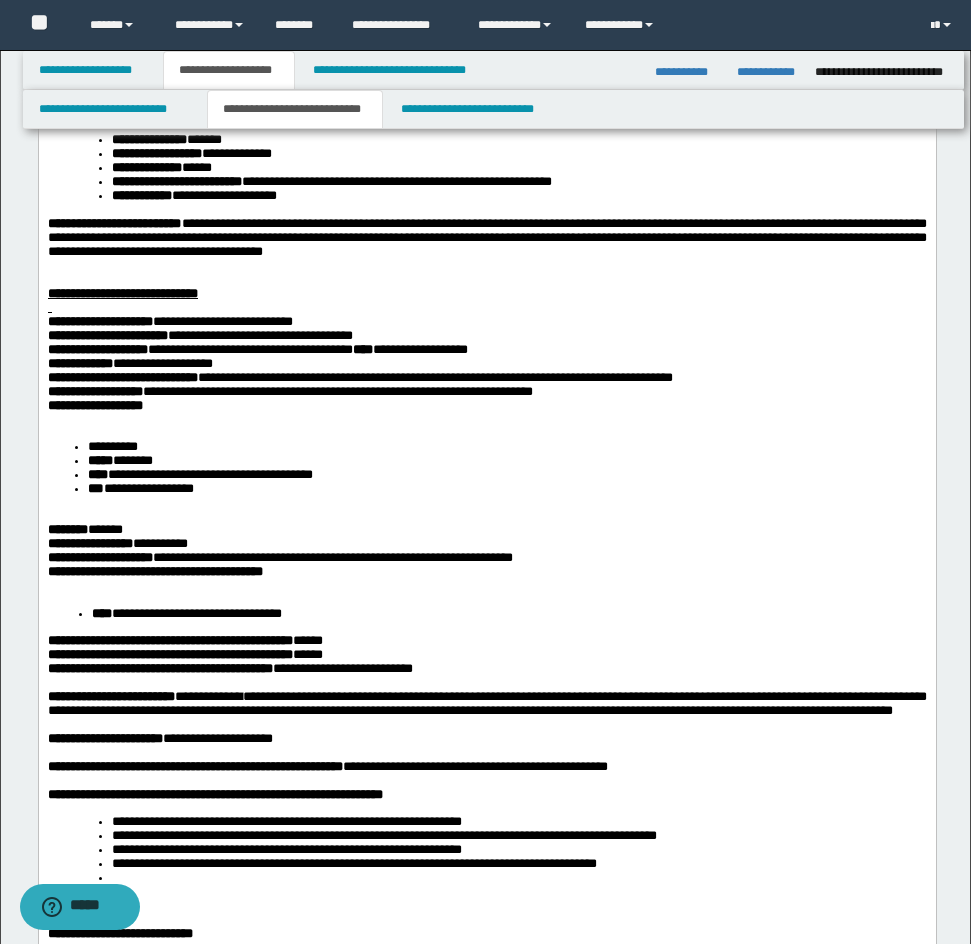 scroll, scrollTop: 0, scrollLeft: 0, axis: both 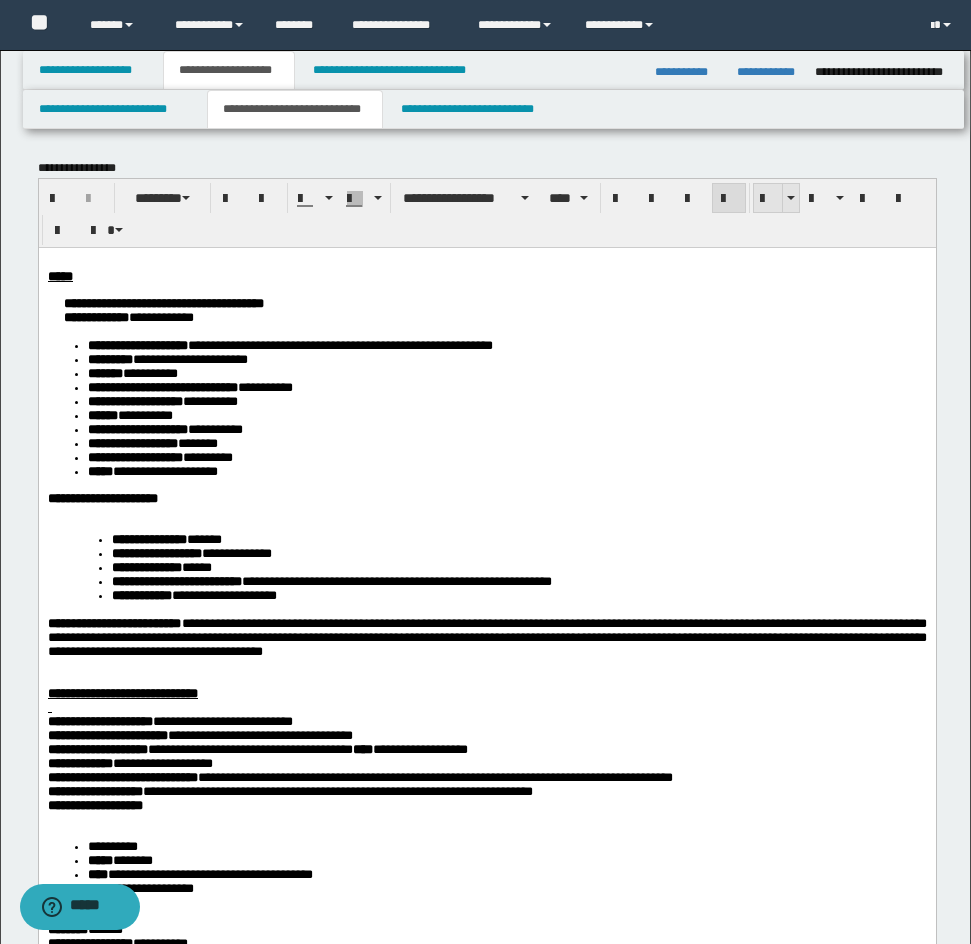 click at bounding box center [768, 199] 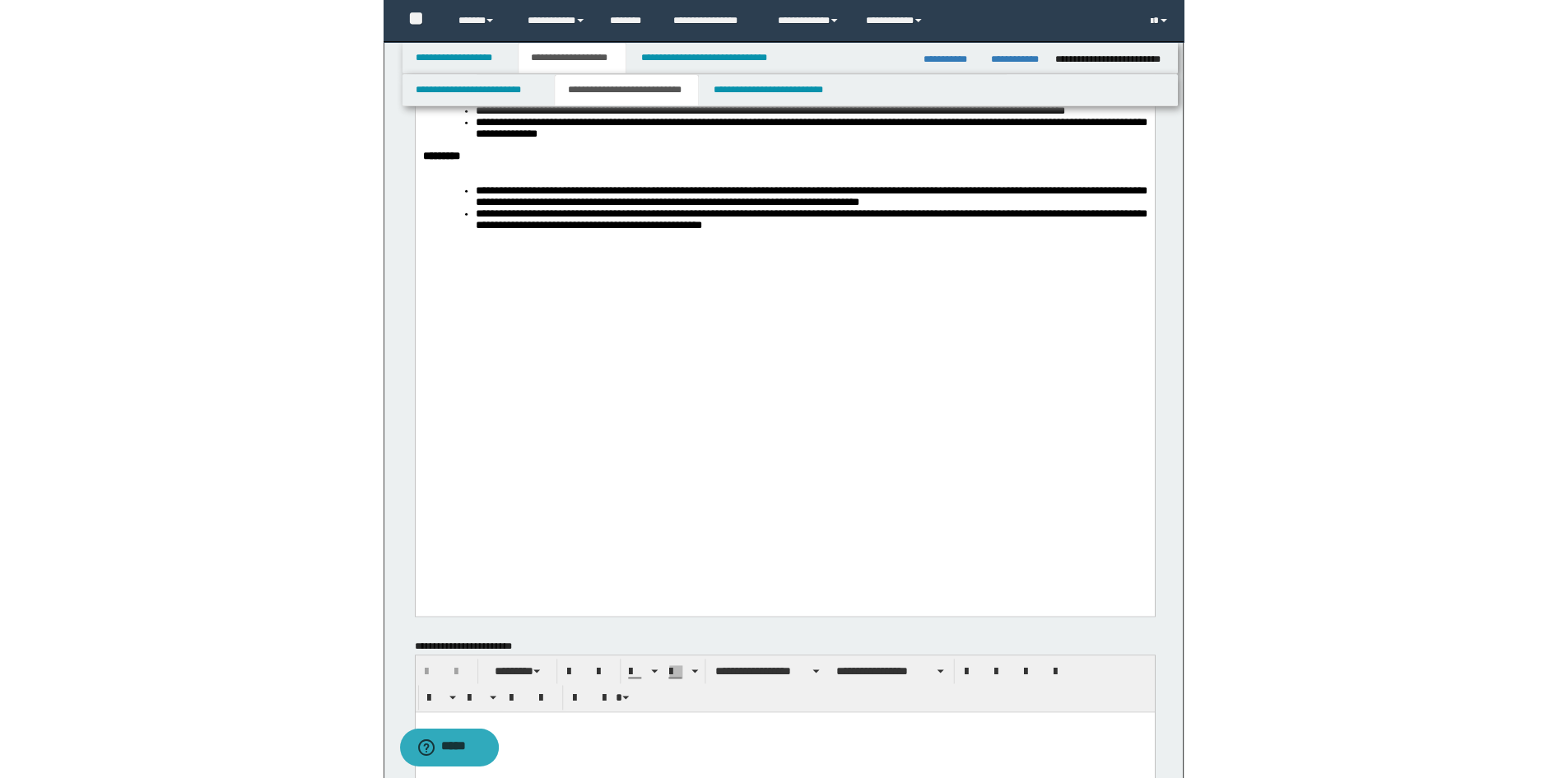 scroll, scrollTop: 1400, scrollLeft: 0, axis: vertical 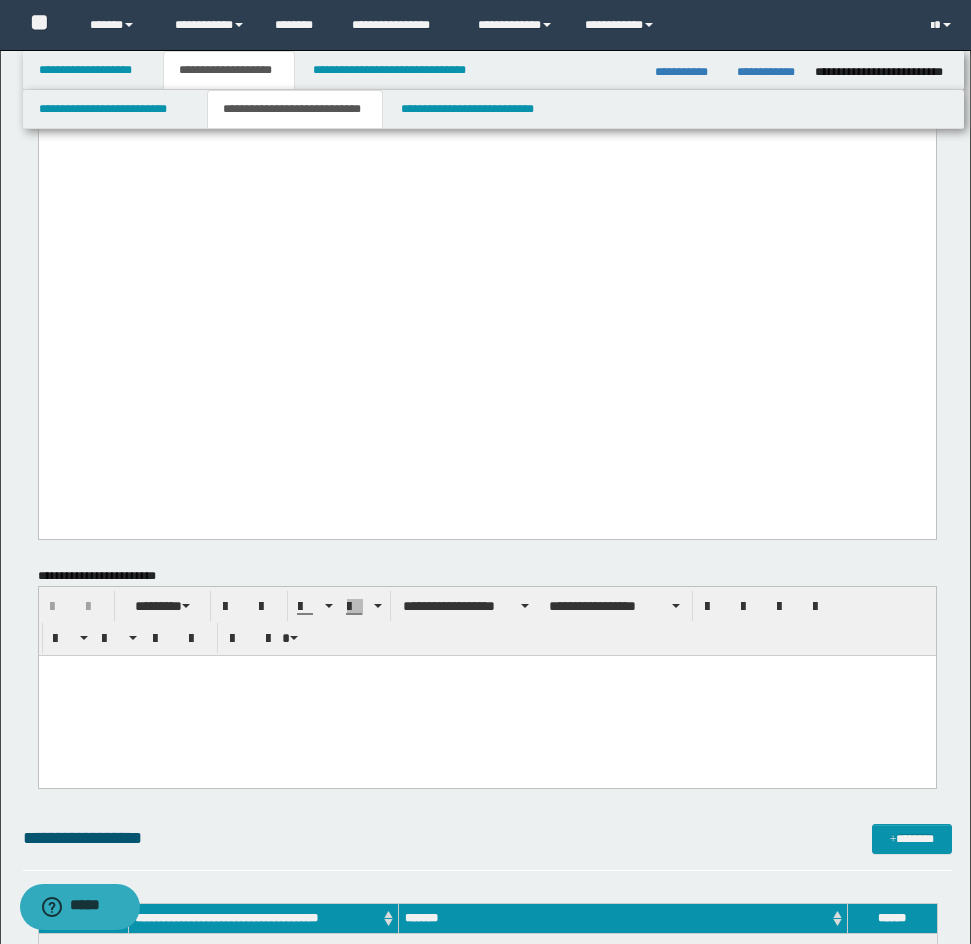 click on "**********" at bounding box center (486, -655) 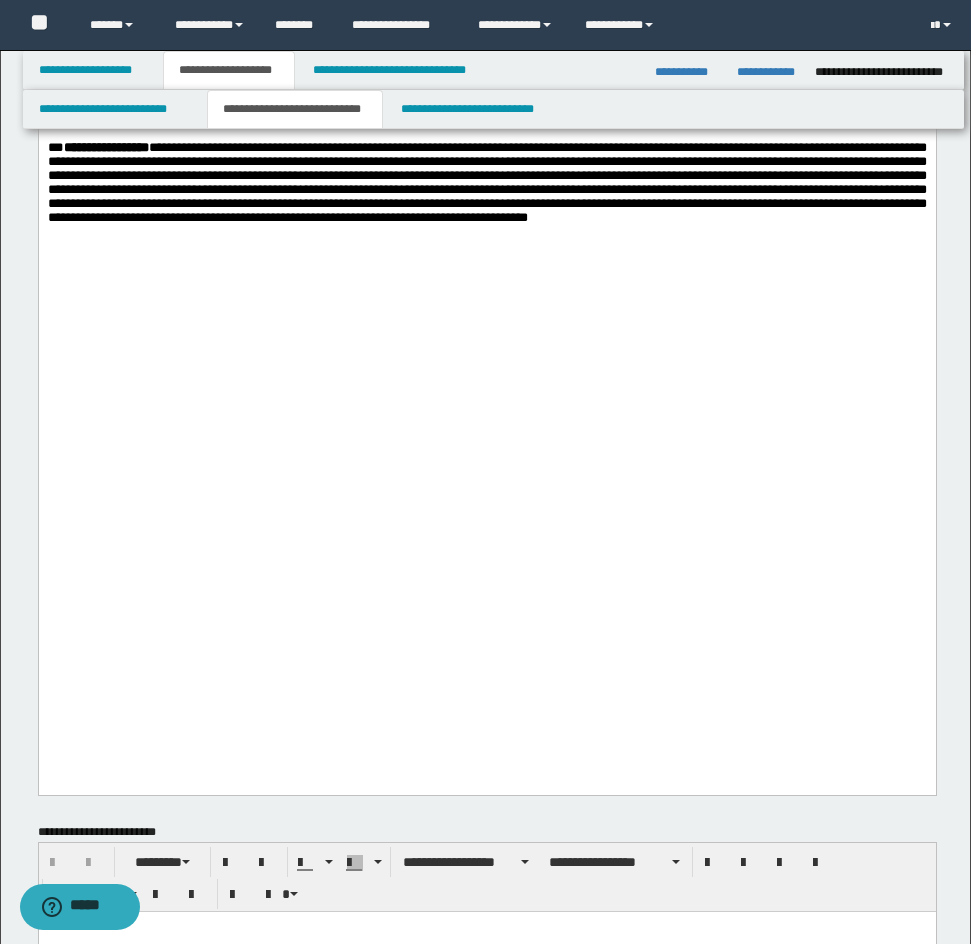 click on "**********" at bounding box center (486, 182) 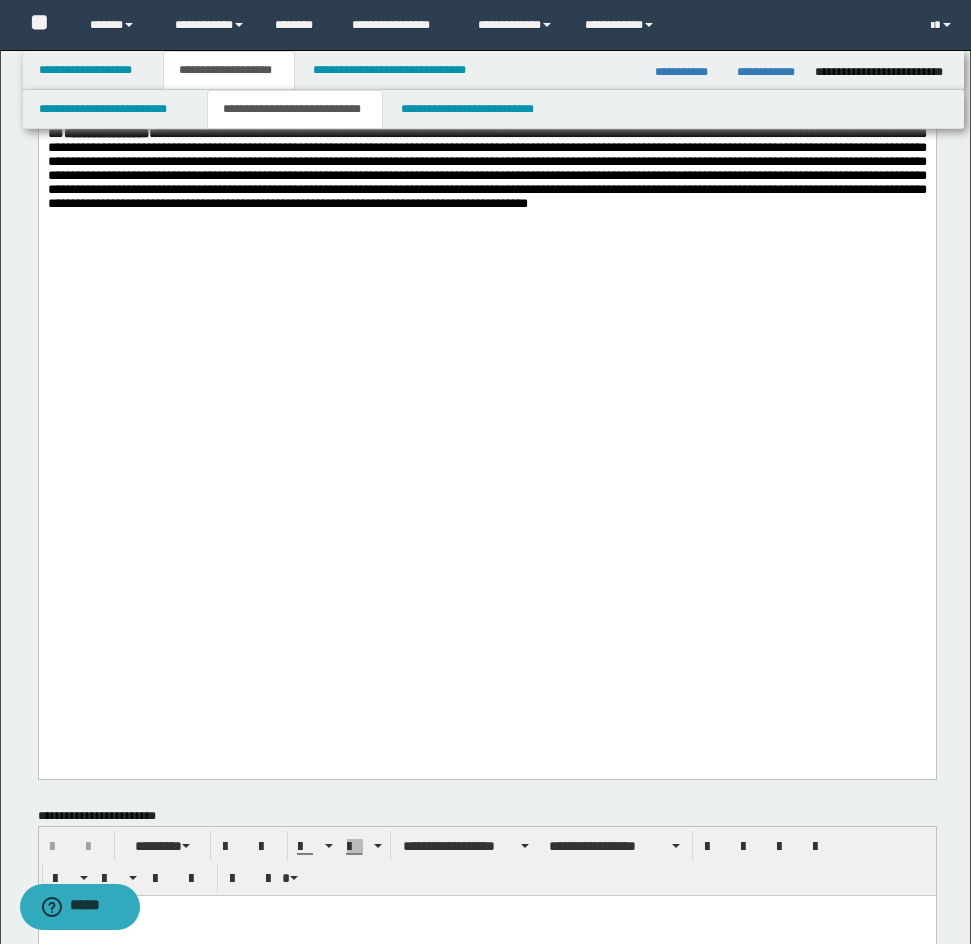 click on "**********" at bounding box center [486, 168] 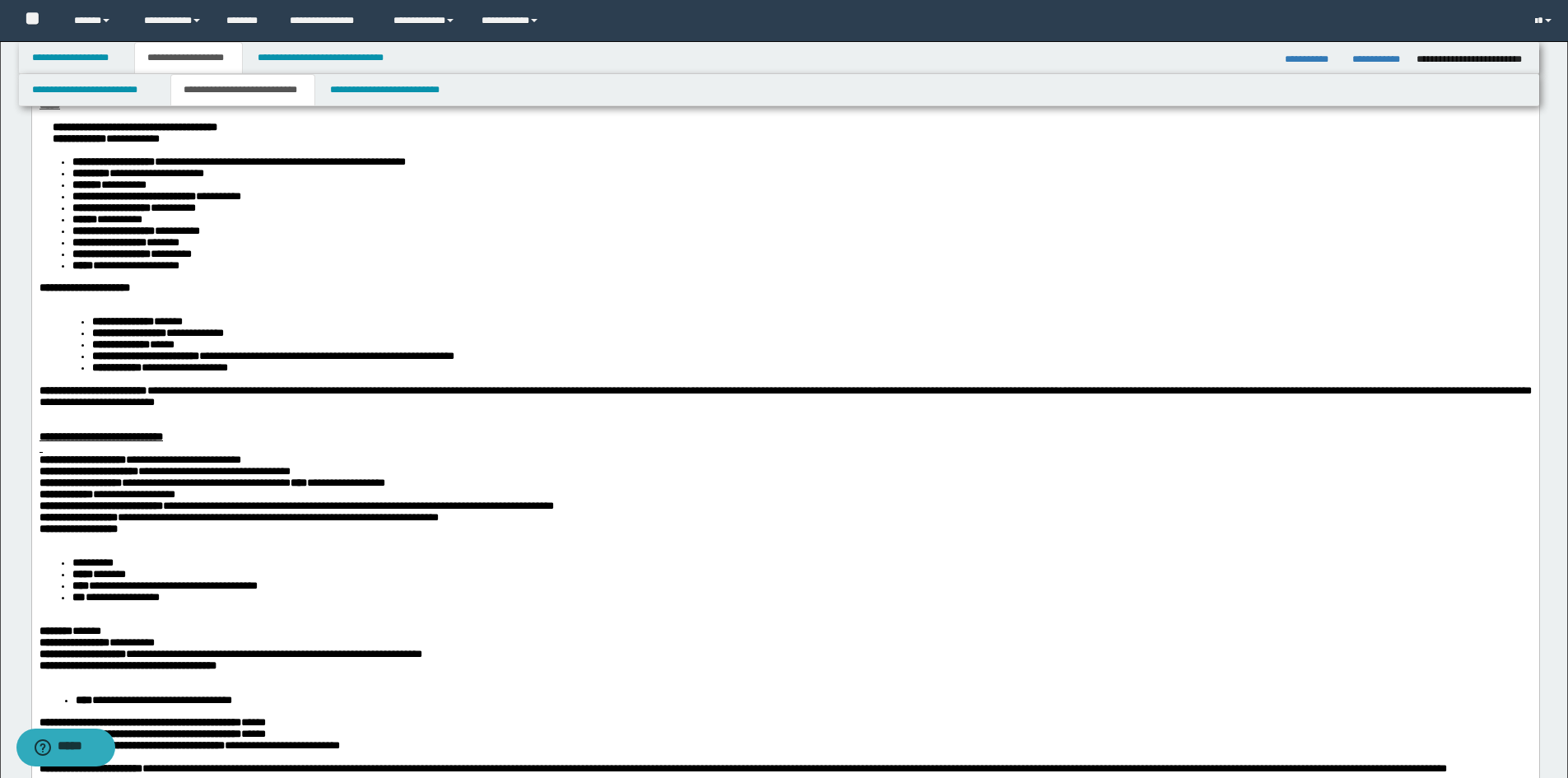 scroll, scrollTop: 0, scrollLeft: 0, axis: both 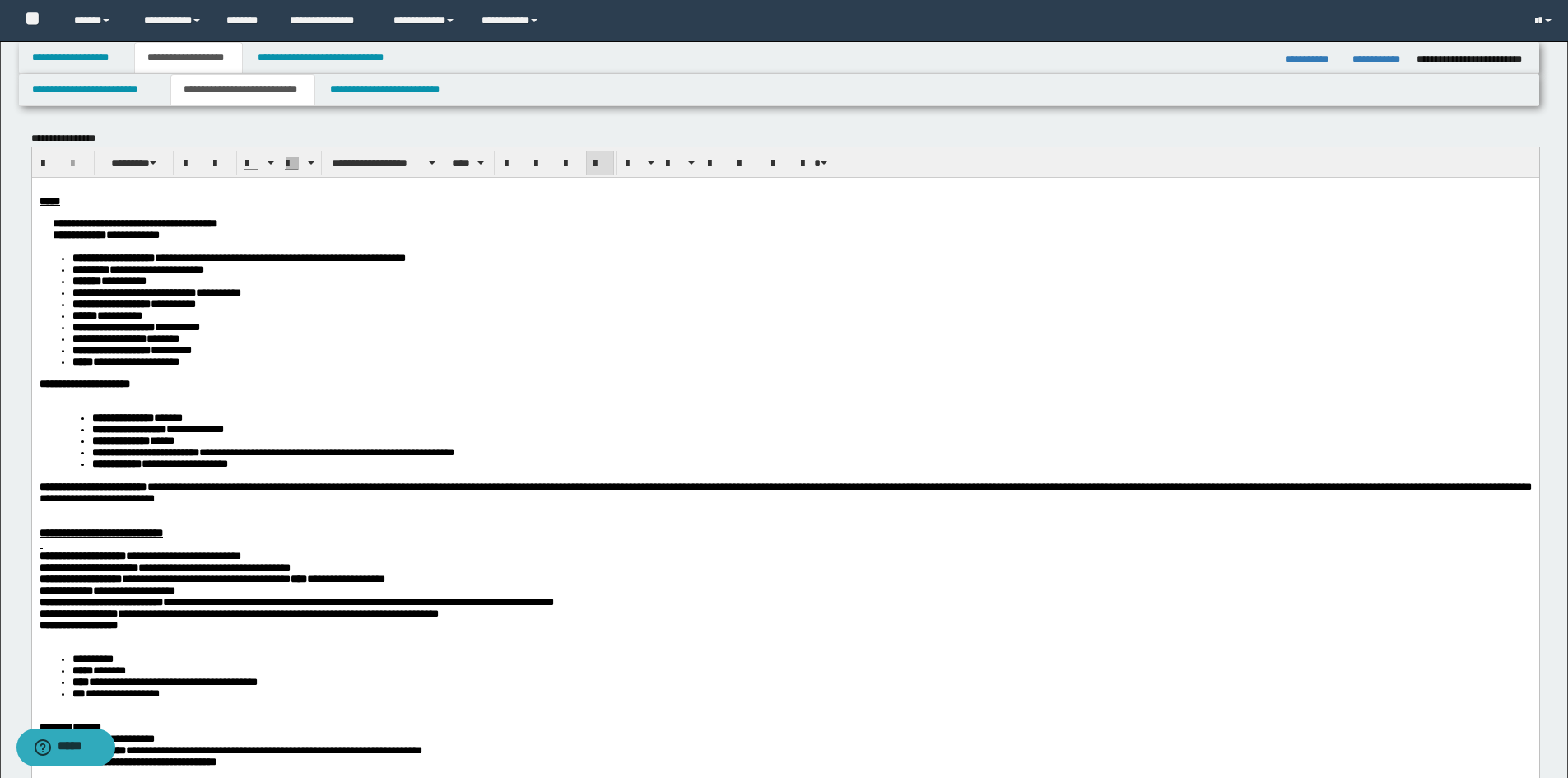 click on "**********" at bounding box center (784, 229) 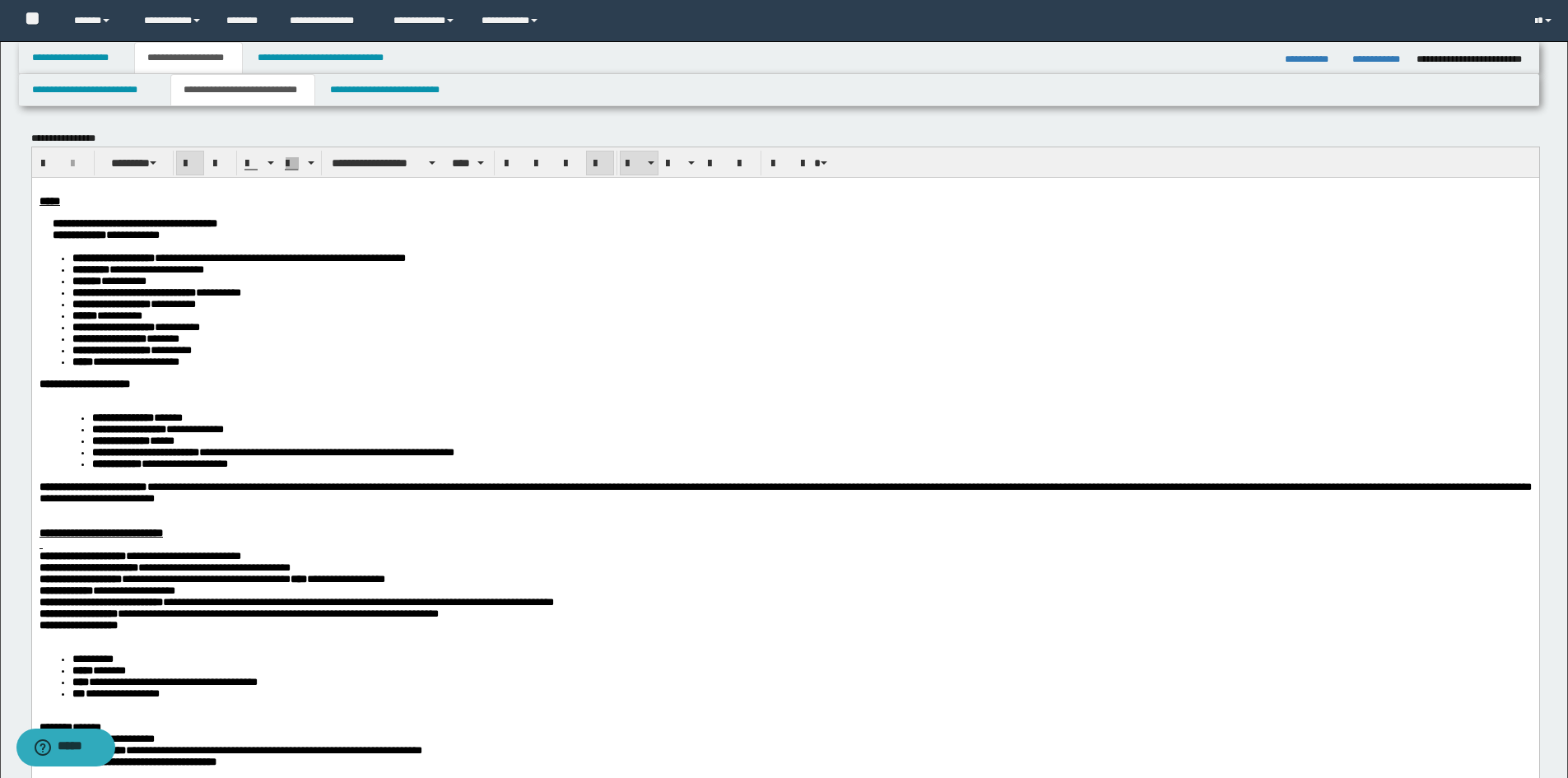 click on "**********" at bounding box center [784, 229] 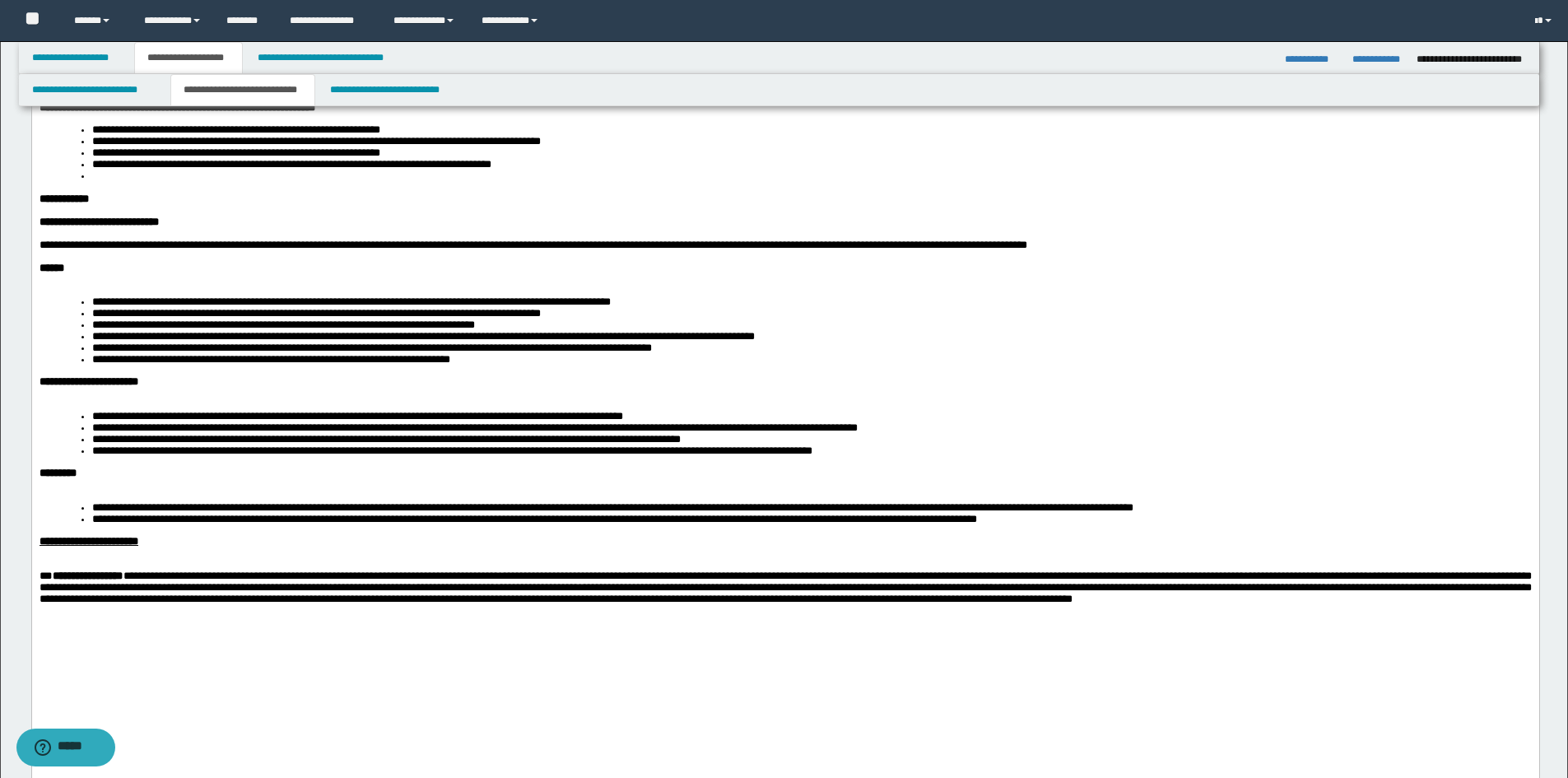 scroll, scrollTop: 1070, scrollLeft: 0, axis: vertical 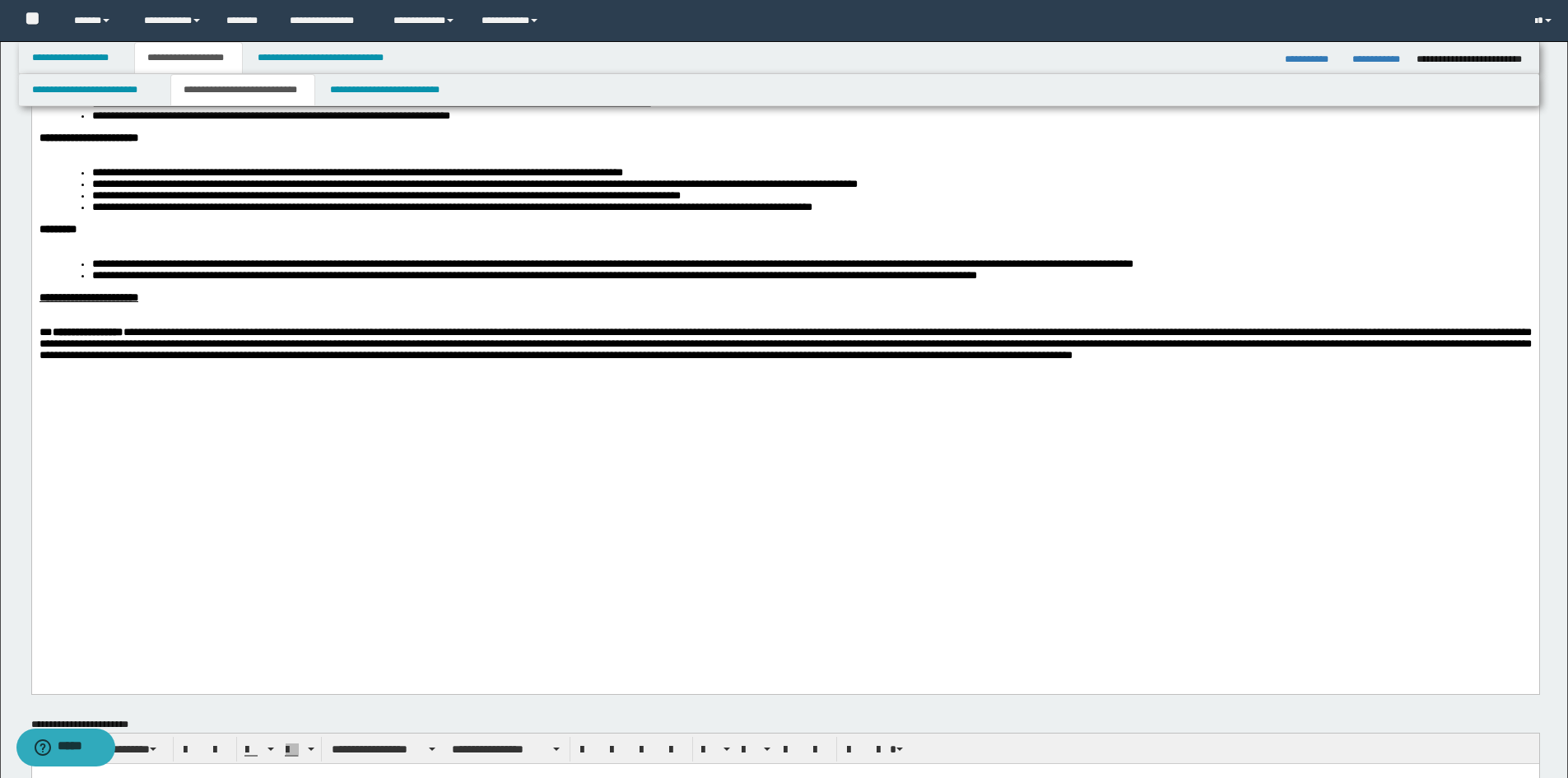 click on "**********" at bounding box center [784, 344] 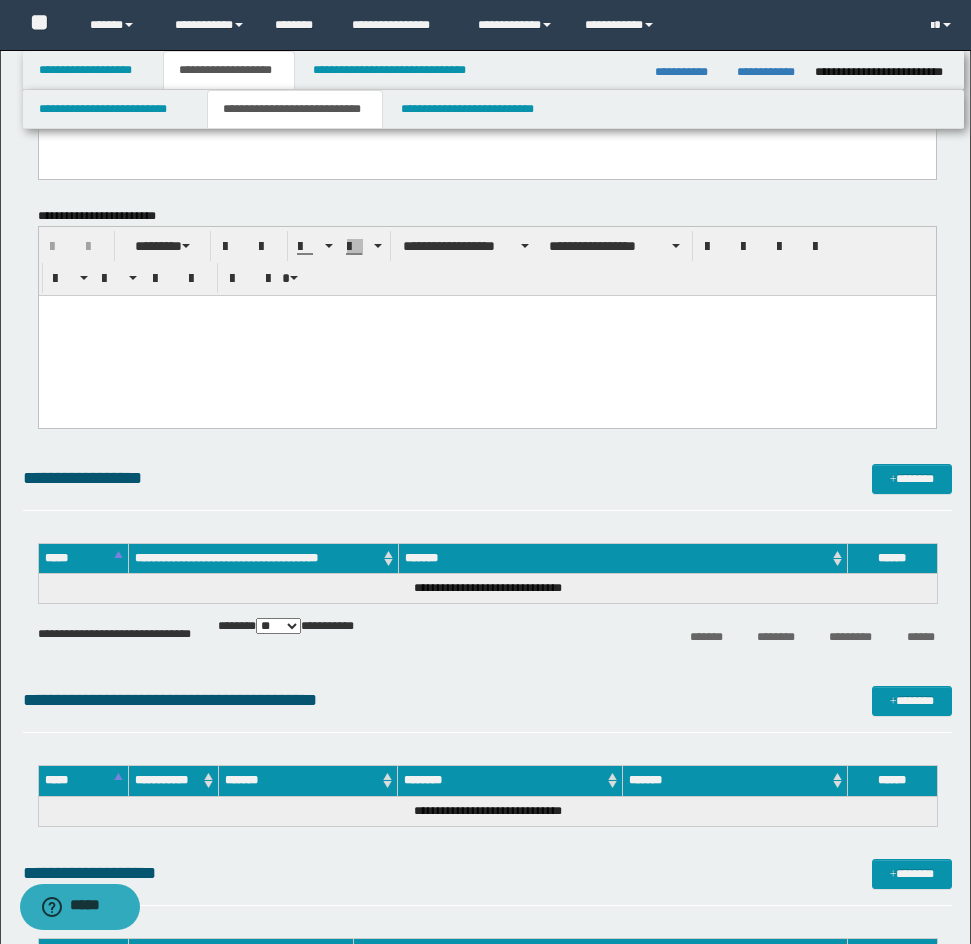scroll, scrollTop: 2000, scrollLeft: 0, axis: vertical 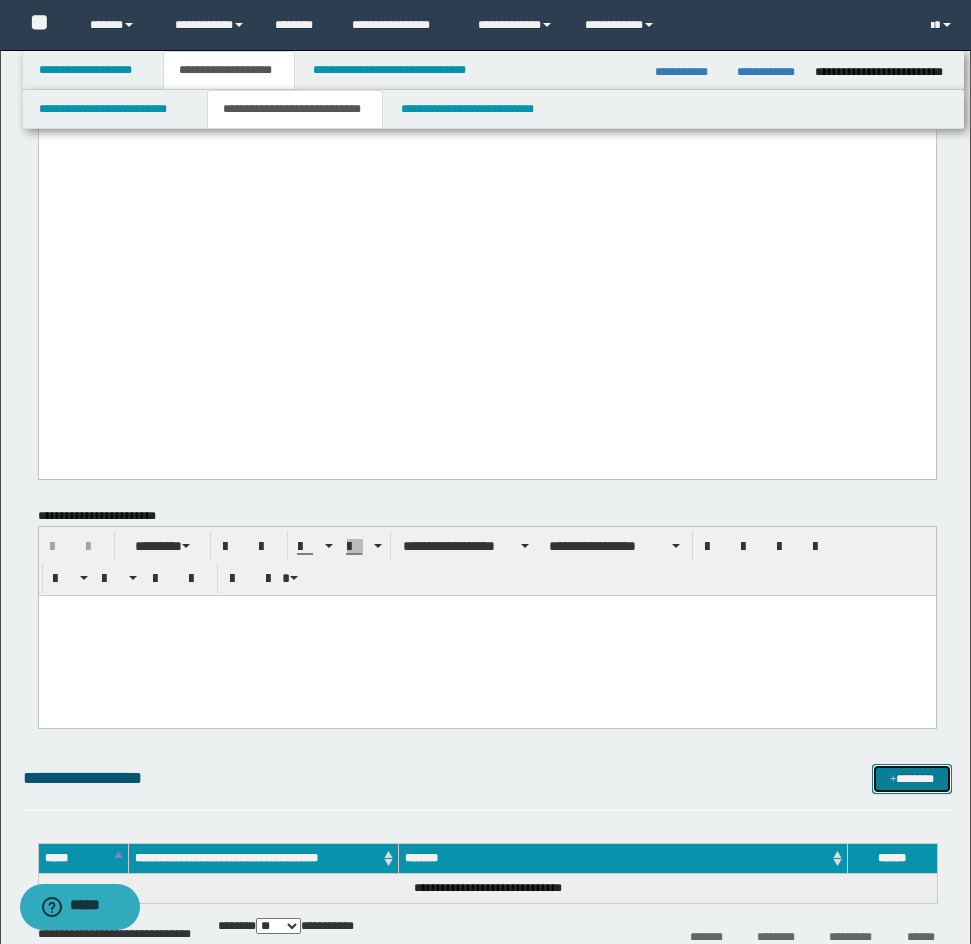 click on "*******" at bounding box center (912, 779) 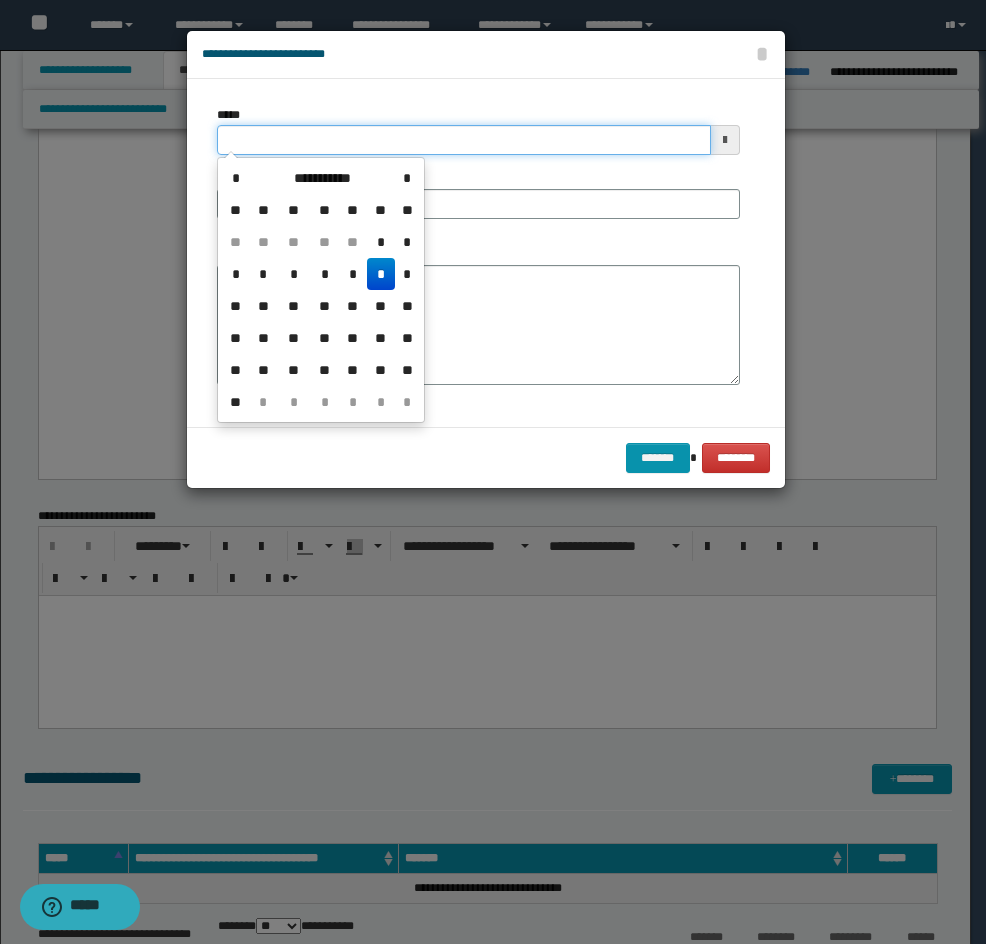 click on "*****" at bounding box center [464, 140] 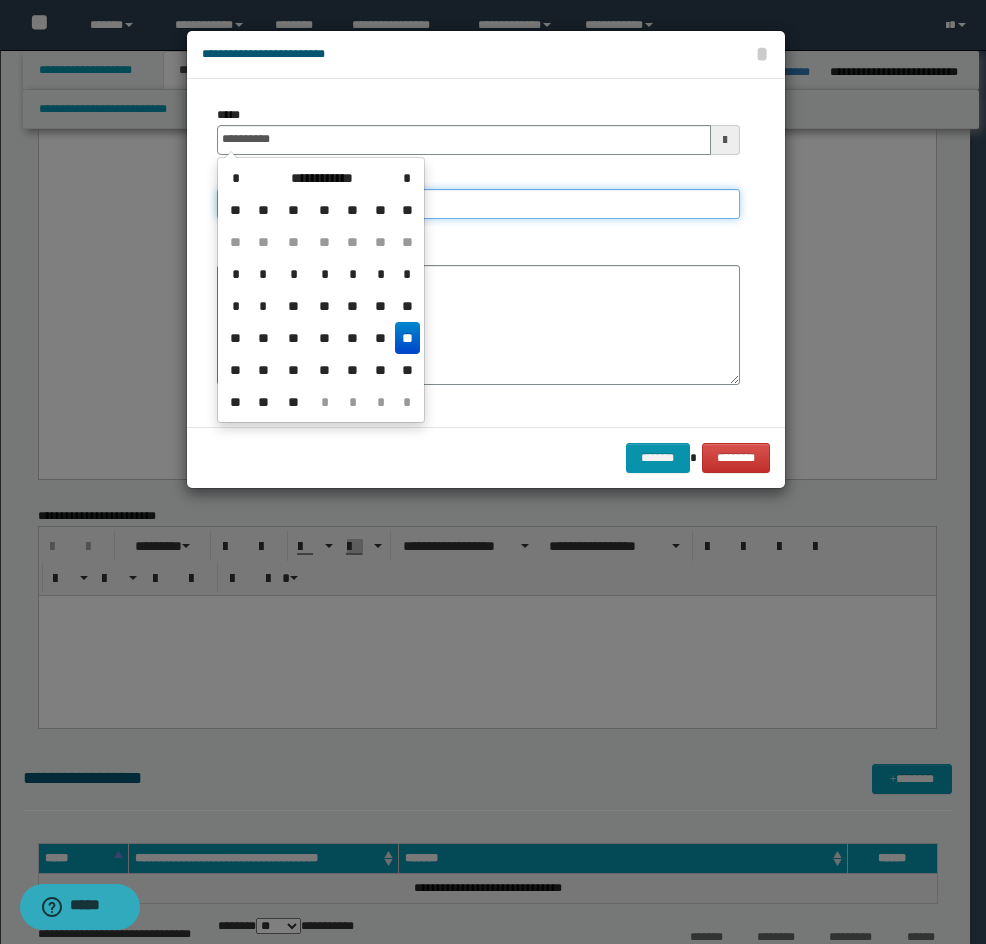 type on "**********" 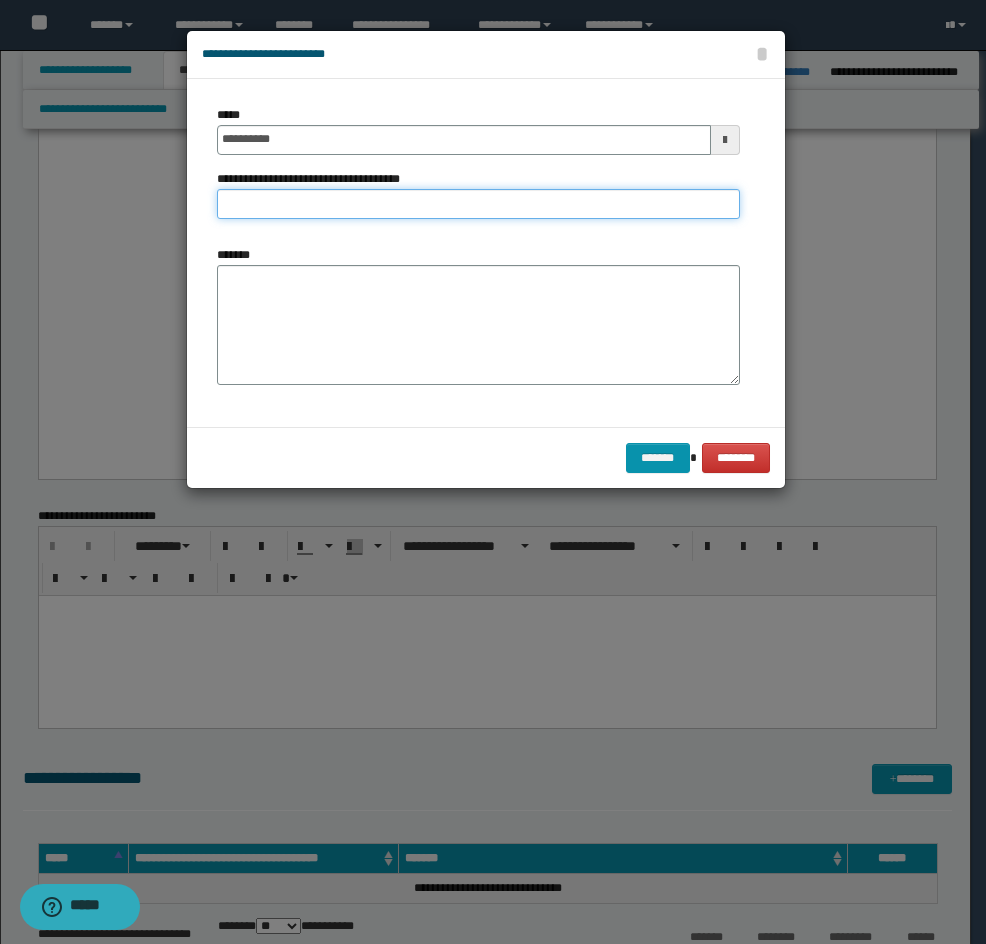 click on "**********" at bounding box center [478, 204] 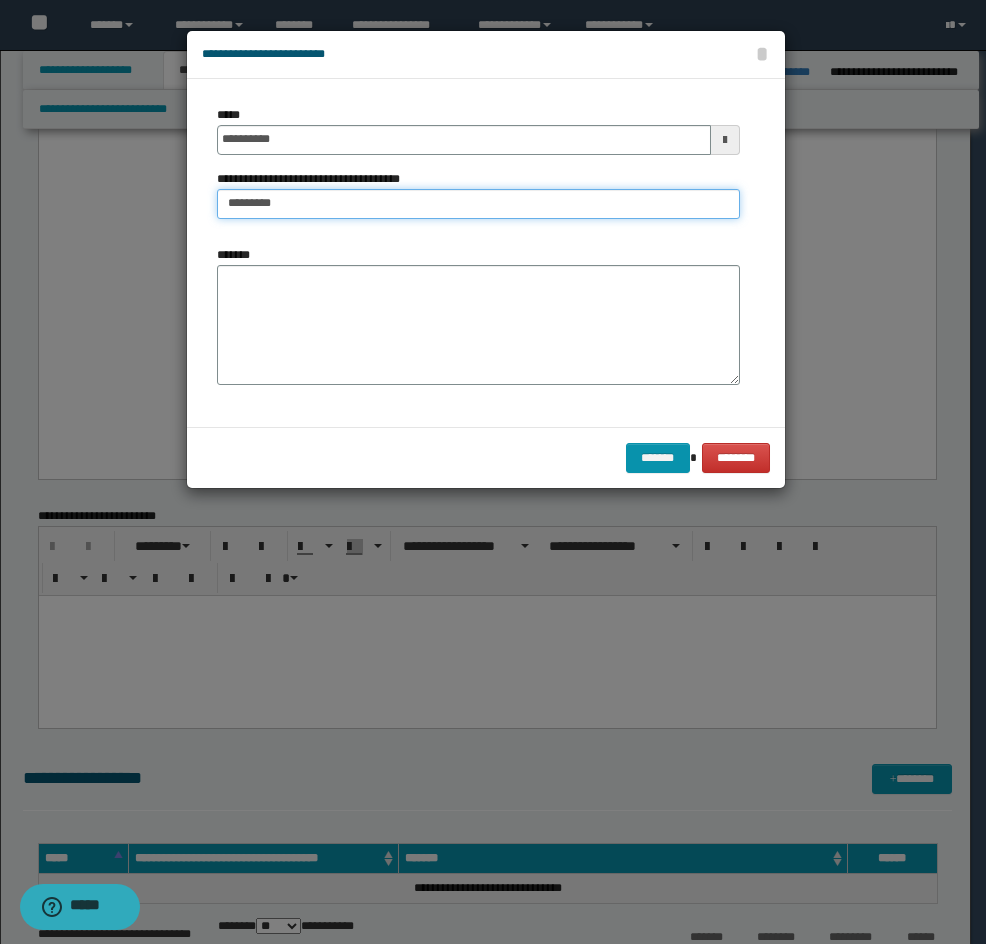 type on "*********" 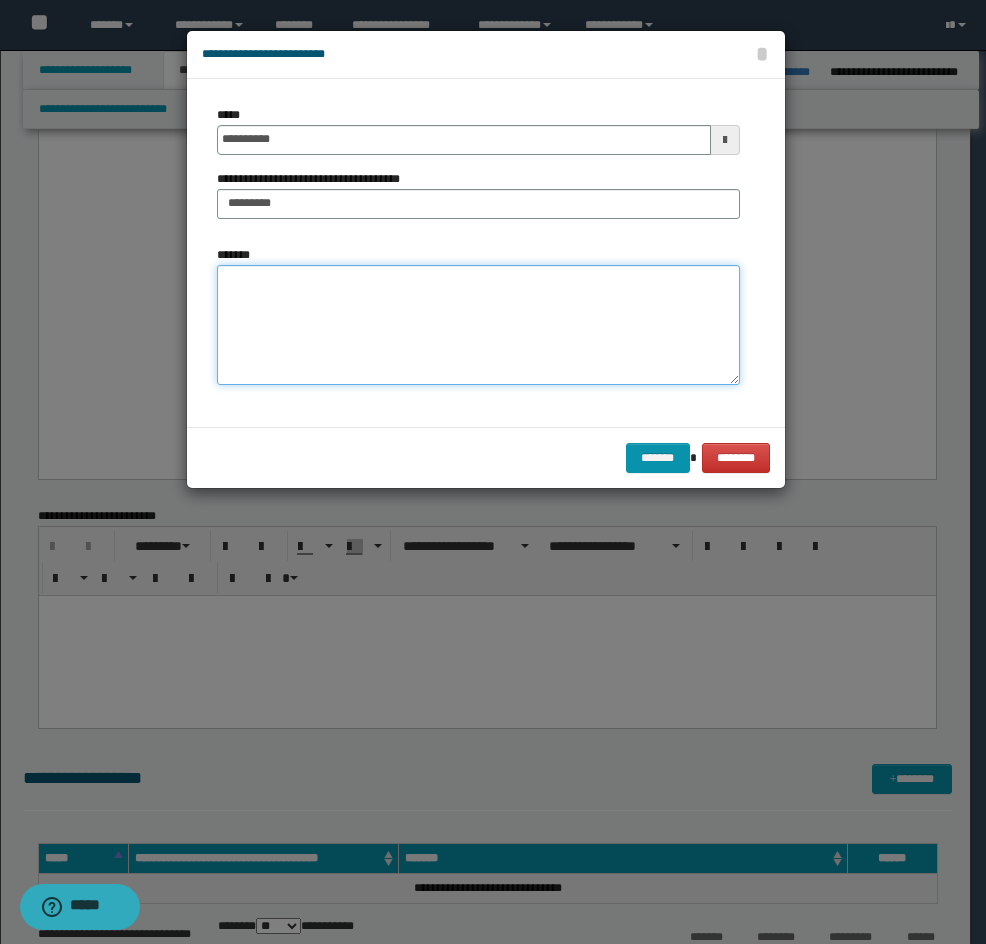 click on "*******" at bounding box center (478, 325) 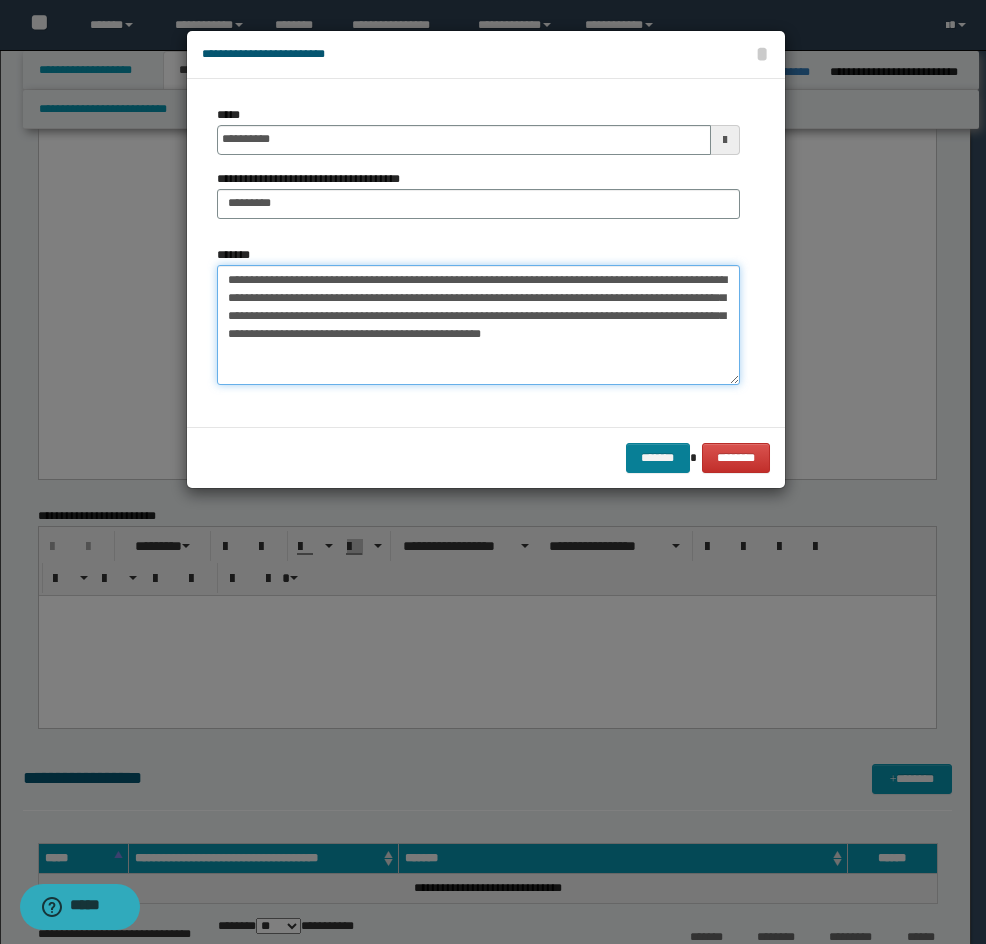 type on "**********" 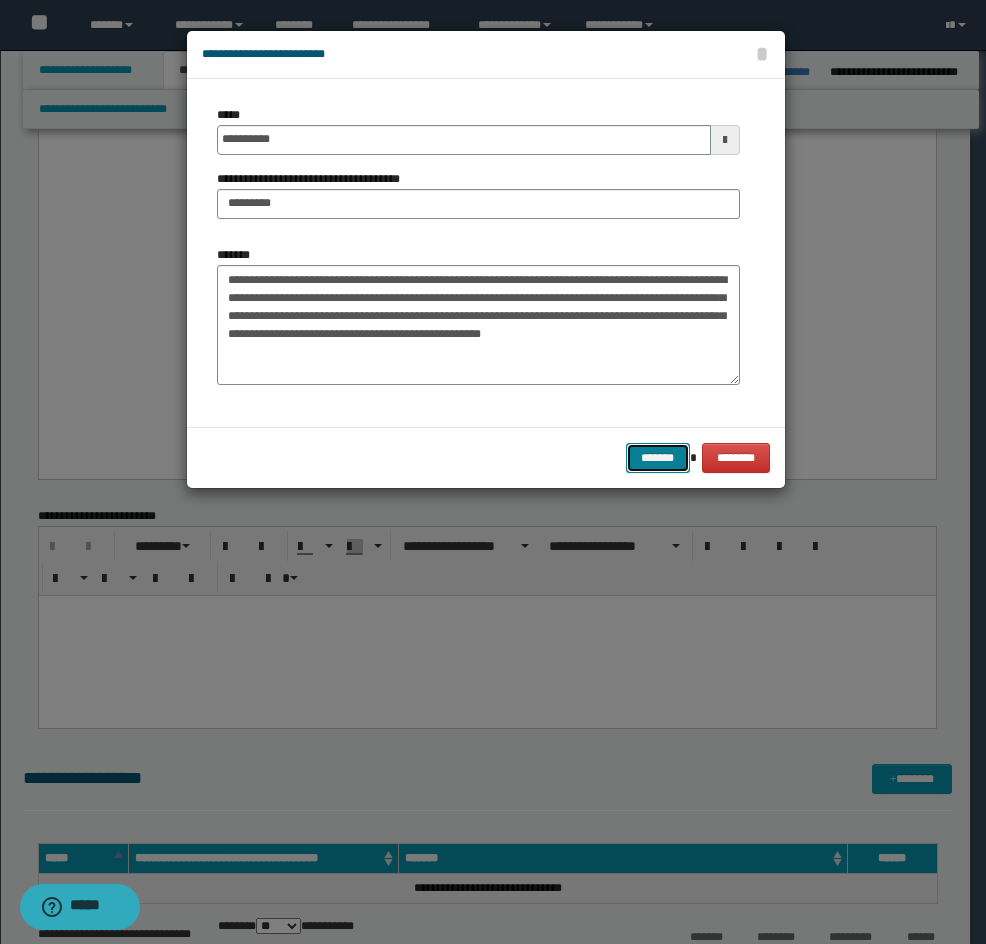 click on "*******" at bounding box center [658, 458] 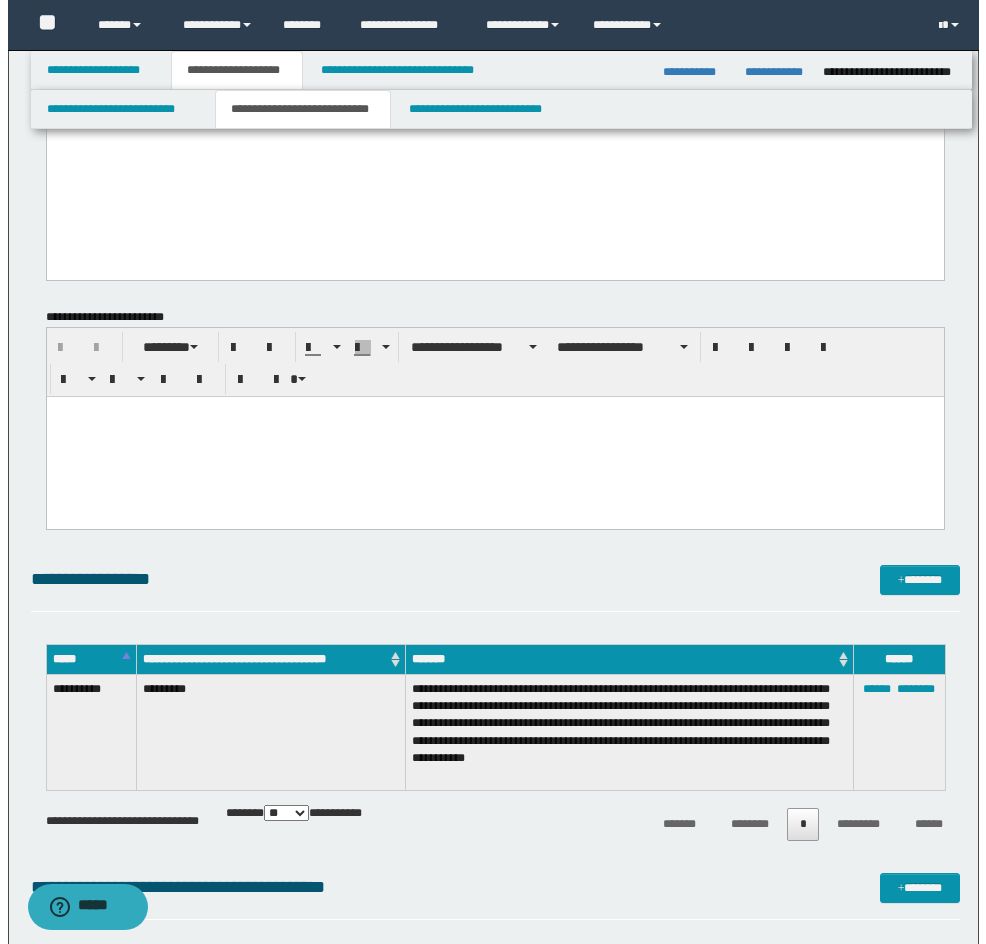 scroll, scrollTop: 2200, scrollLeft: 0, axis: vertical 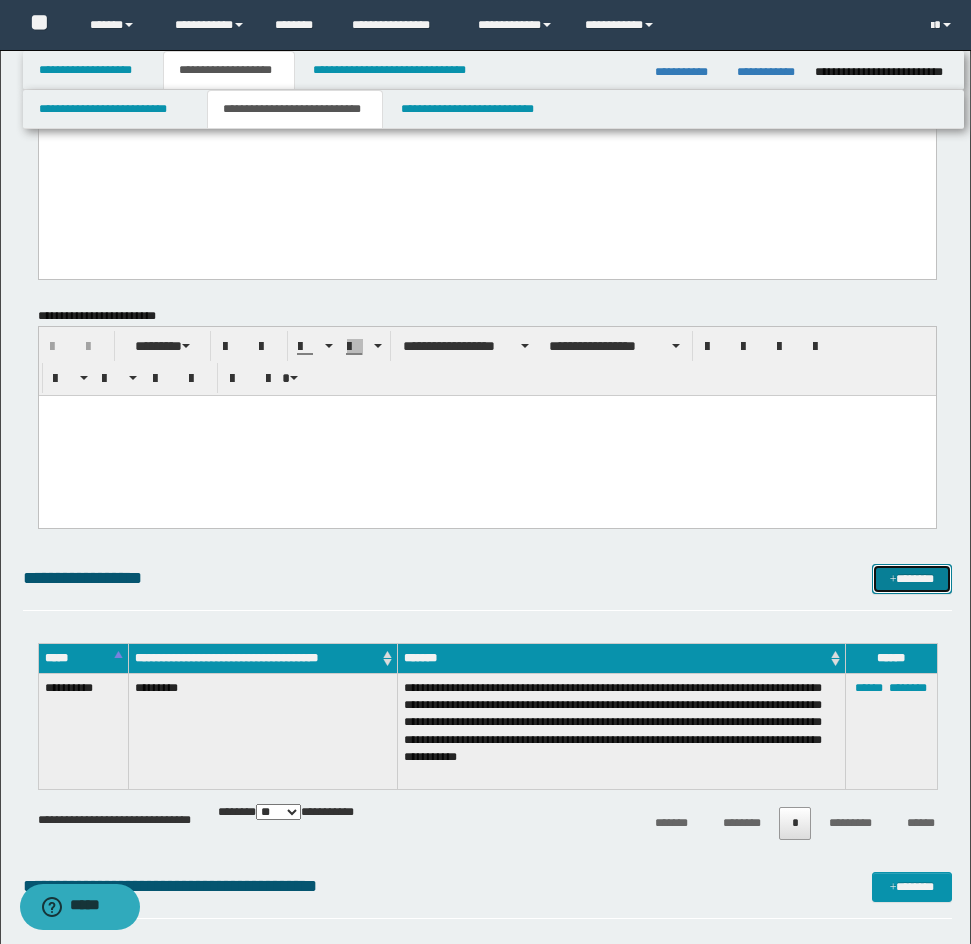 click on "*******" at bounding box center (912, 579) 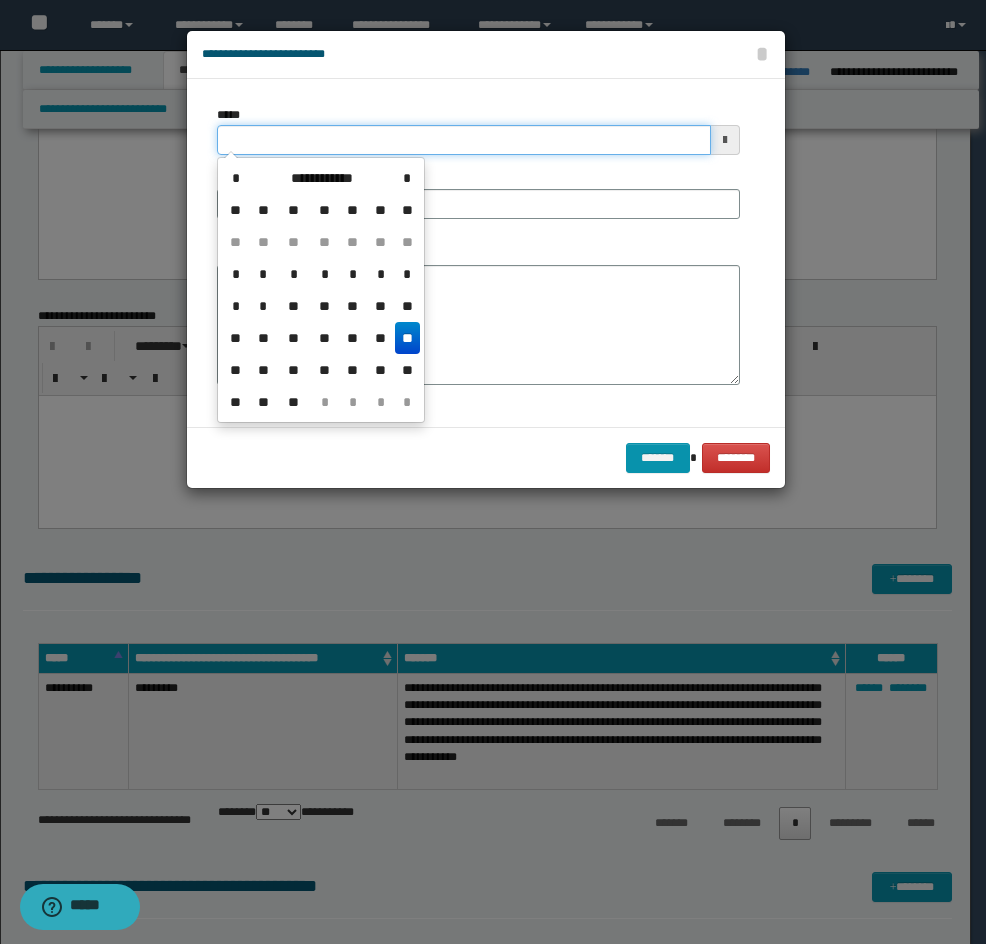 click on "*****" at bounding box center (464, 140) 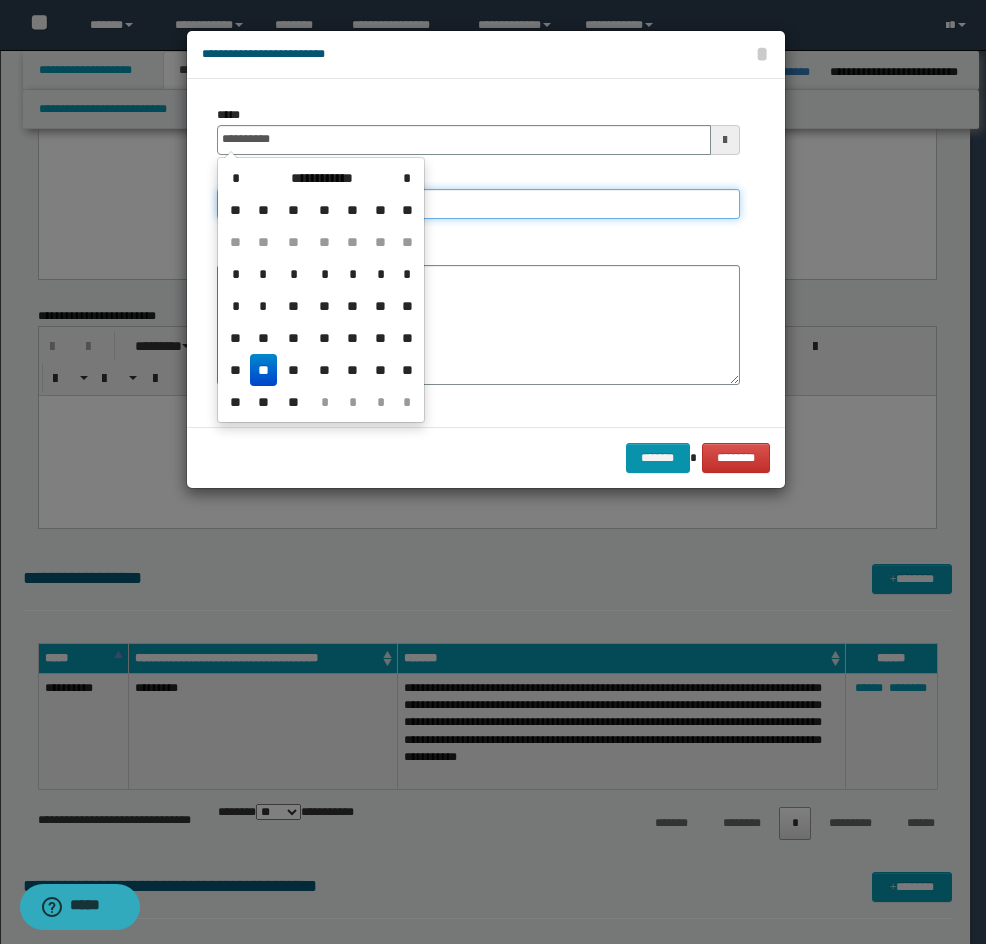 type on "**********" 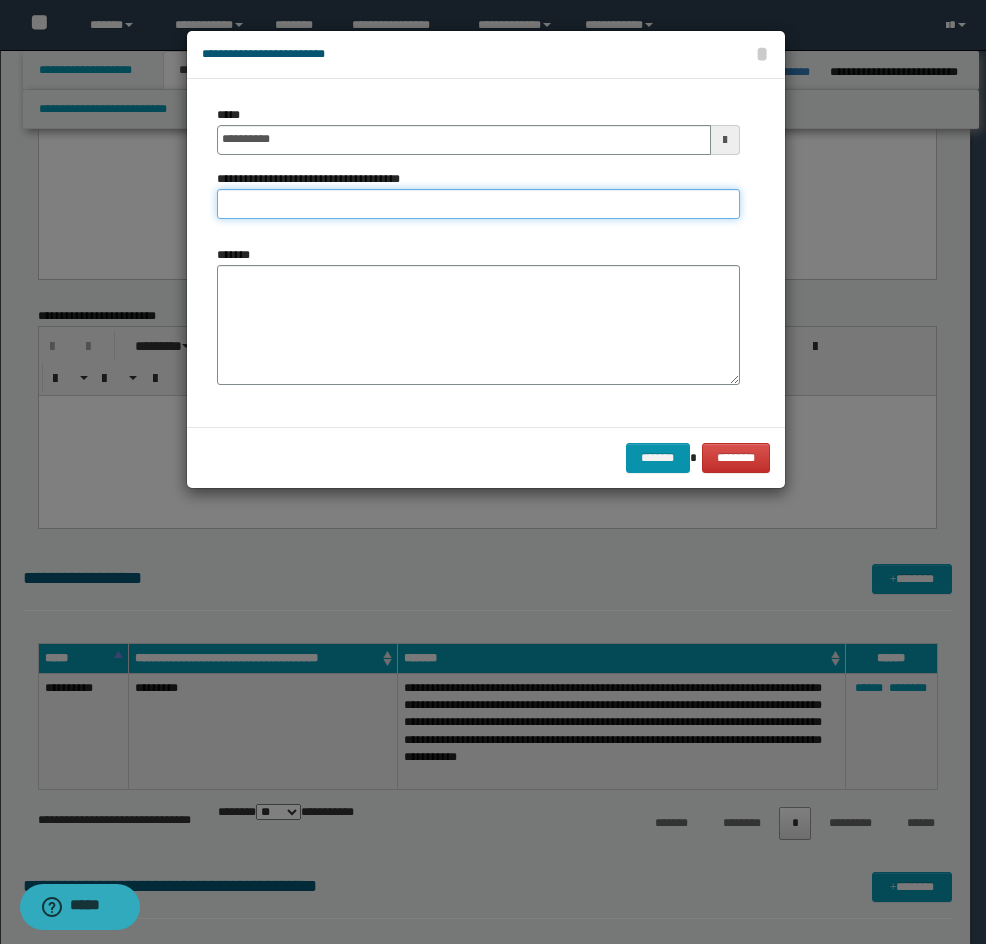 click on "**********" at bounding box center (478, 204) 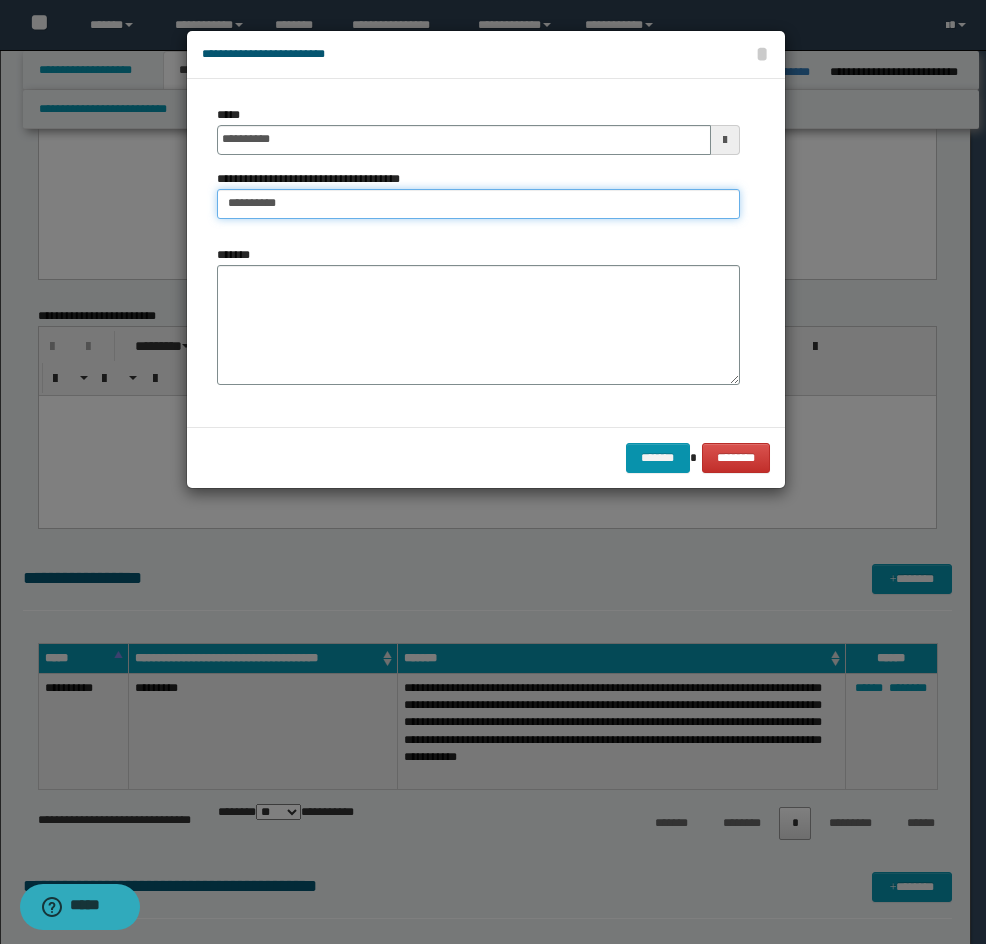 type on "*********" 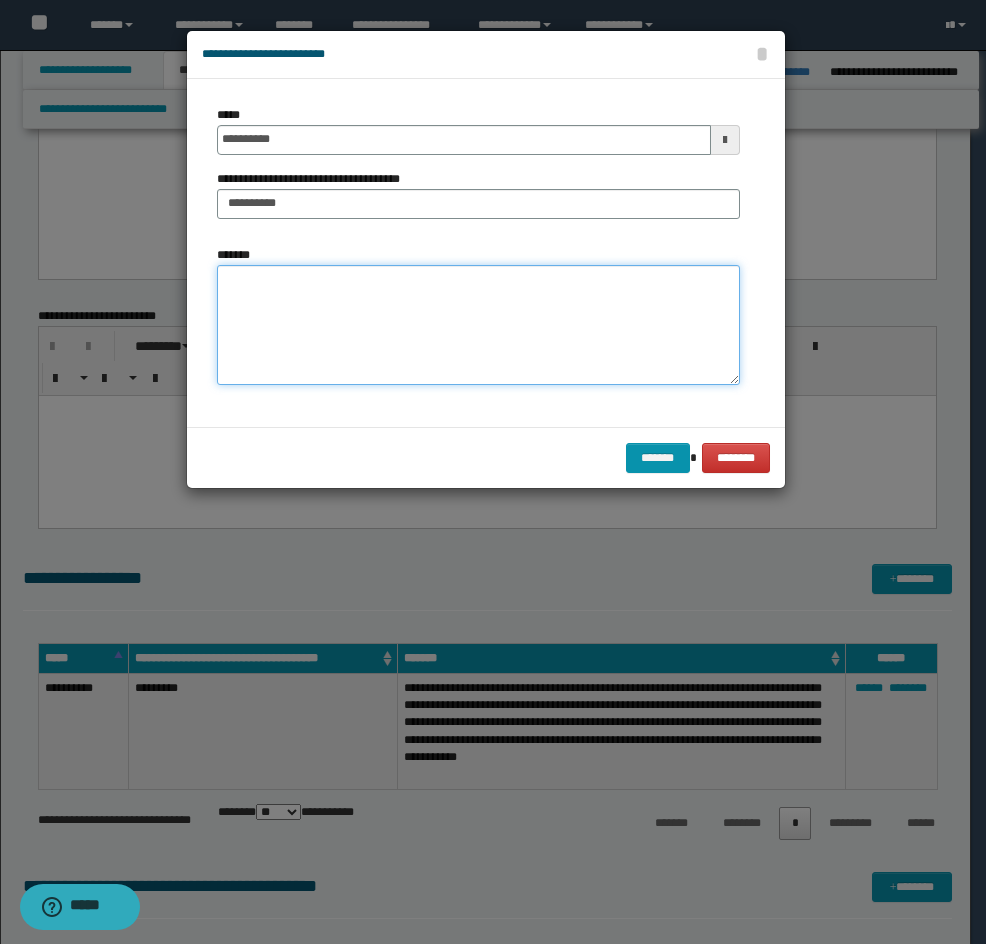 click on "*******" at bounding box center [478, 325] 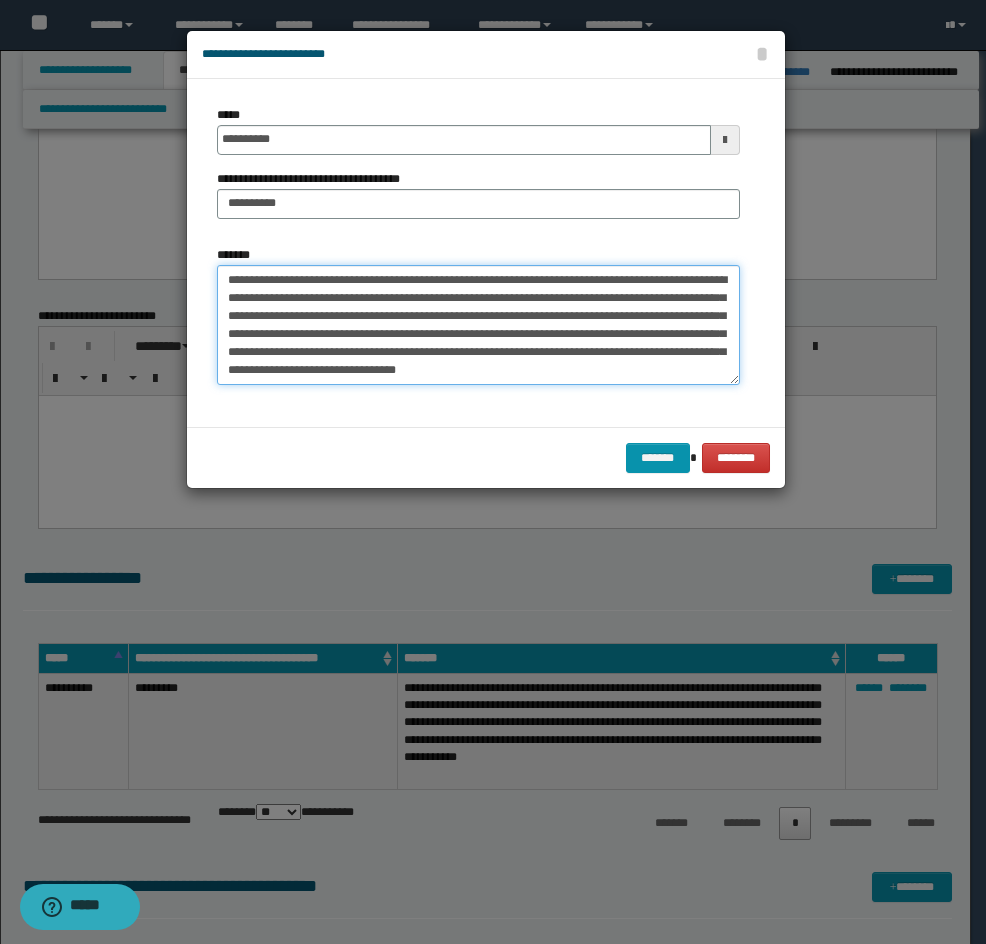 scroll, scrollTop: 30, scrollLeft: 0, axis: vertical 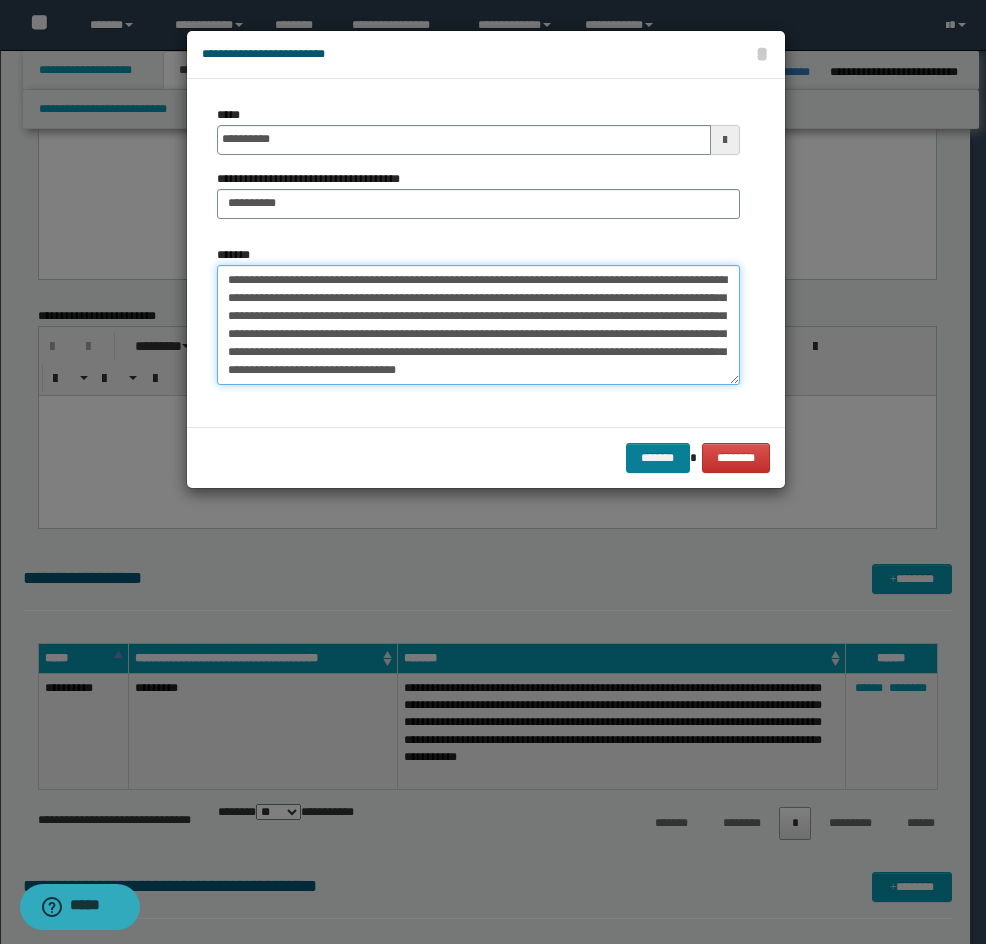 type on "**********" 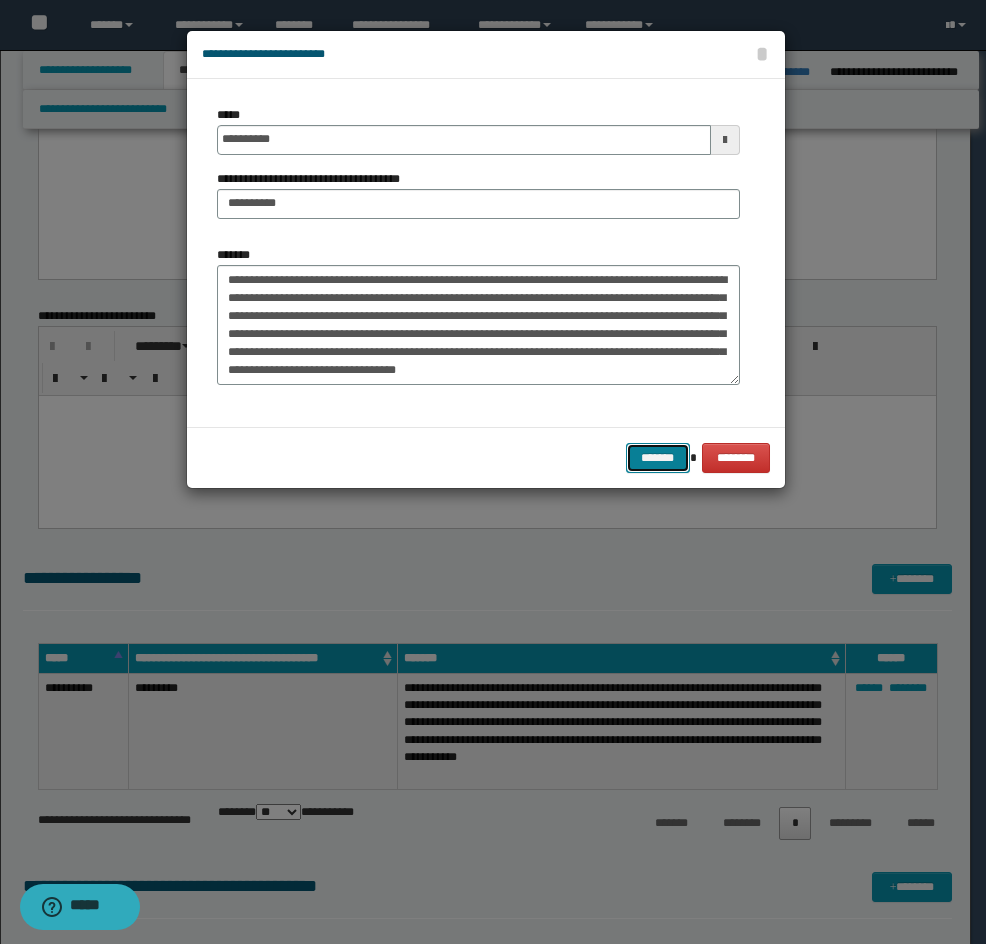 click on "*******" at bounding box center [658, 458] 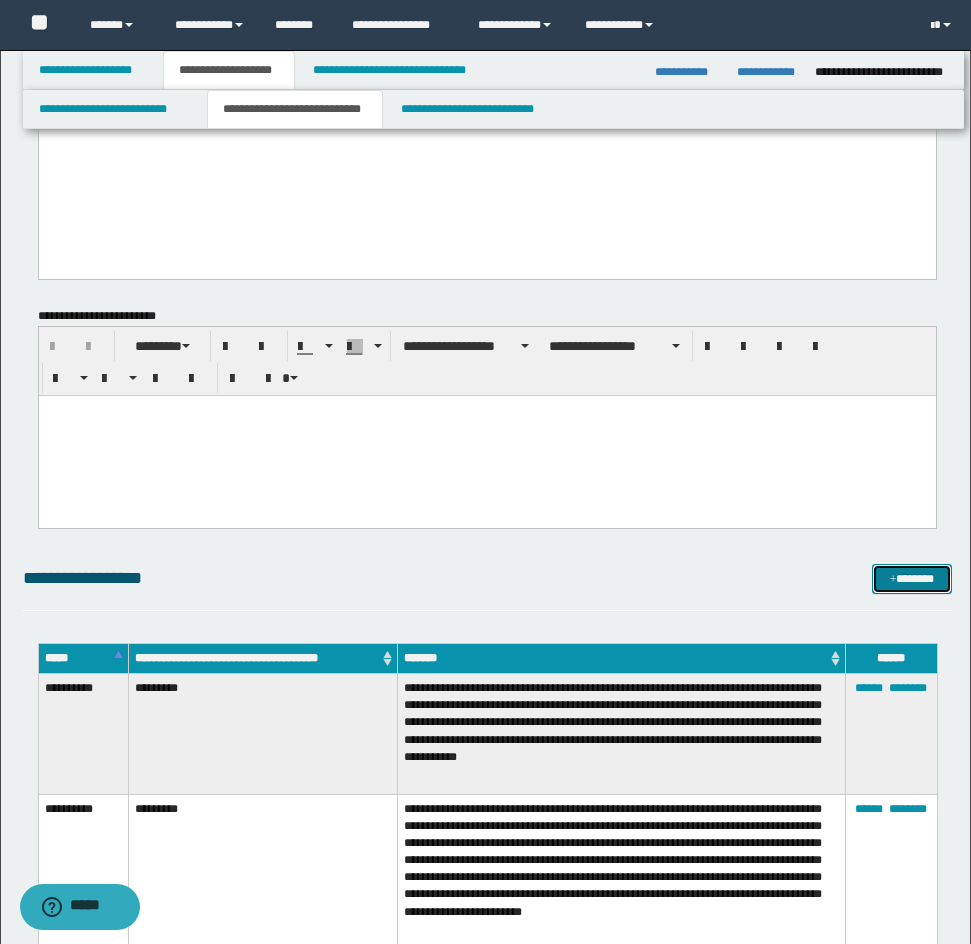 click on "*******" at bounding box center (912, 579) 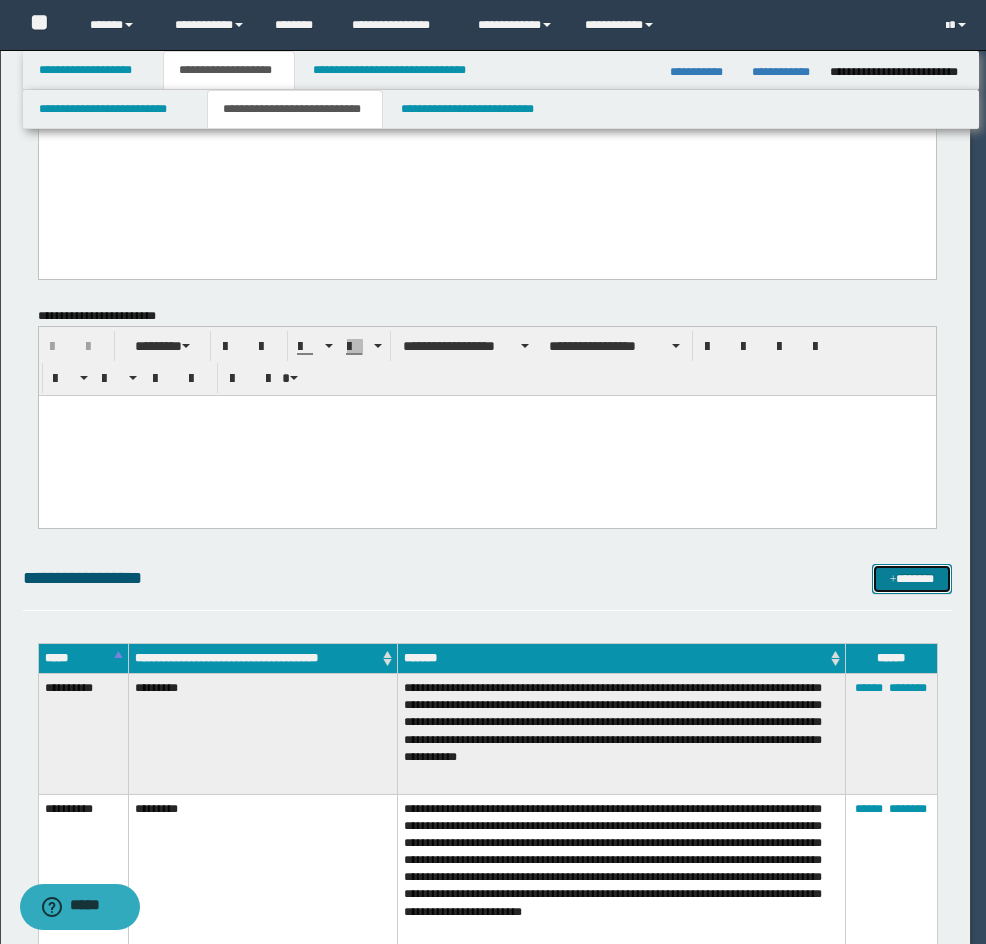 scroll, scrollTop: 0, scrollLeft: 0, axis: both 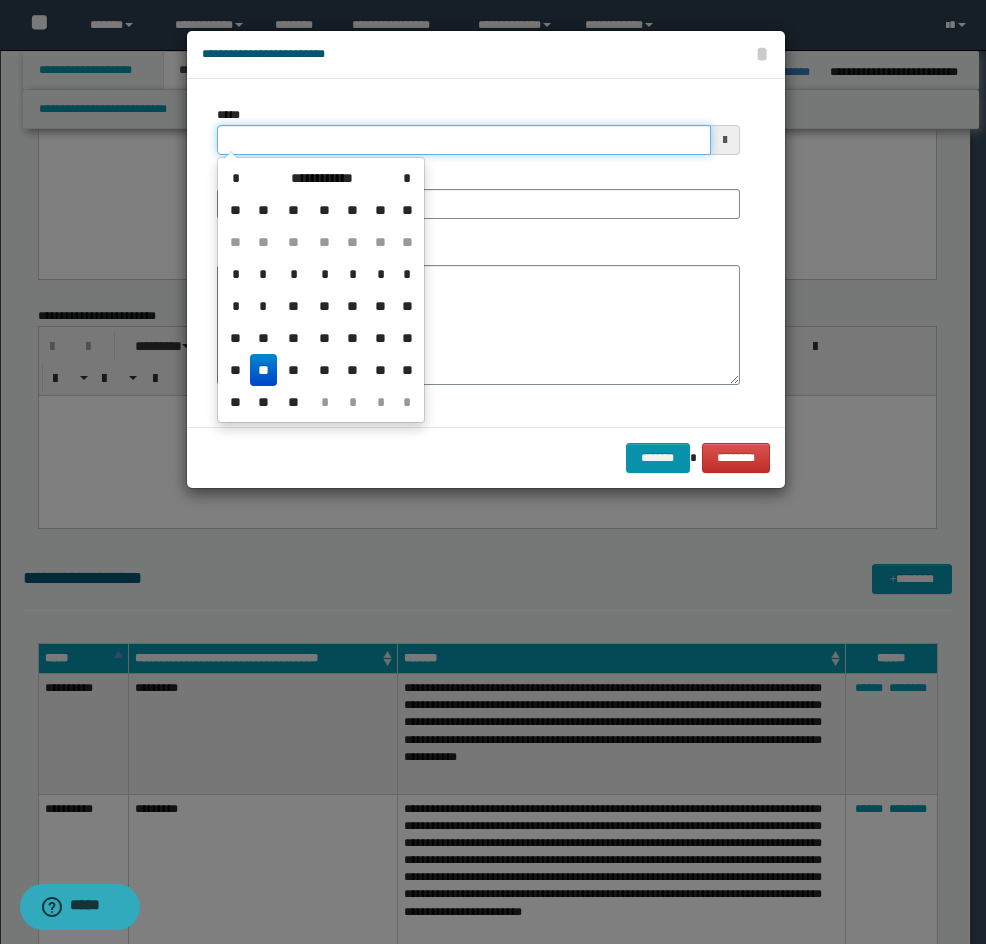 click on "*****" at bounding box center [464, 140] 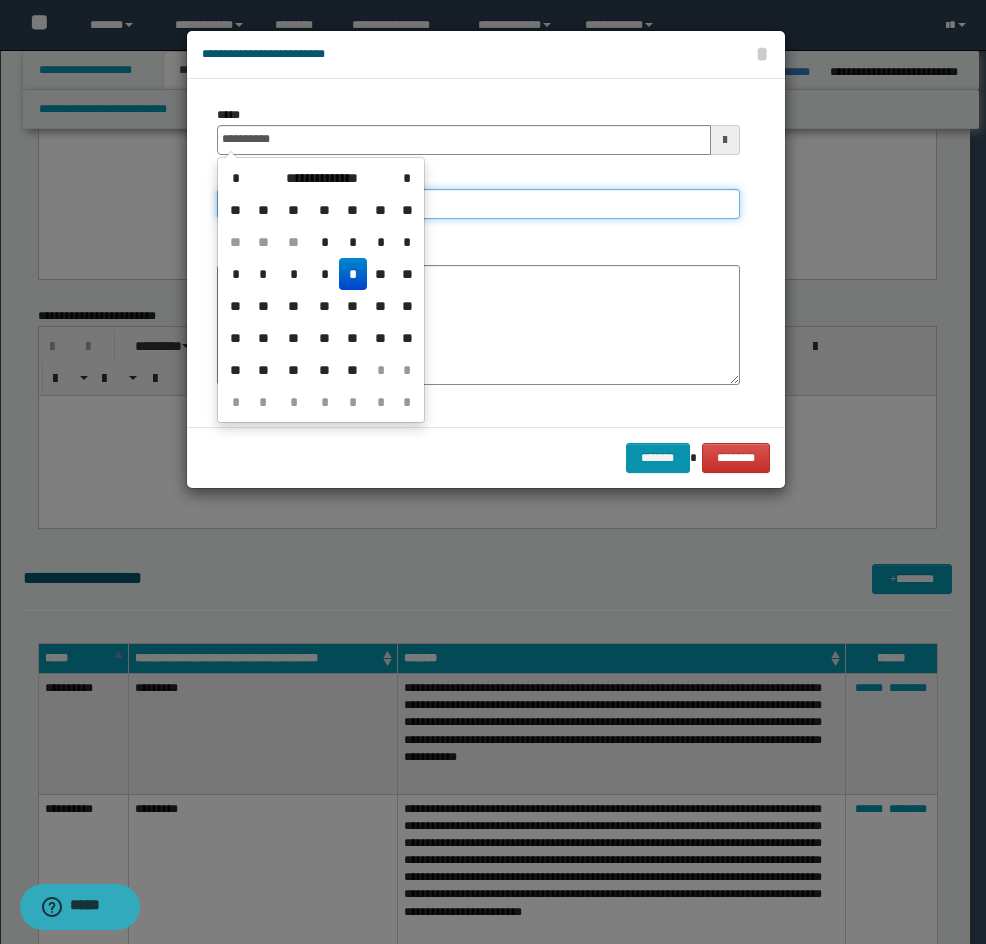 type on "**********" 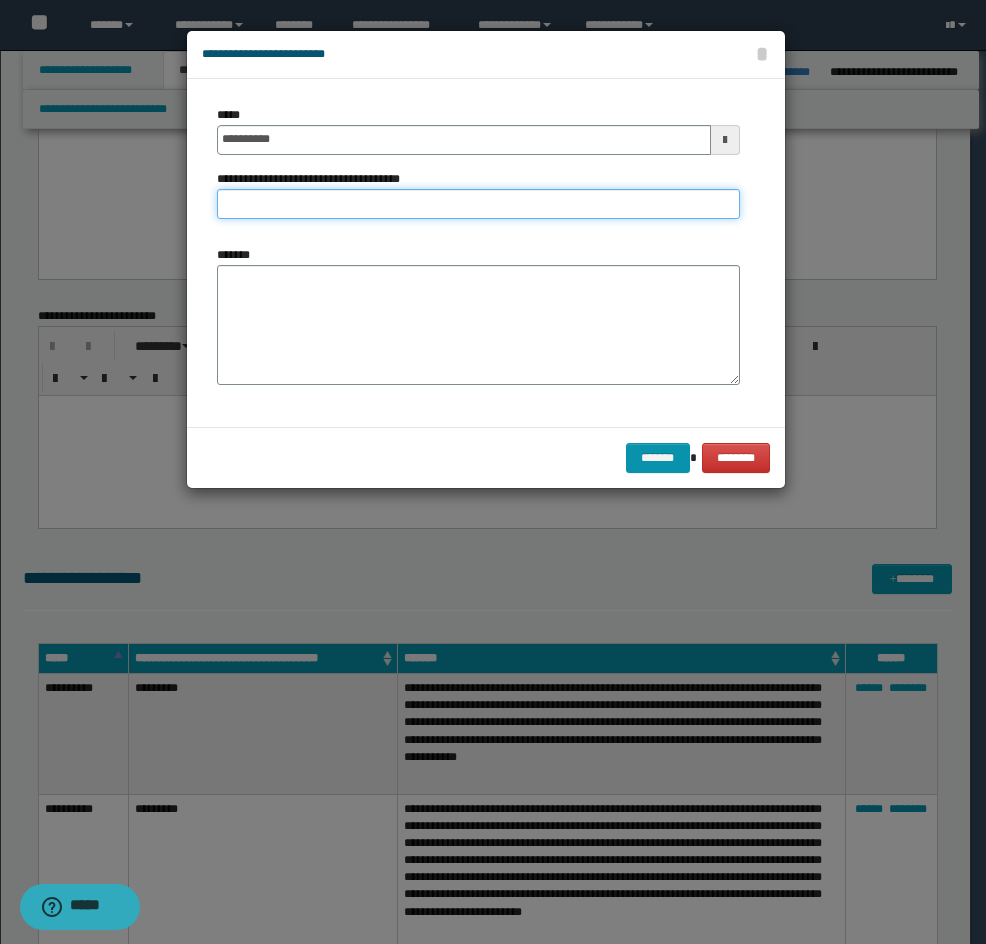 drag, startPoint x: 476, startPoint y: 212, endPoint x: 464, endPoint y: 212, distance: 12 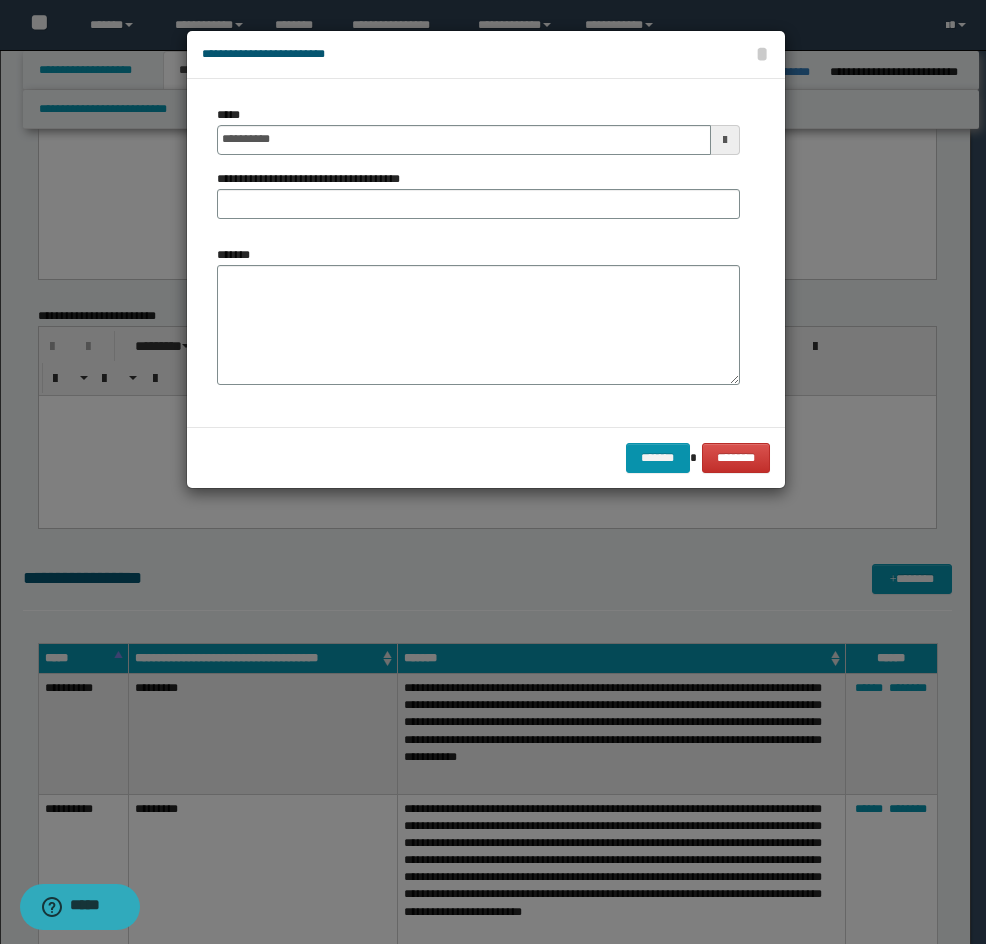 click on "**********" at bounding box center (478, 170) 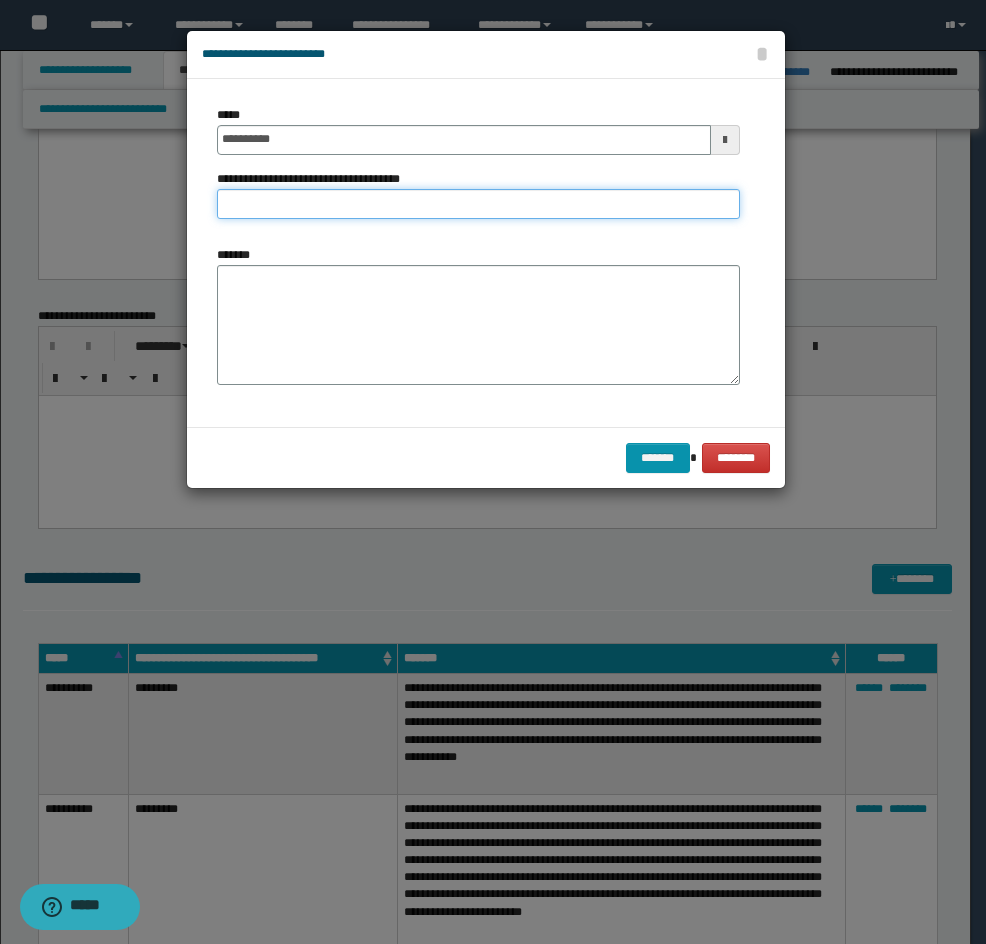 click on "**********" at bounding box center [478, 204] 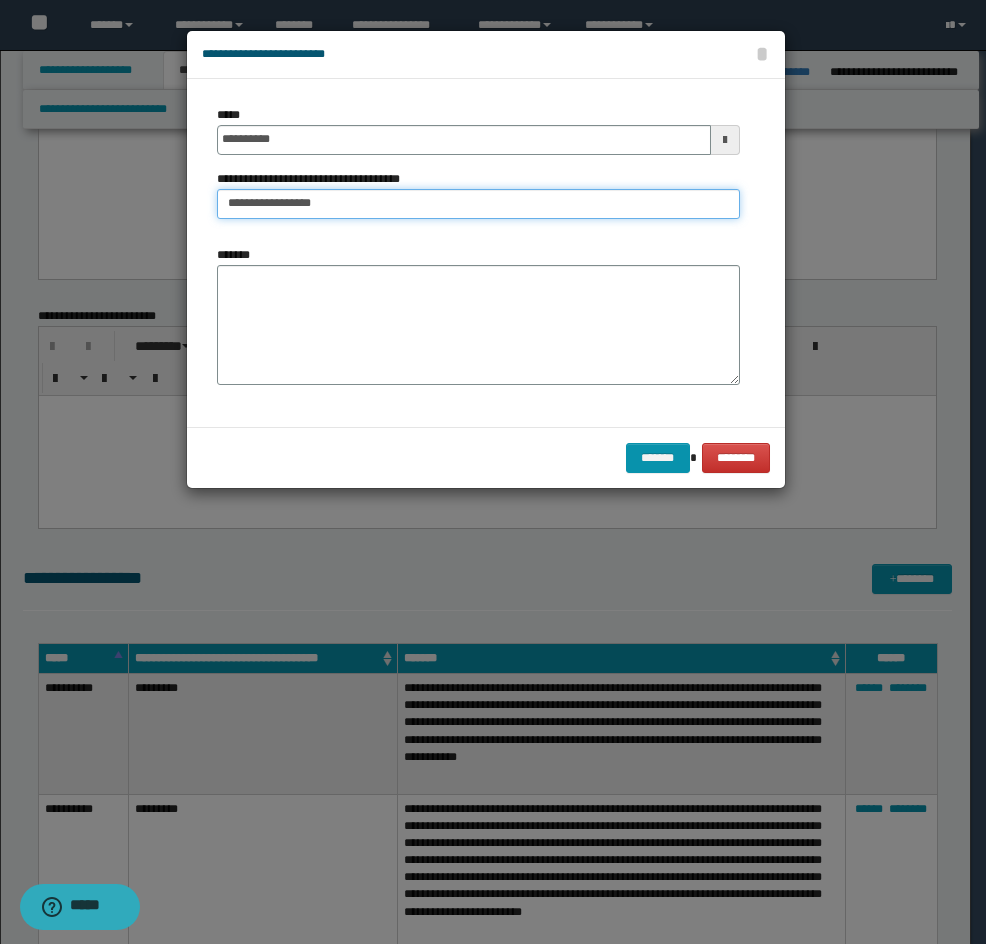 type on "**********" 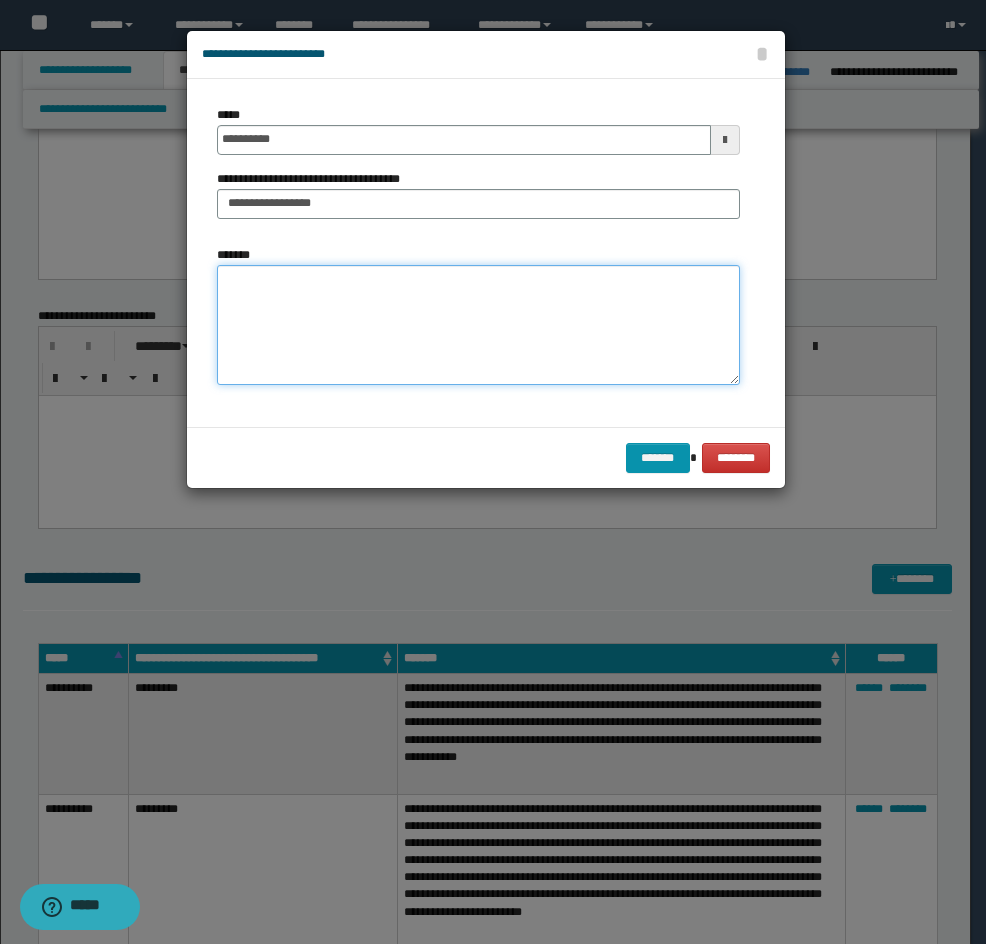 click on "*******" at bounding box center (478, 325) 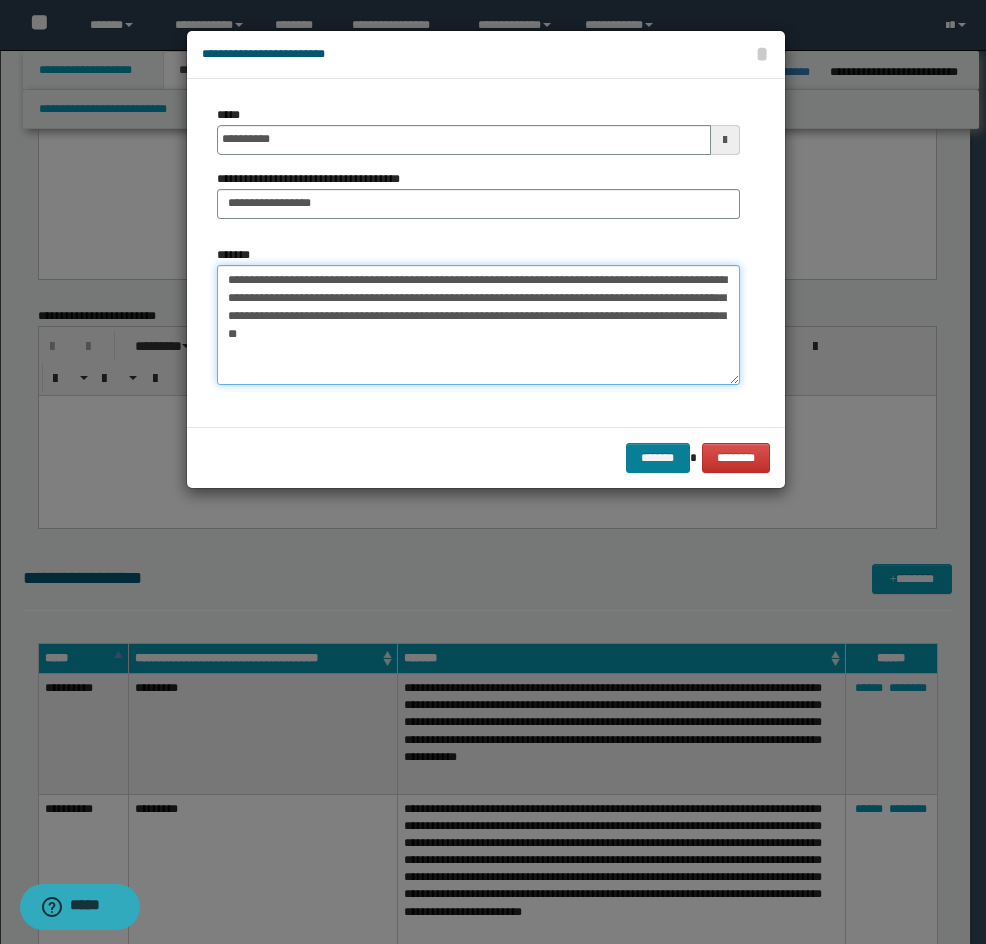 type on "**********" 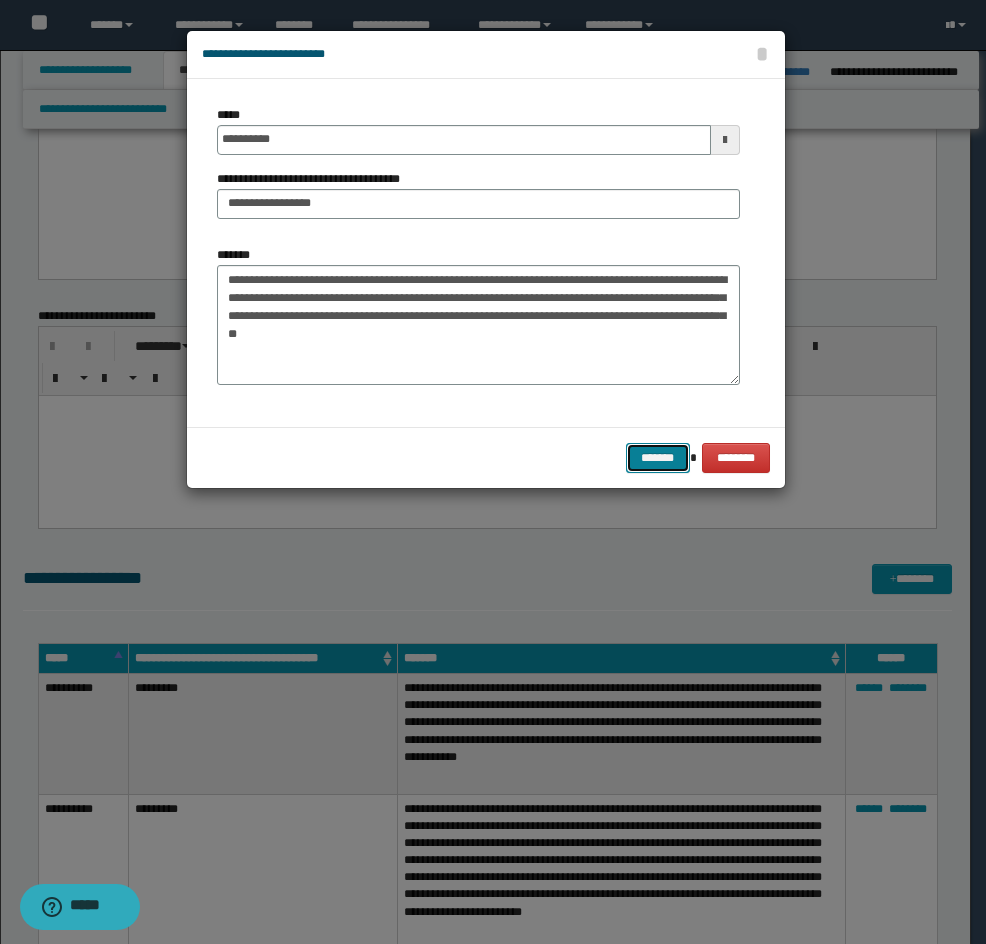 click on "*******" at bounding box center [658, 458] 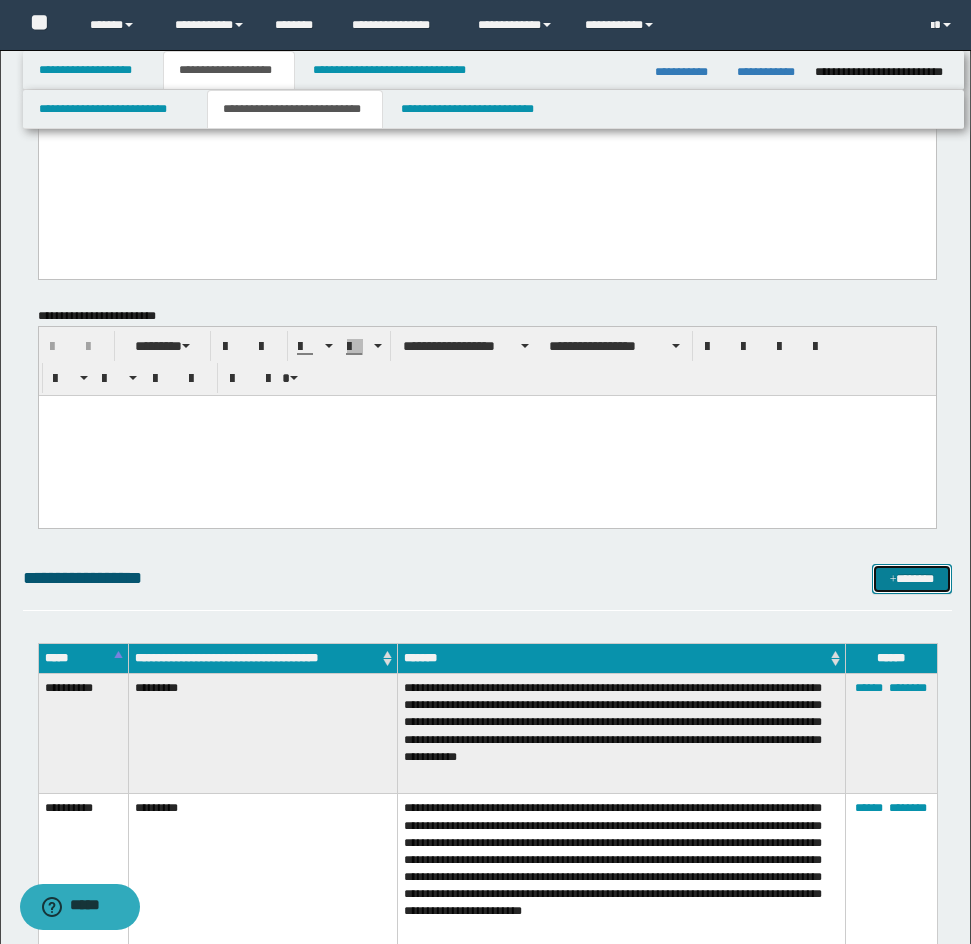 drag, startPoint x: 912, startPoint y: 574, endPoint x: 894, endPoint y: 565, distance: 20.12461 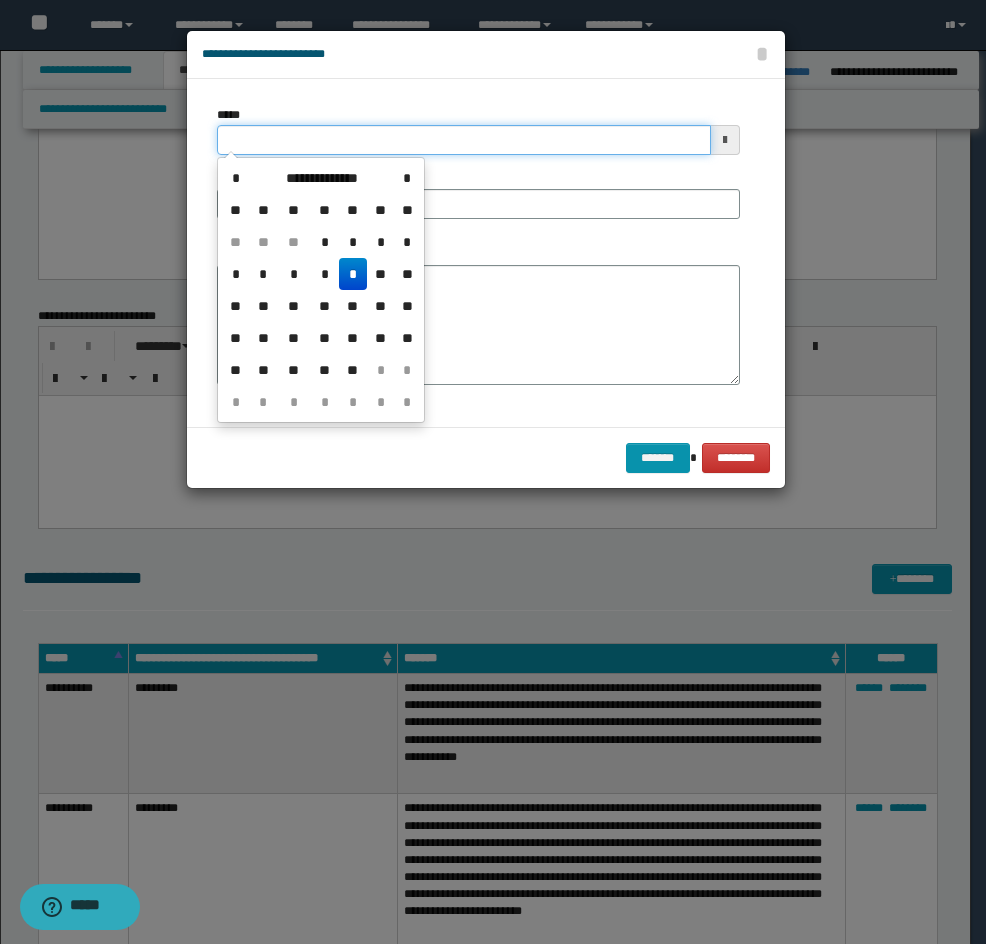 click on "*****" at bounding box center [464, 140] 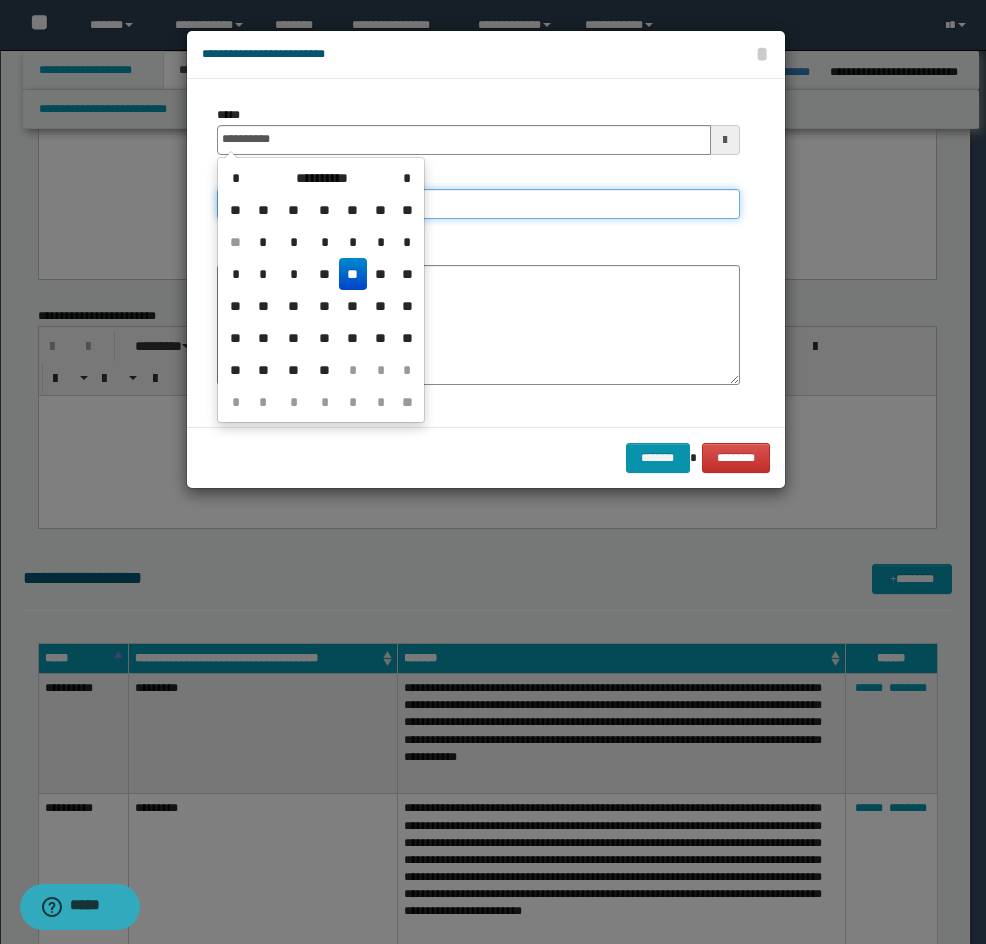 type on "**********" 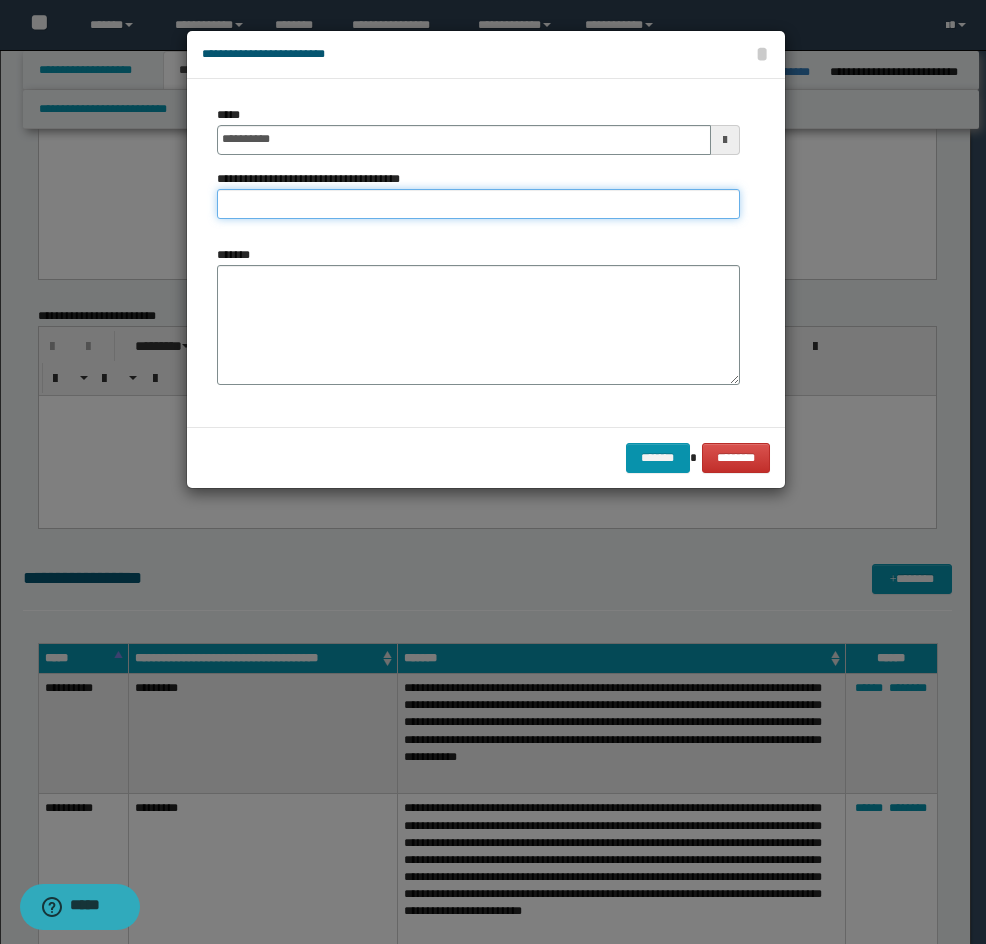 click on "**********" at bounding box center (478, 204) 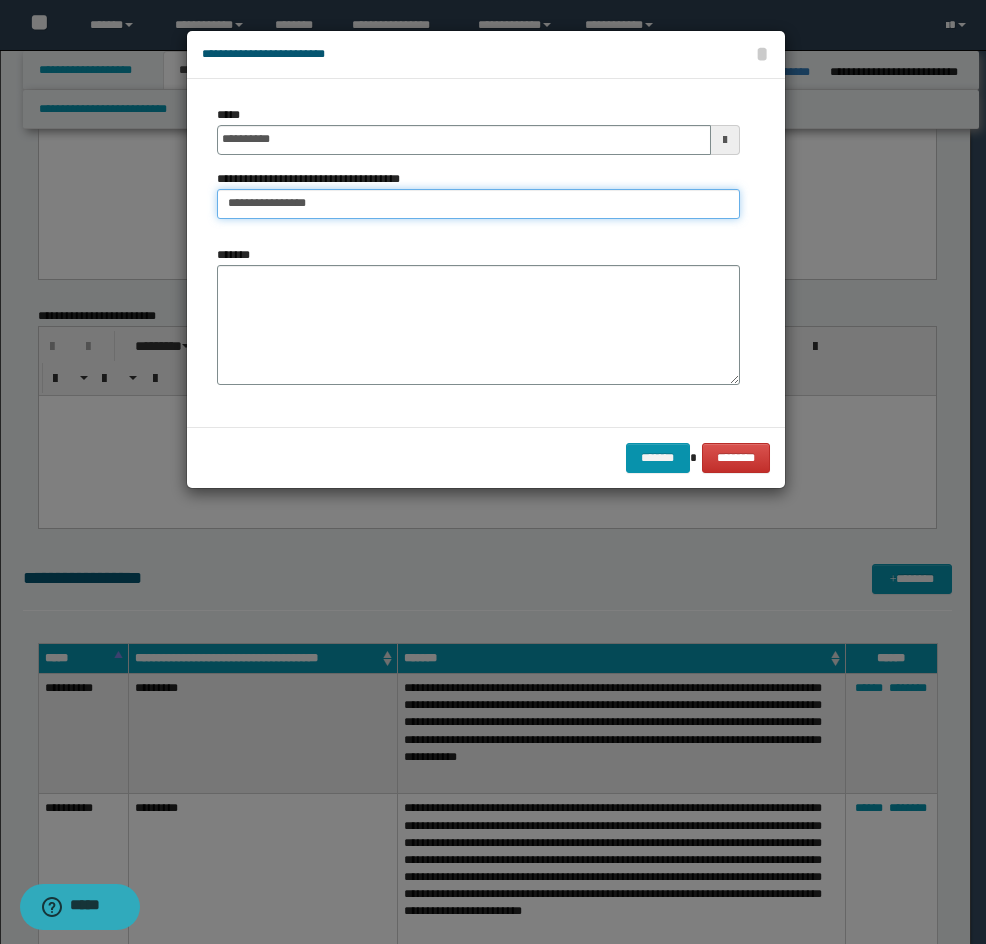 type on "**********" 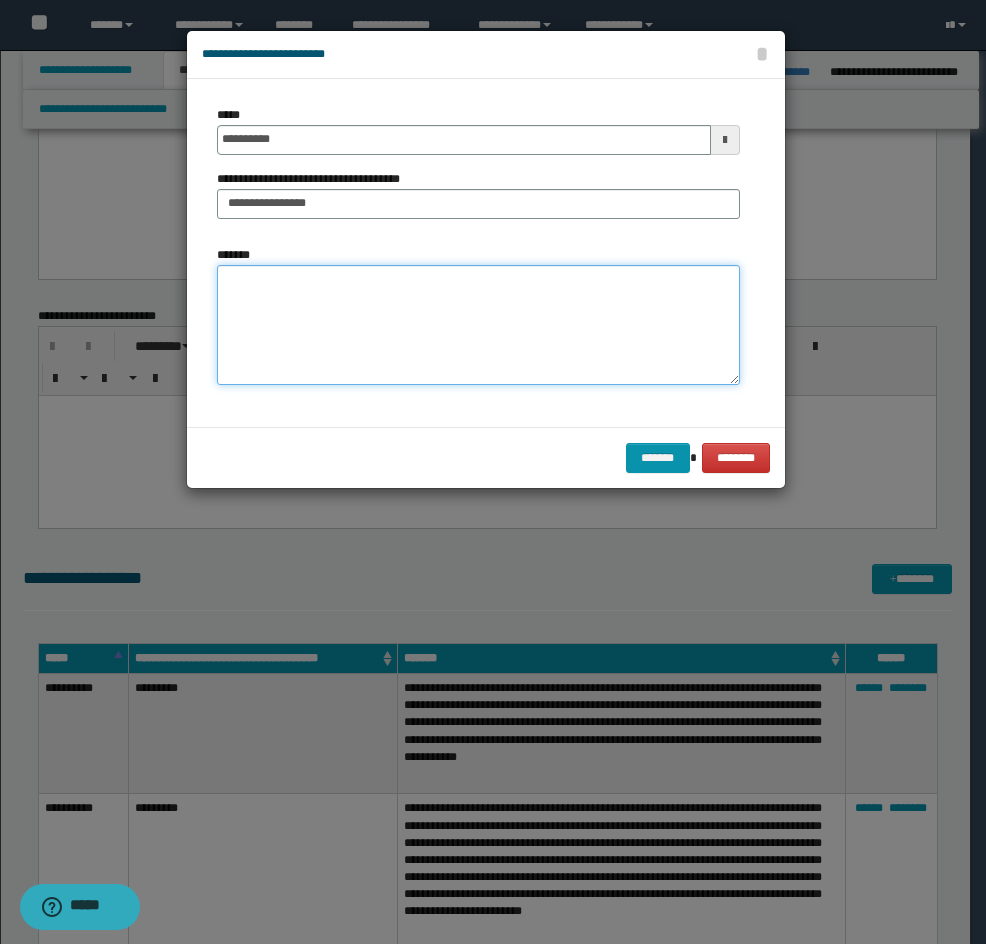 click on "*******" at bounding box center (478, 325) 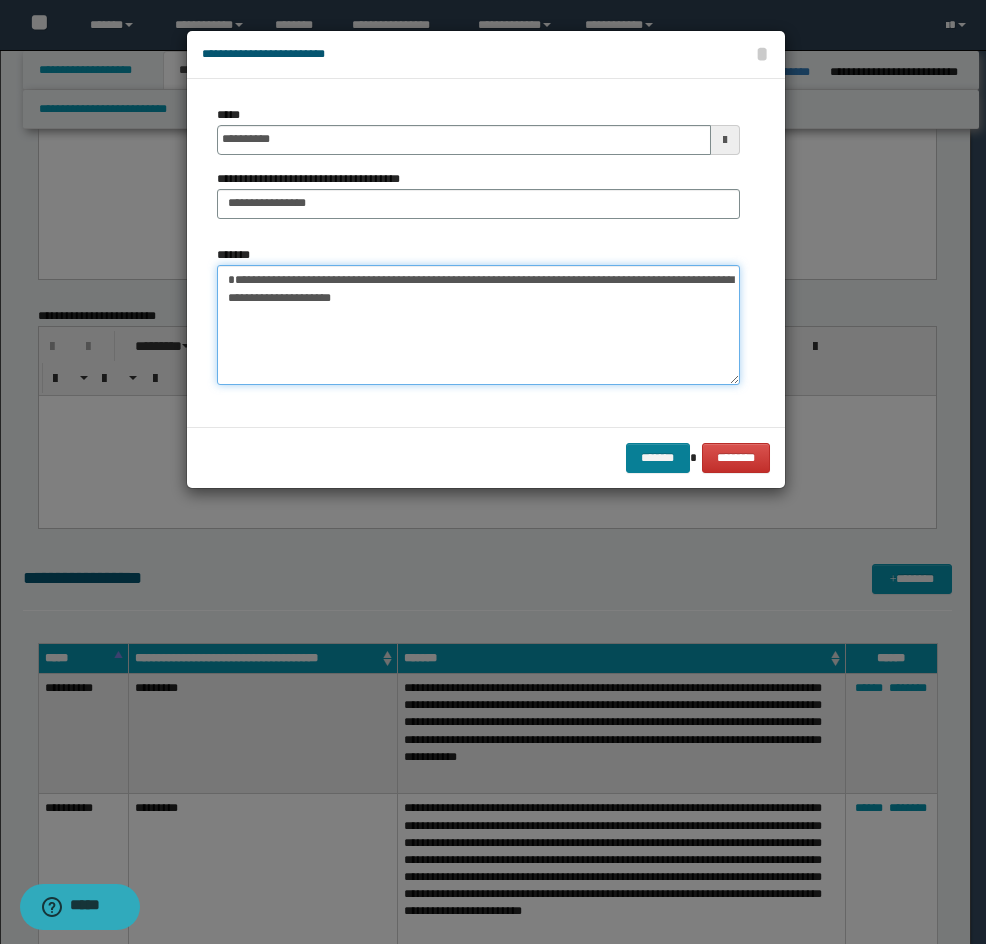 type on "**********" 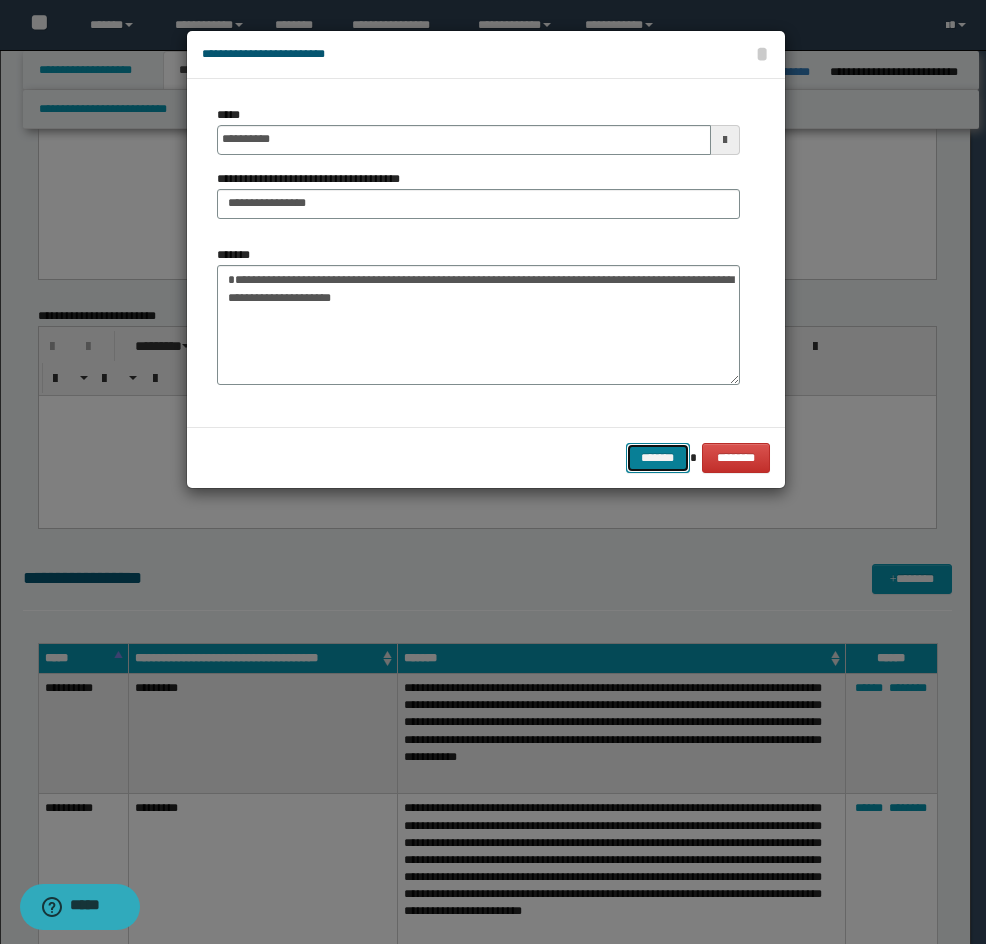 click on "*******" at bounding box center [658, 458] 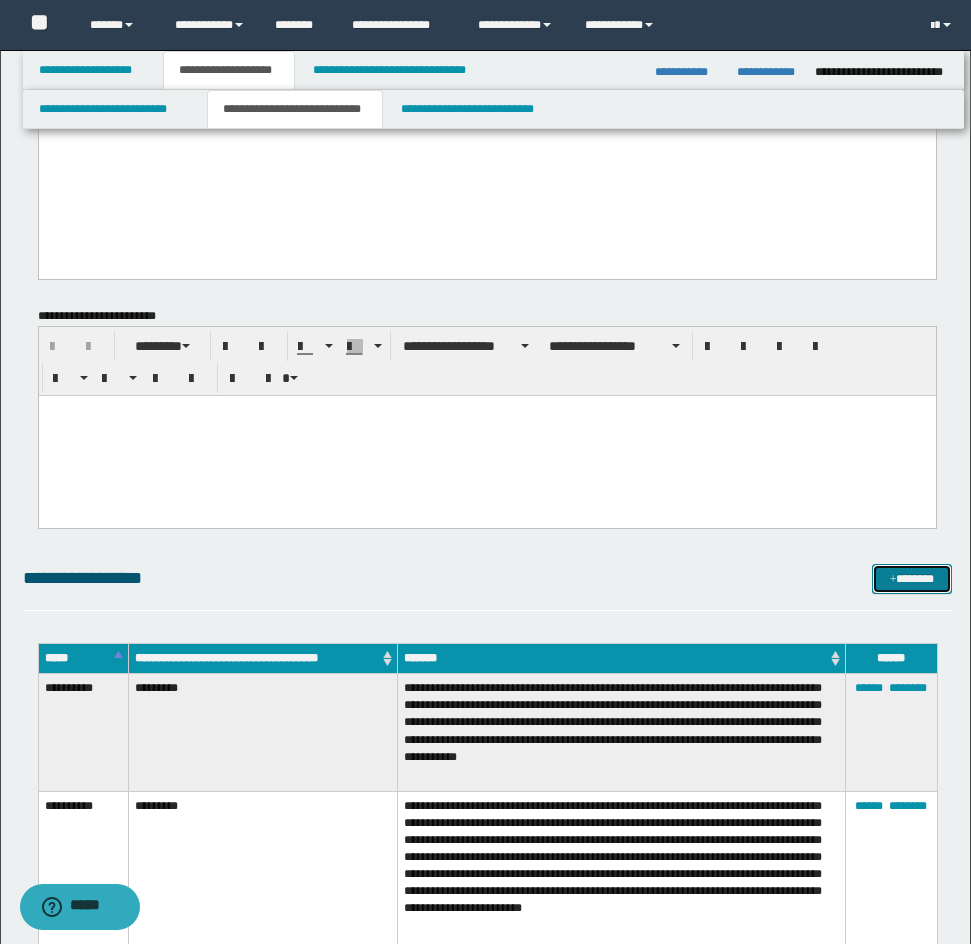 click on "*******" at bounding box center (912, 579) 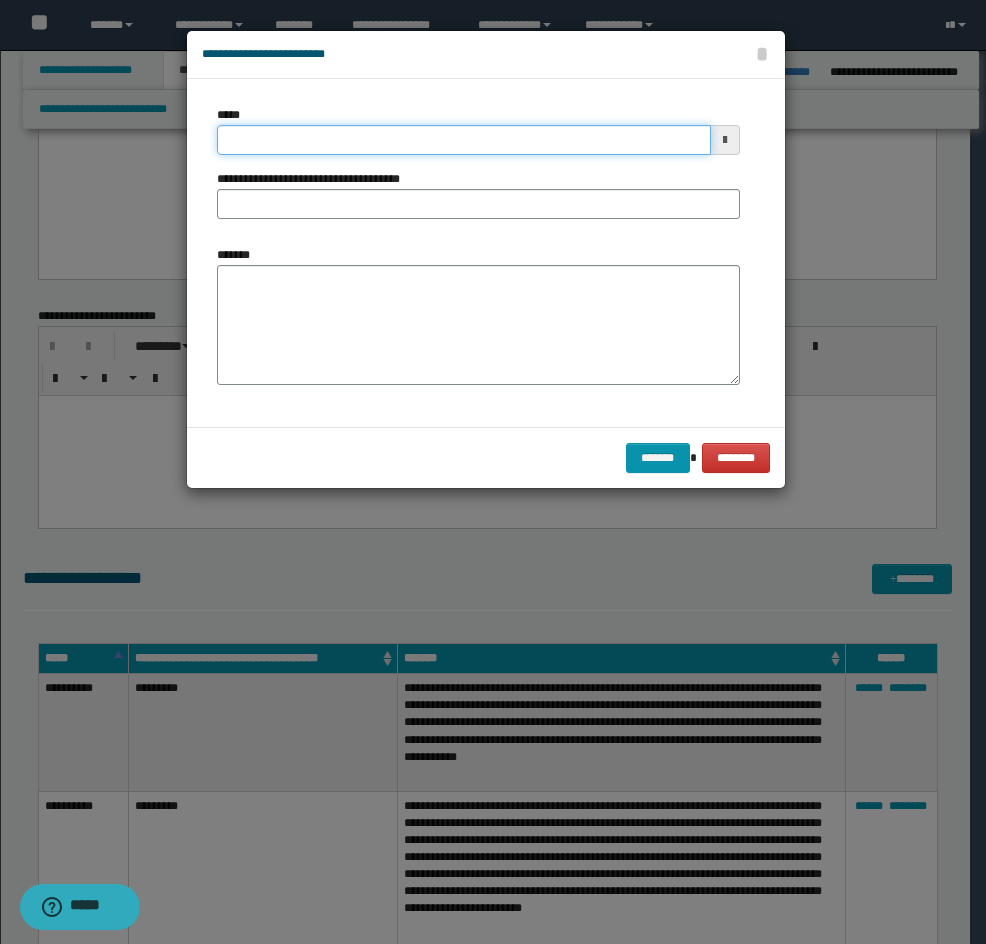 click on "*****" at bounding box center [464, 140] 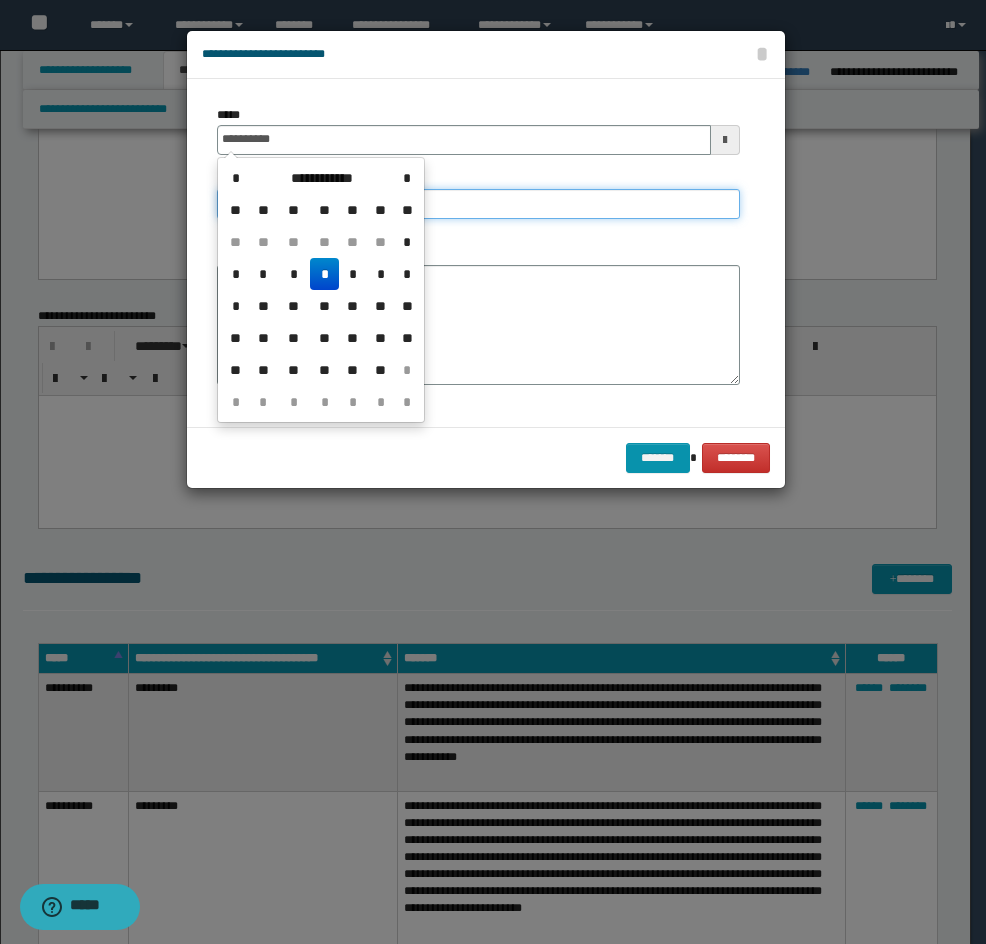type on "**********" 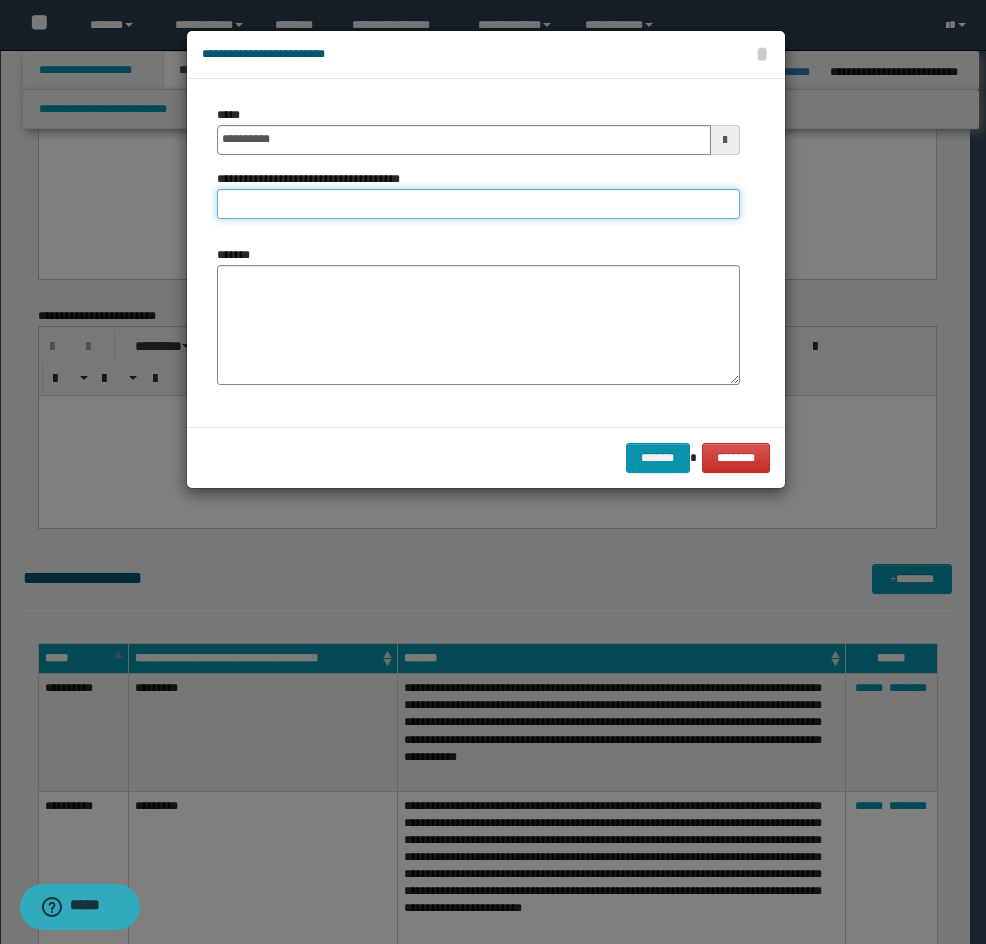 drag, startPoint x: 491, startPoint y: 207, endPoint x: 291, endPoint y: 206, distance: 200.0025 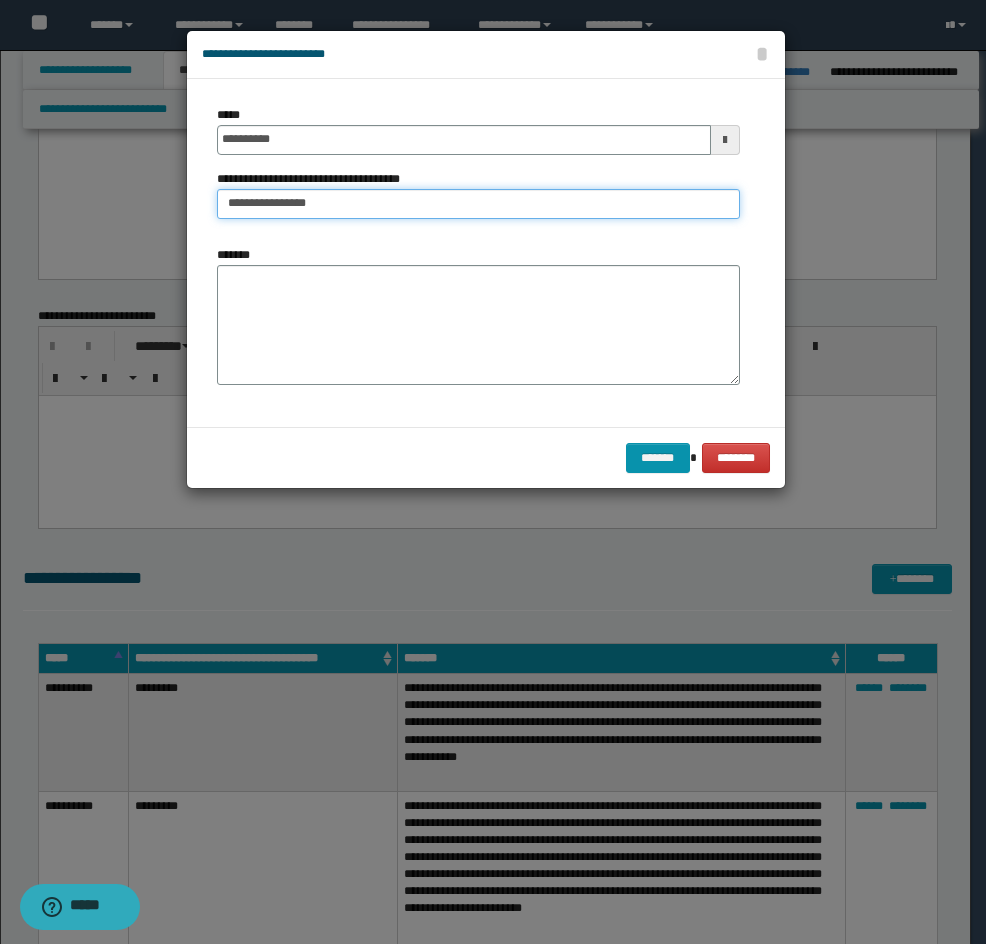 type on "**********" 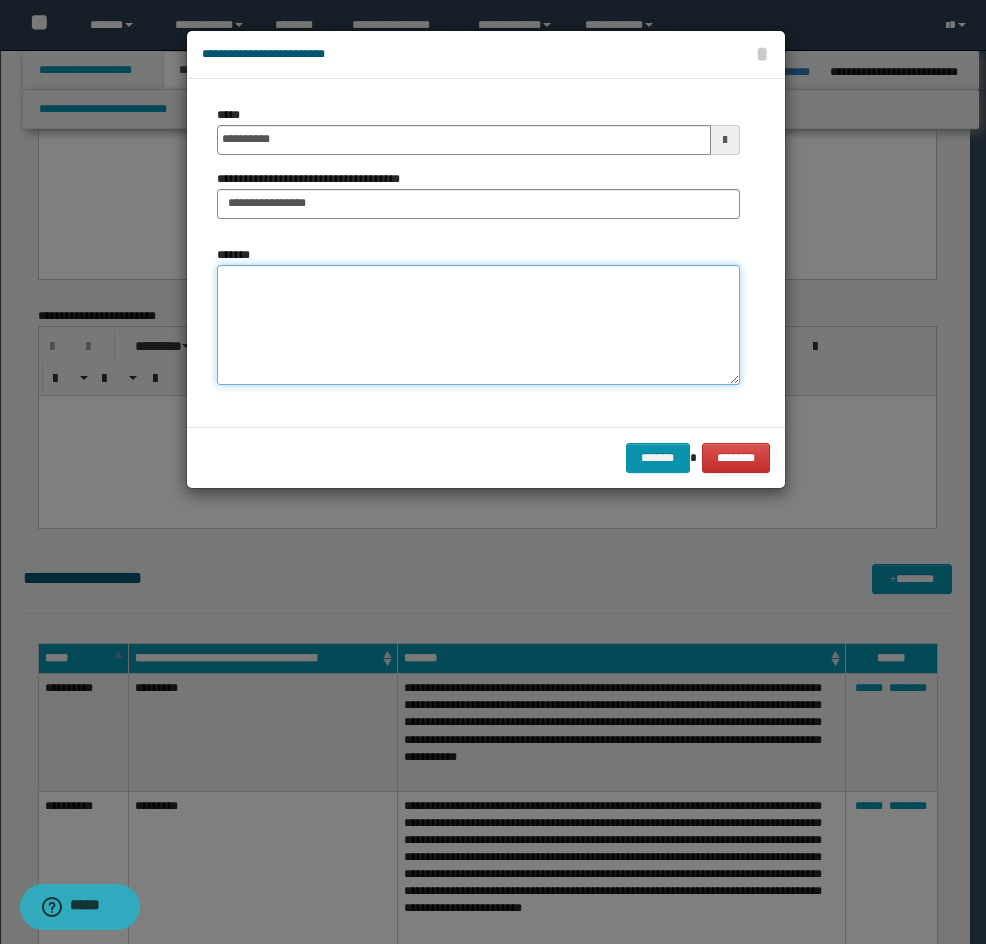click on "*******" at bounding box center (478, 325) 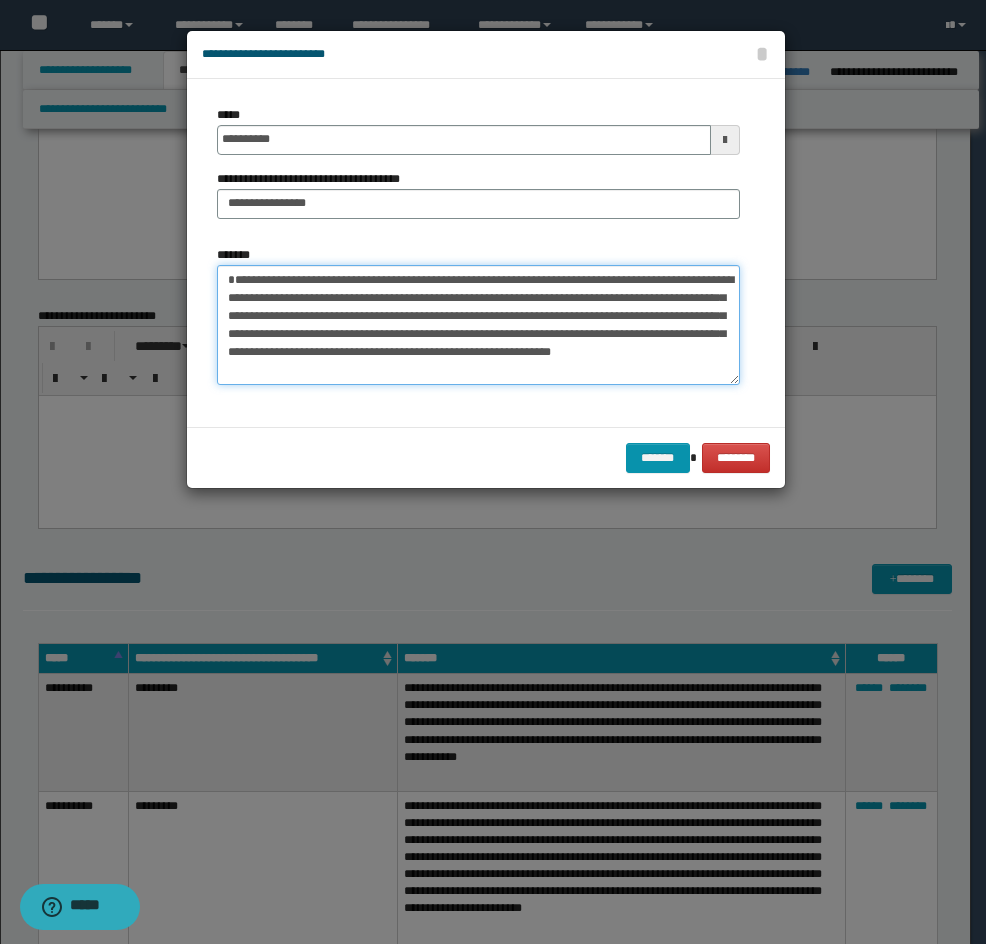 scroll, scrollTop: 12, scrollLeft: 0, axis: vertical 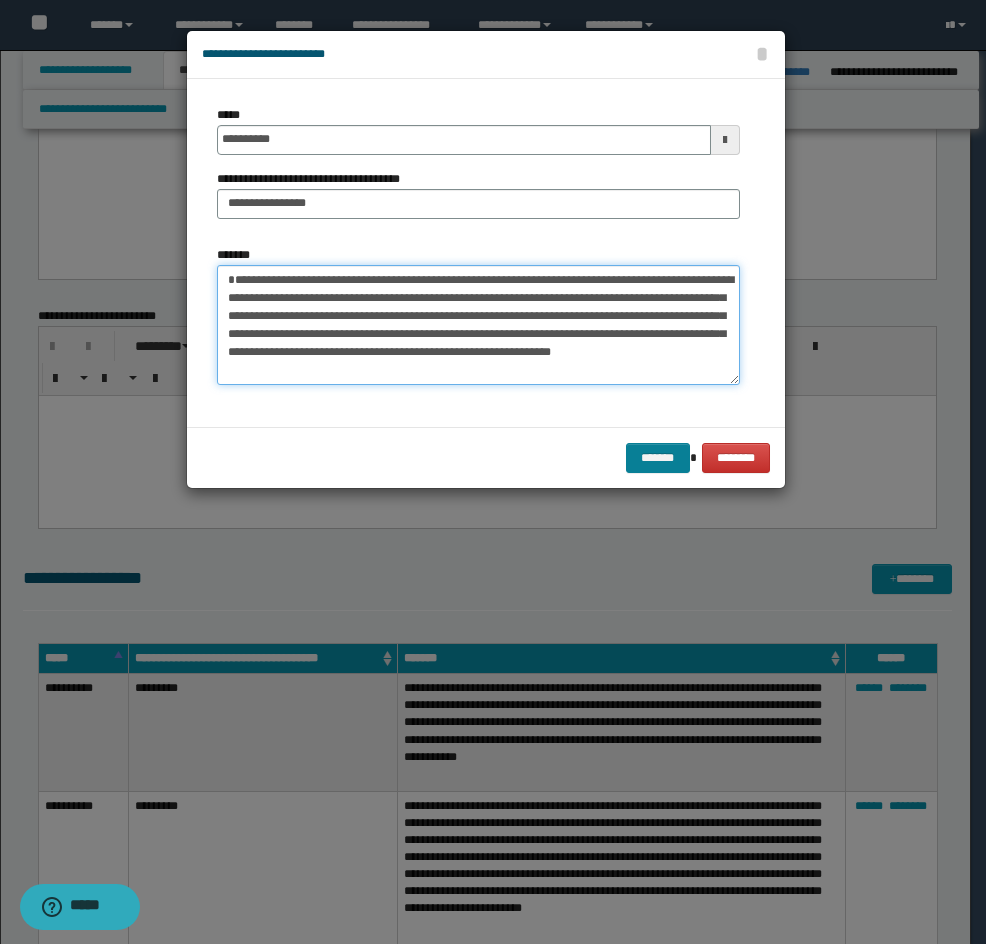 type on "**********" 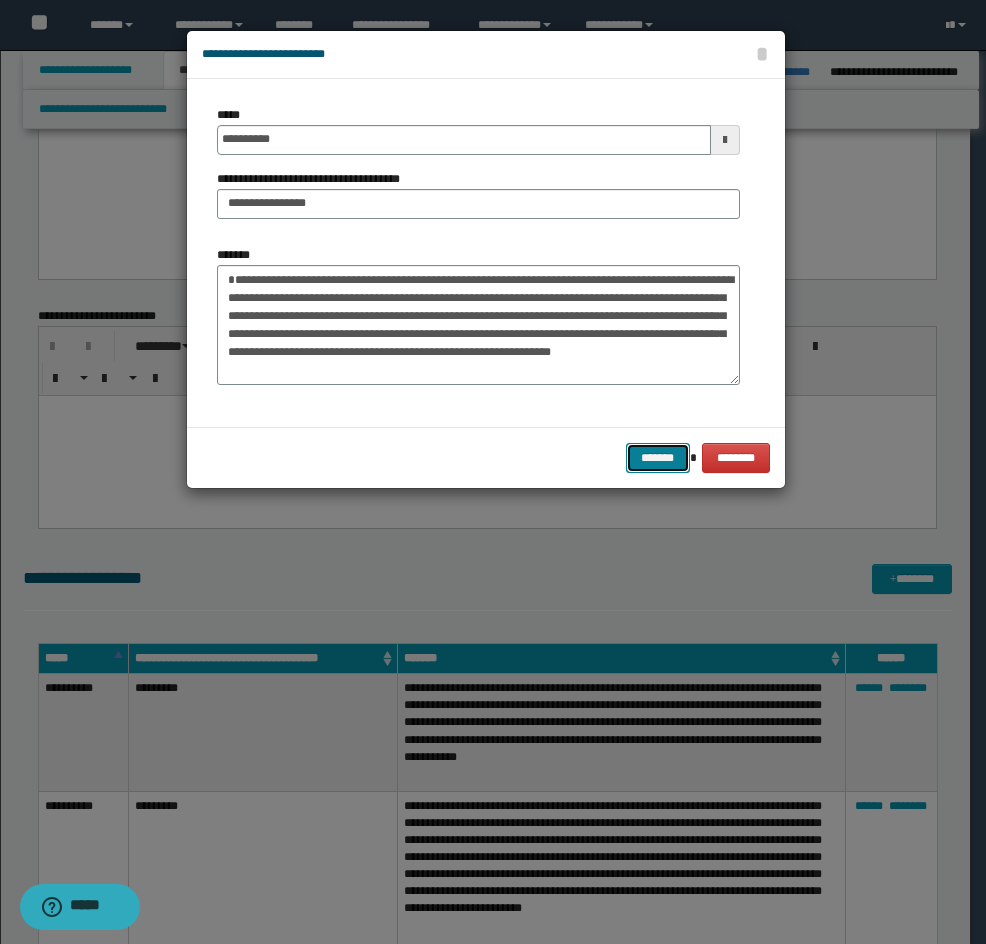click on "*******" at bounding box center (658, 458) 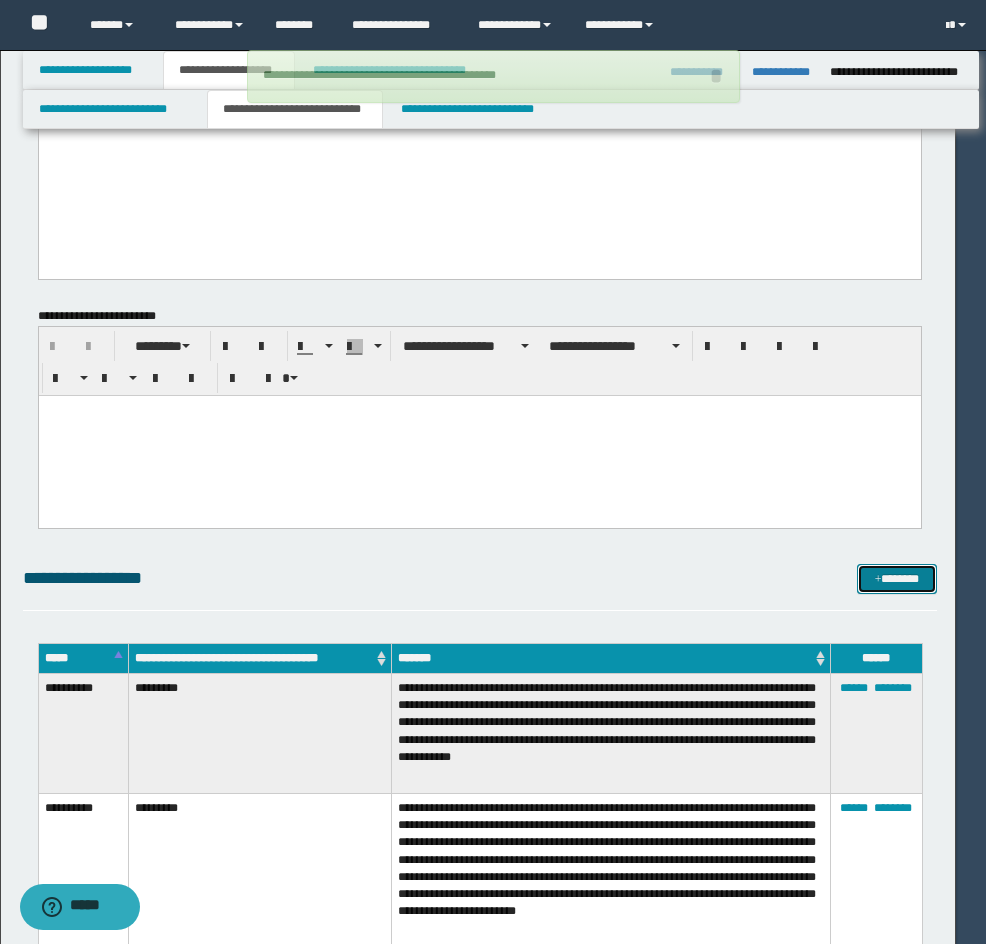 type 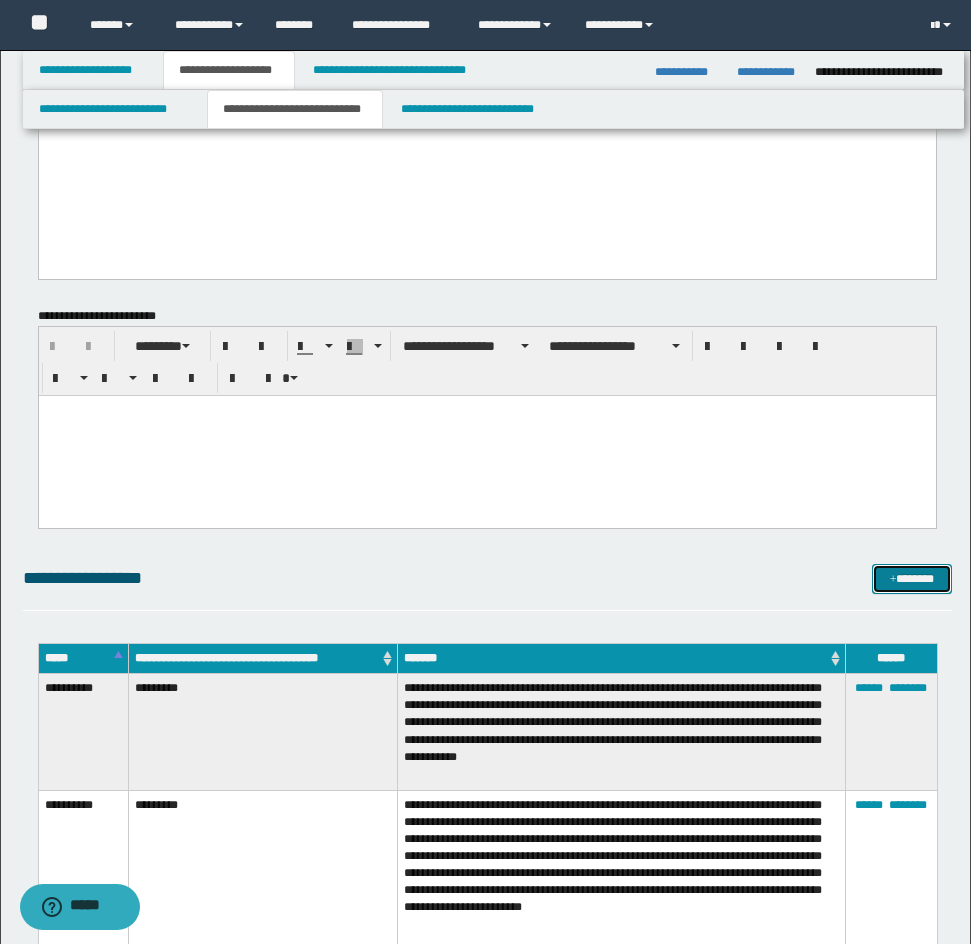 click on "*******" at bounding box center [912, 579] 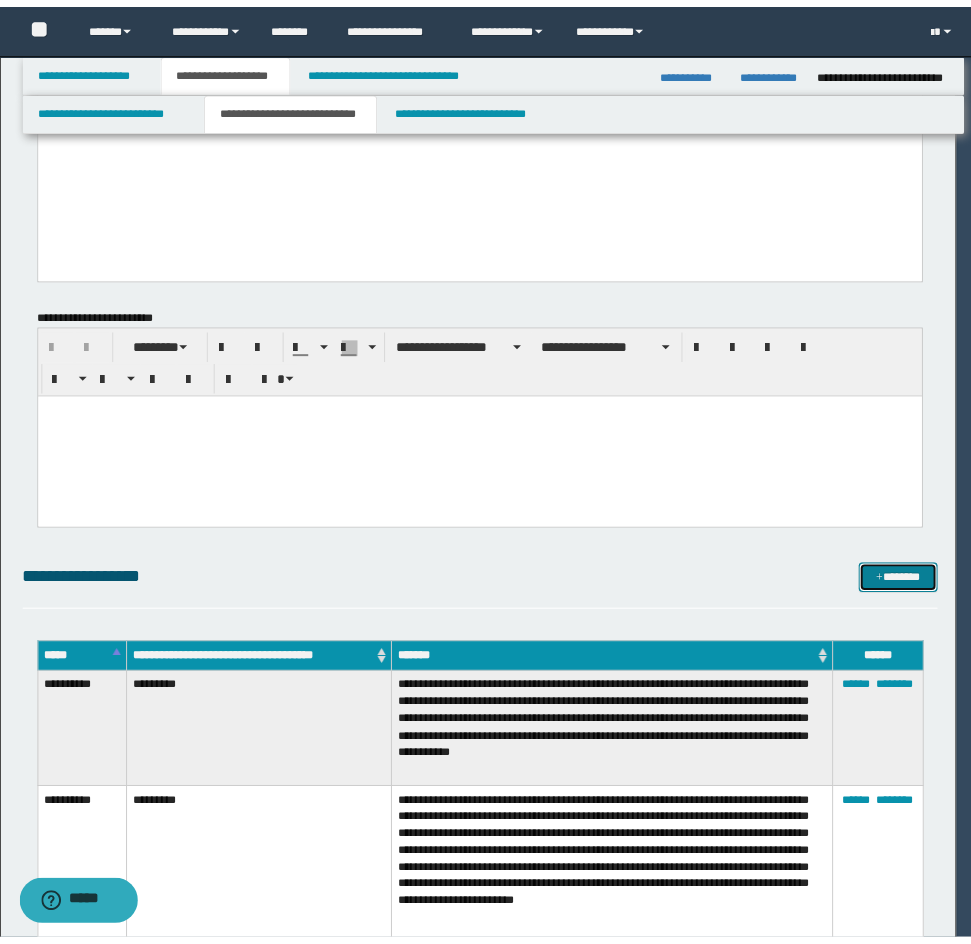 scroll, scrollTop: 0, scrollLeft: 0, axis: both 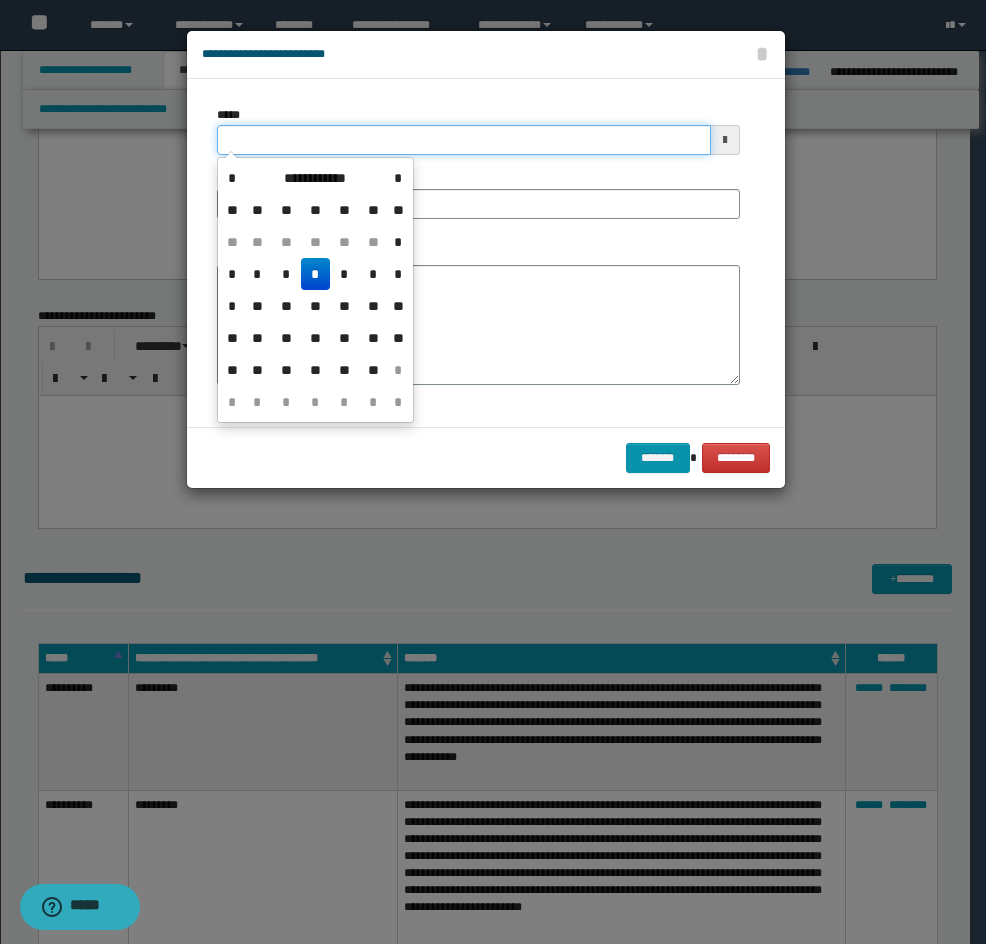 click on "*****" at bounding box center [464, 140] 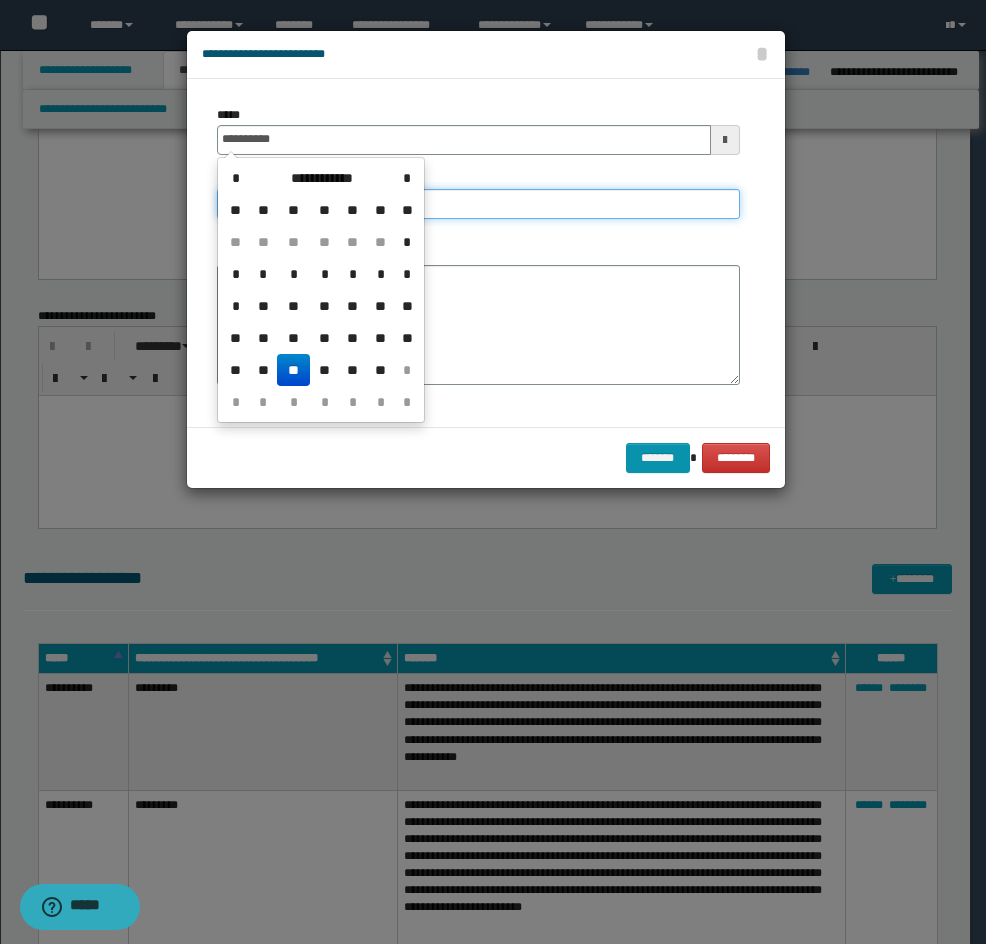 type on "**********" 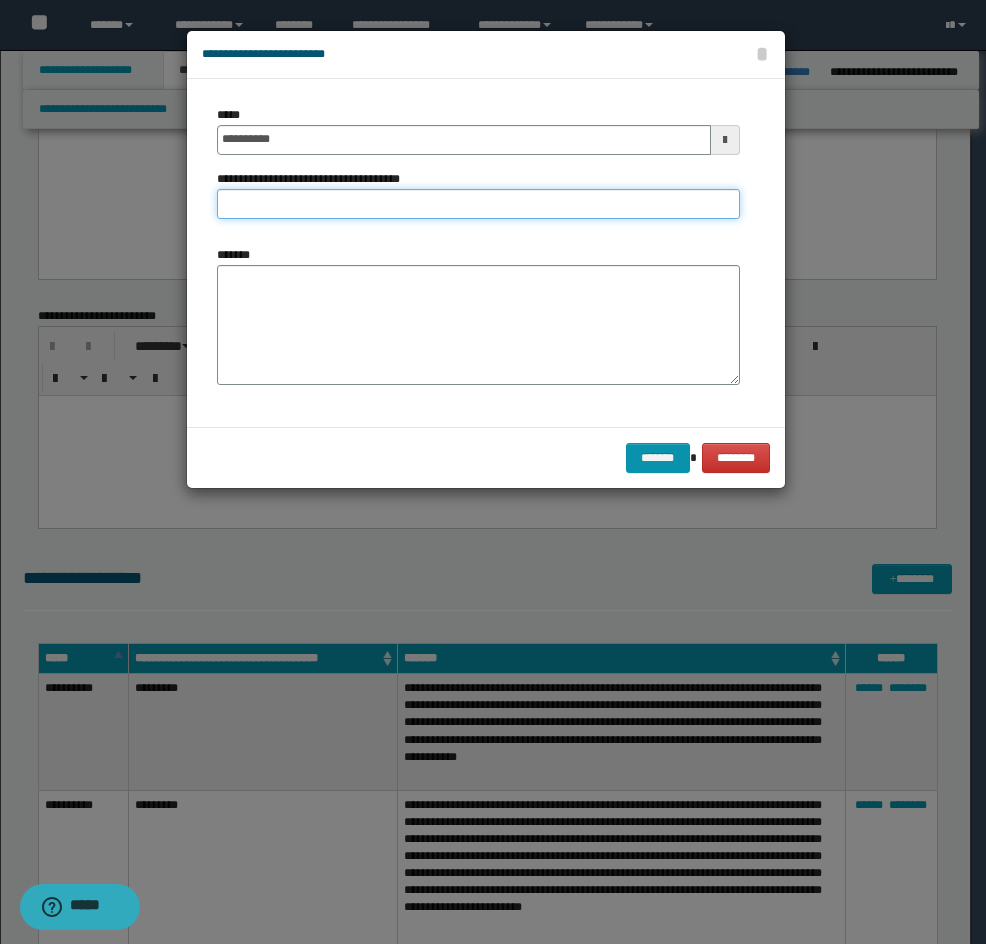 click on "**********" at bounding box center (478, 204) 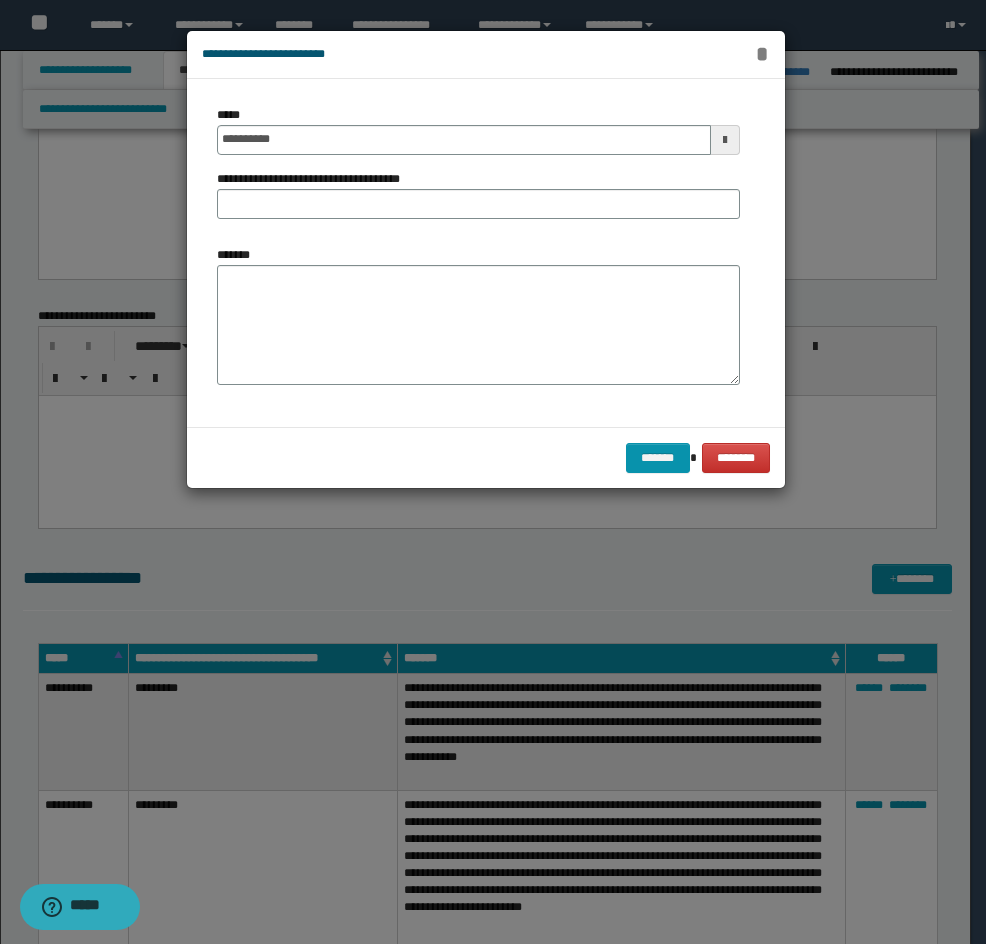 click on "*" at bounding box center [762, 54] 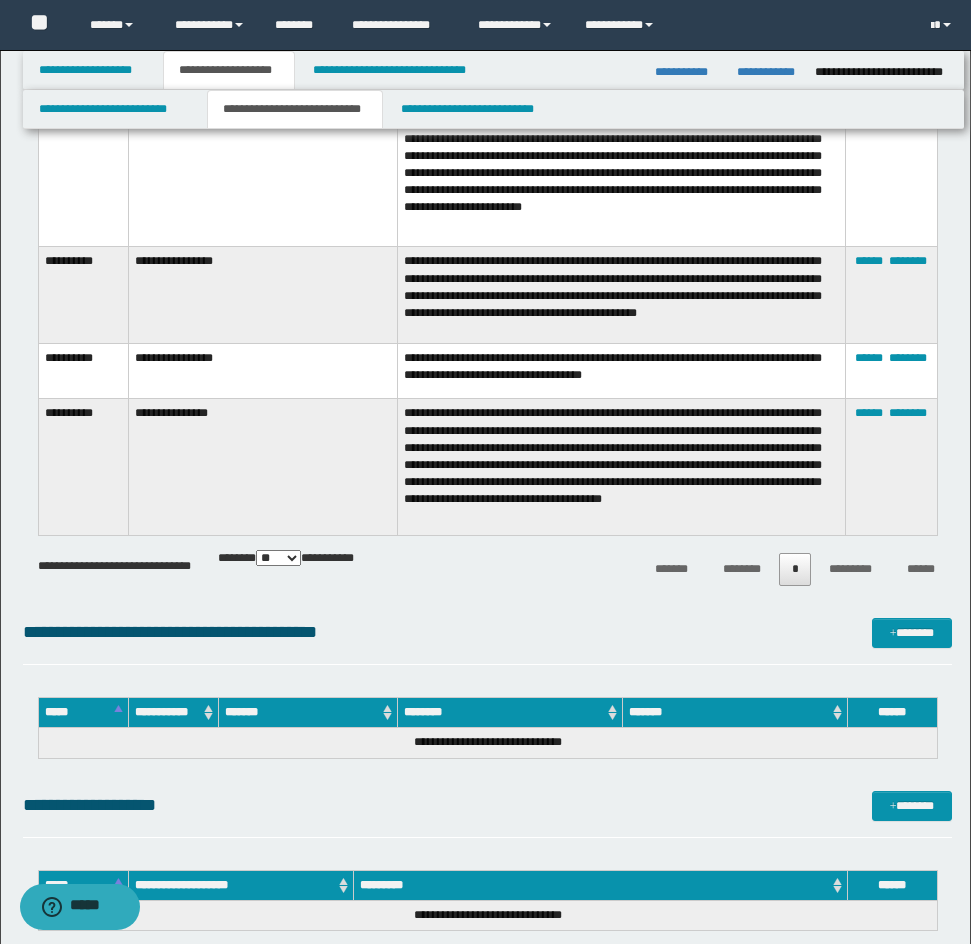scroll, scrollTop: 3500, scrollLeft: 0, axis: vertical 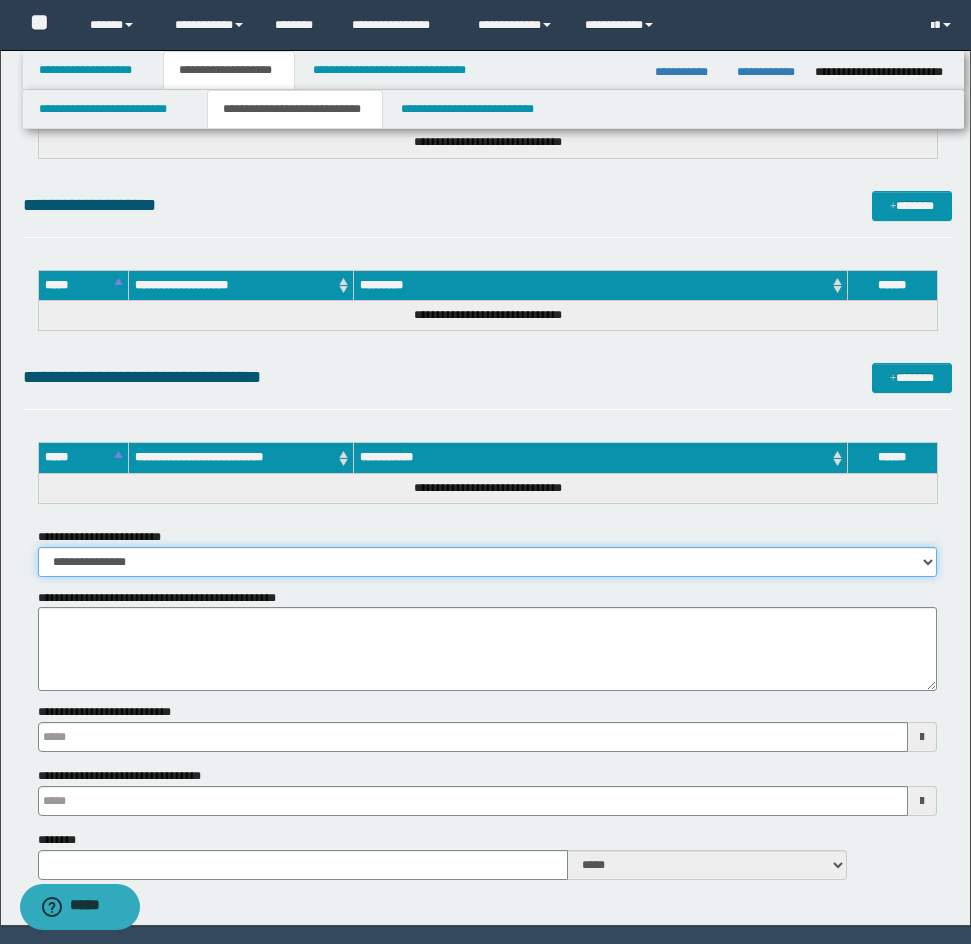 click on "**********" at bounding box center [487, 562] 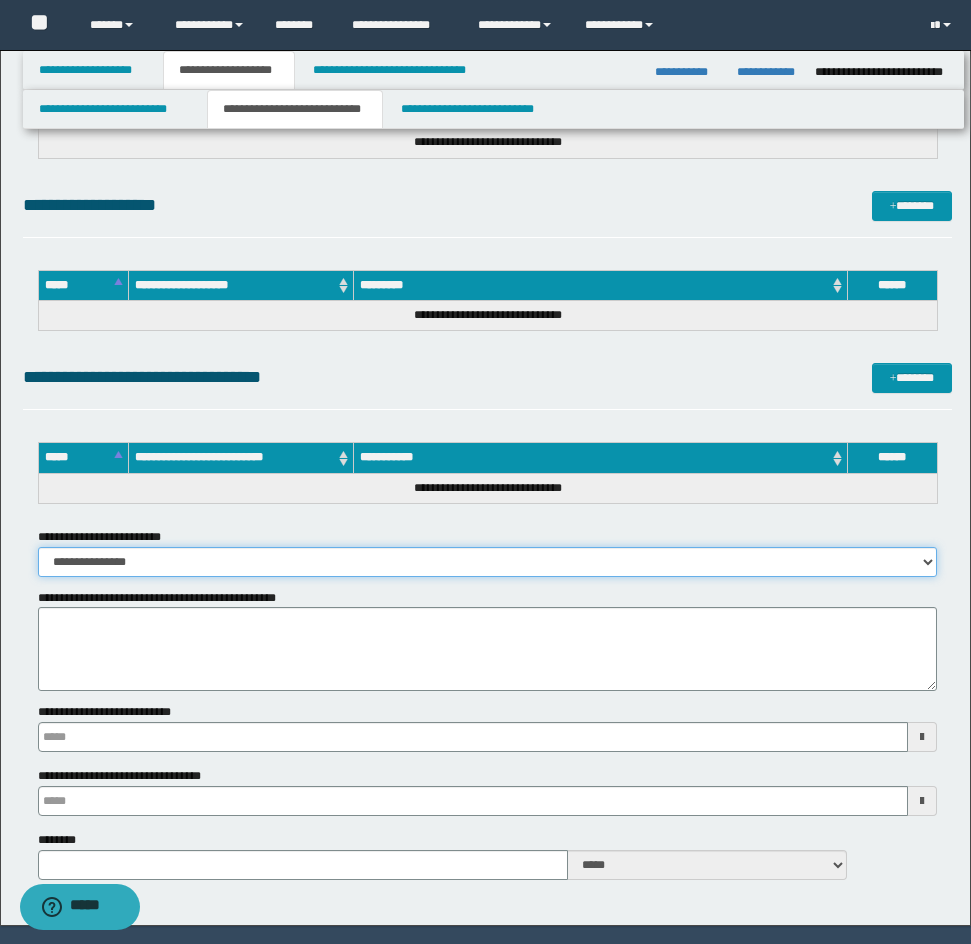 scroll, scrollTop: 3560, scrollLeft: 0, axis: vertical 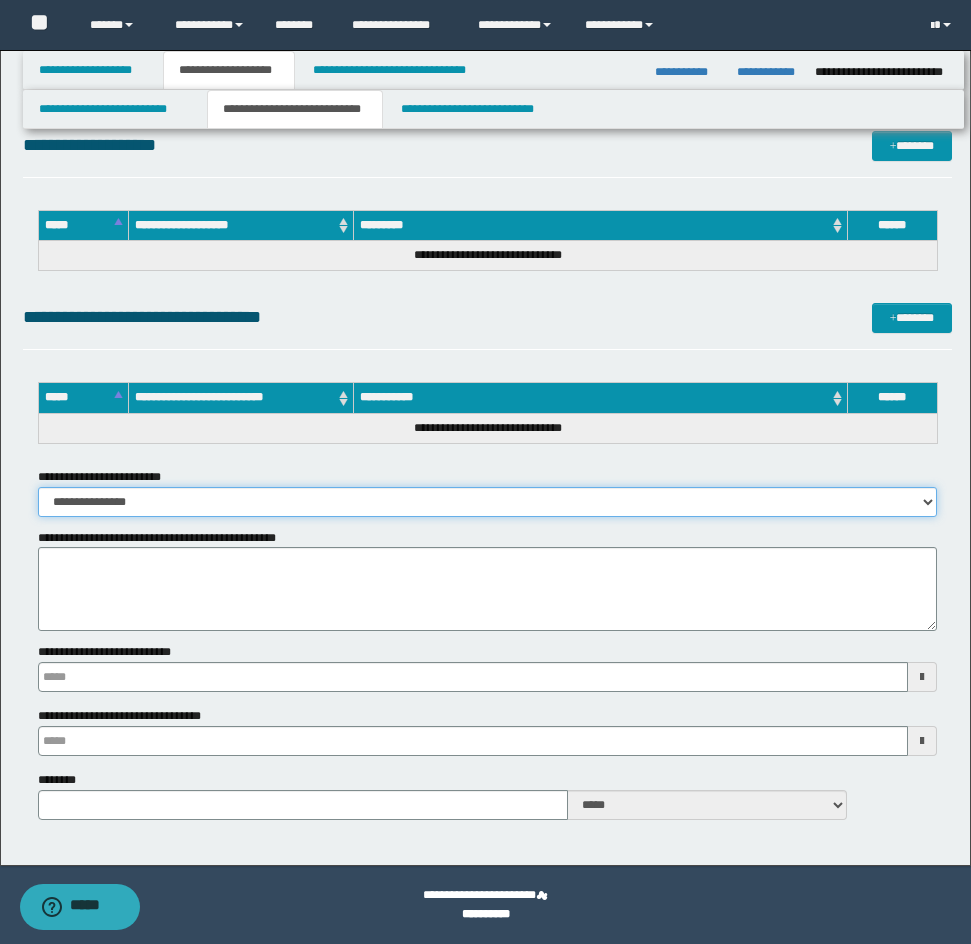 type 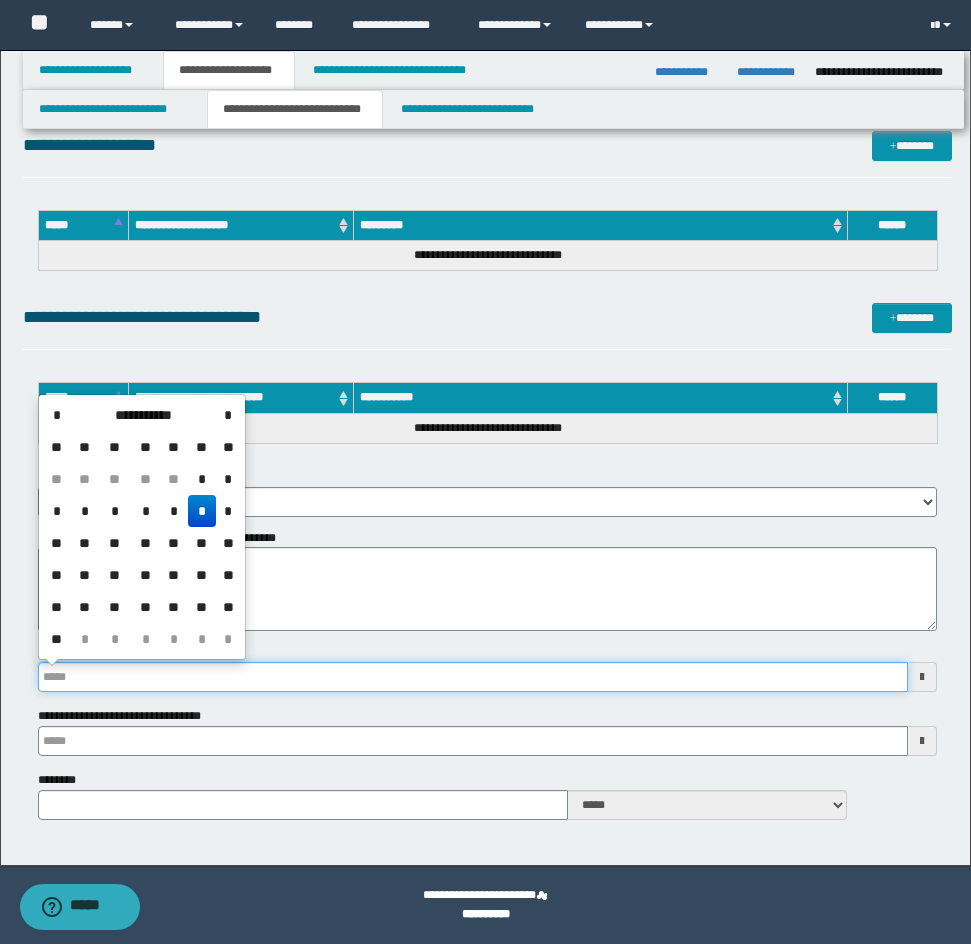 click on "**********" at bounding box center [473, 677] 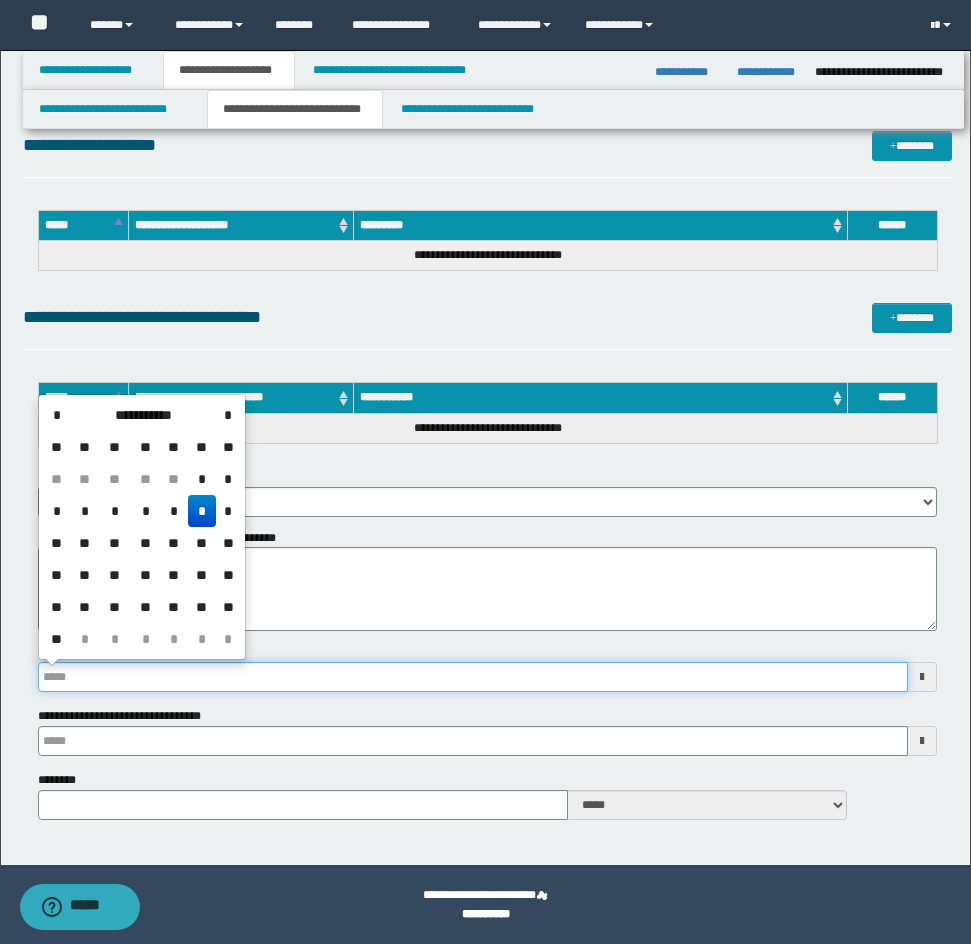 type 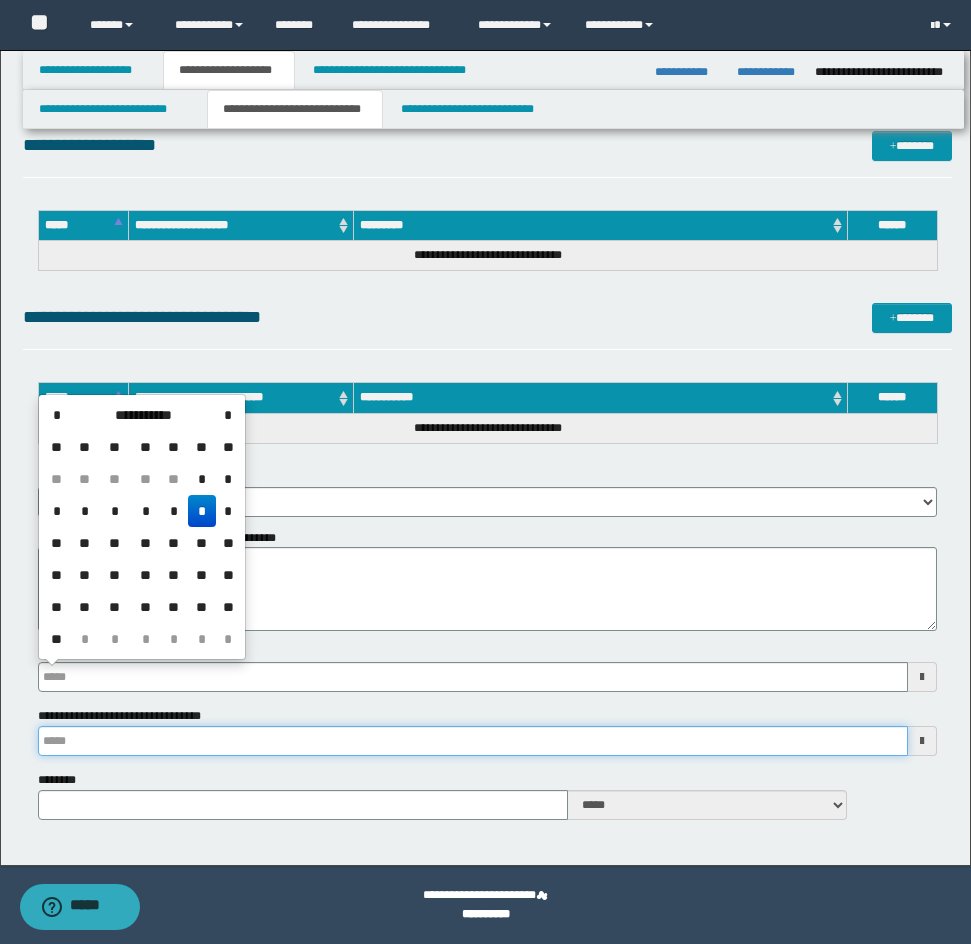 type 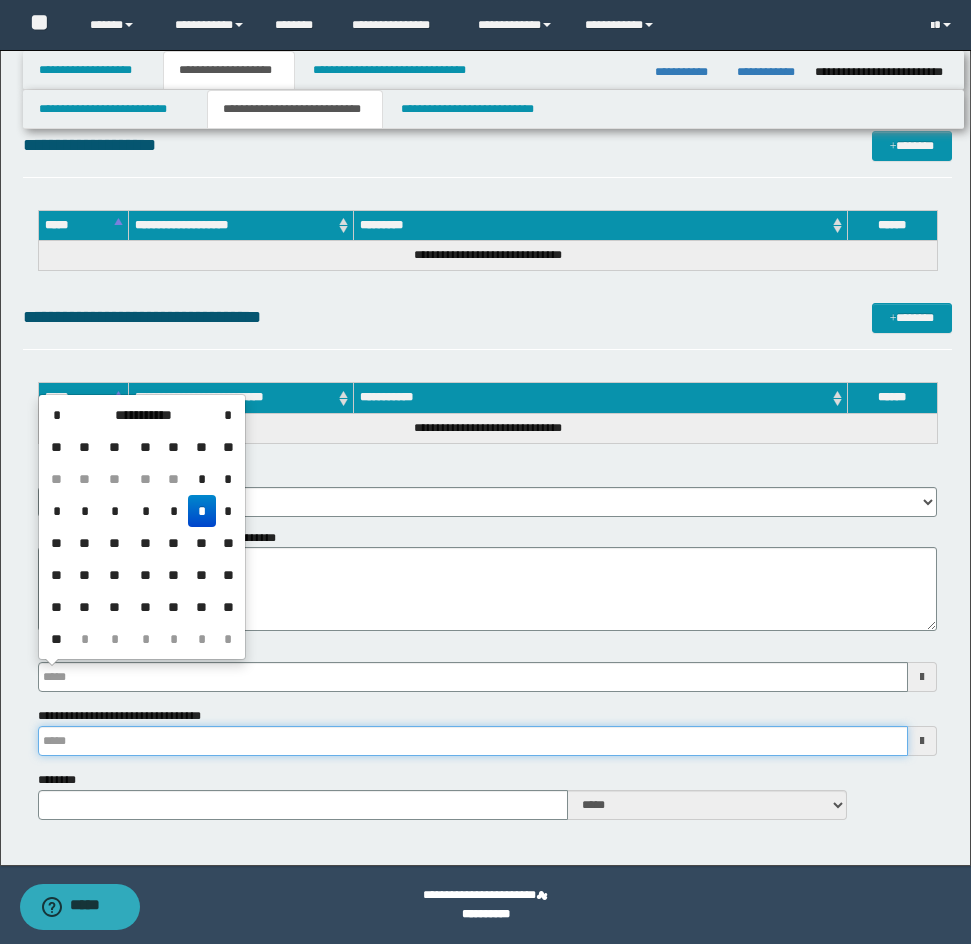 click on "**********" at bounding box center (473, 741) 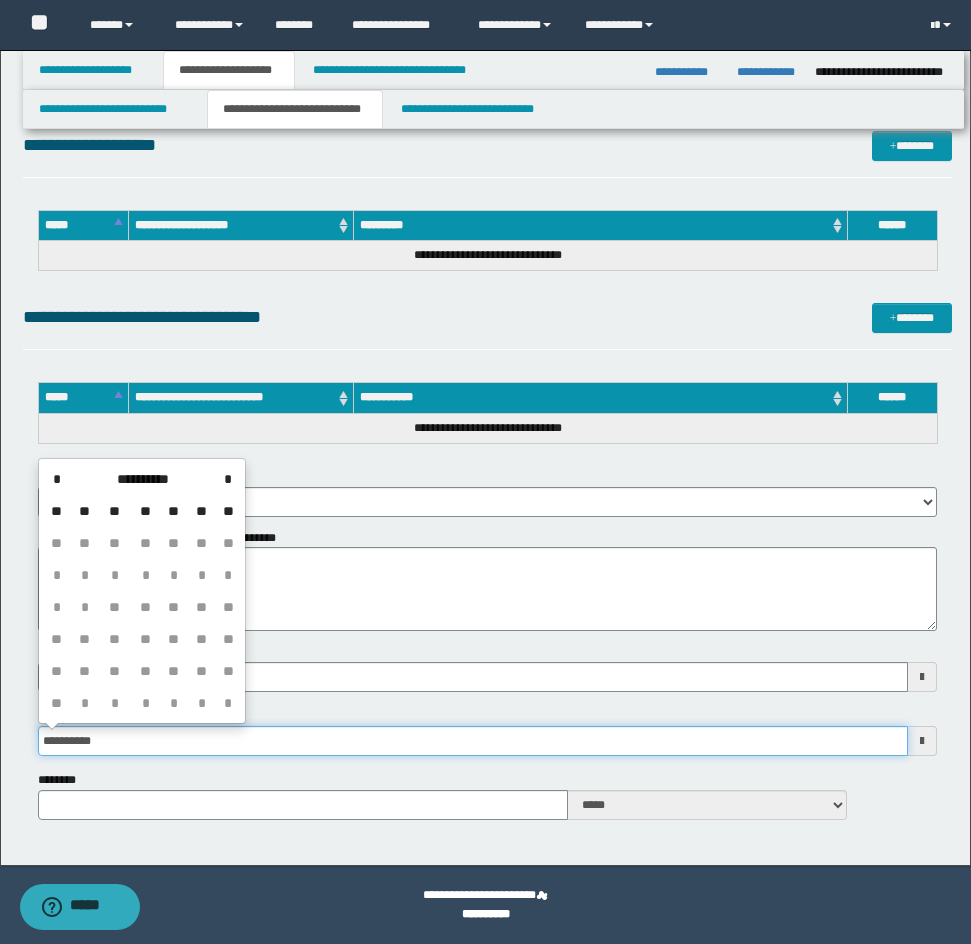 type on "**********" 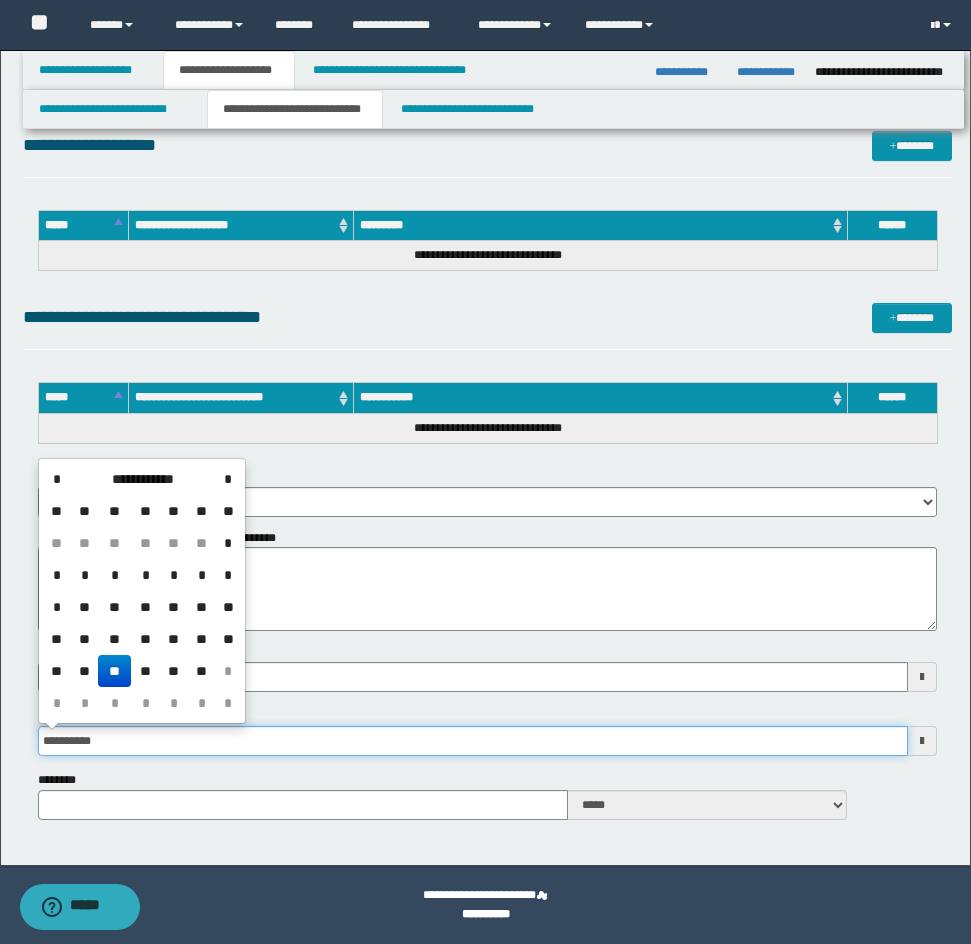 type 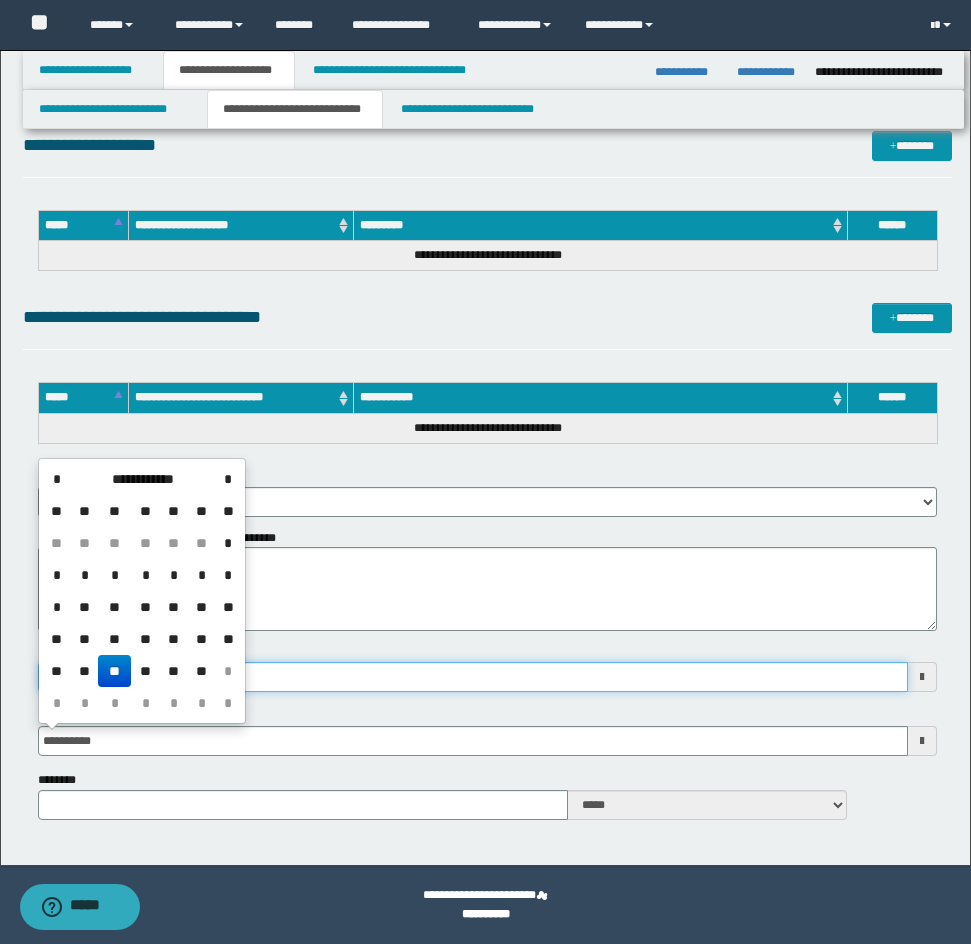 type on "**********" 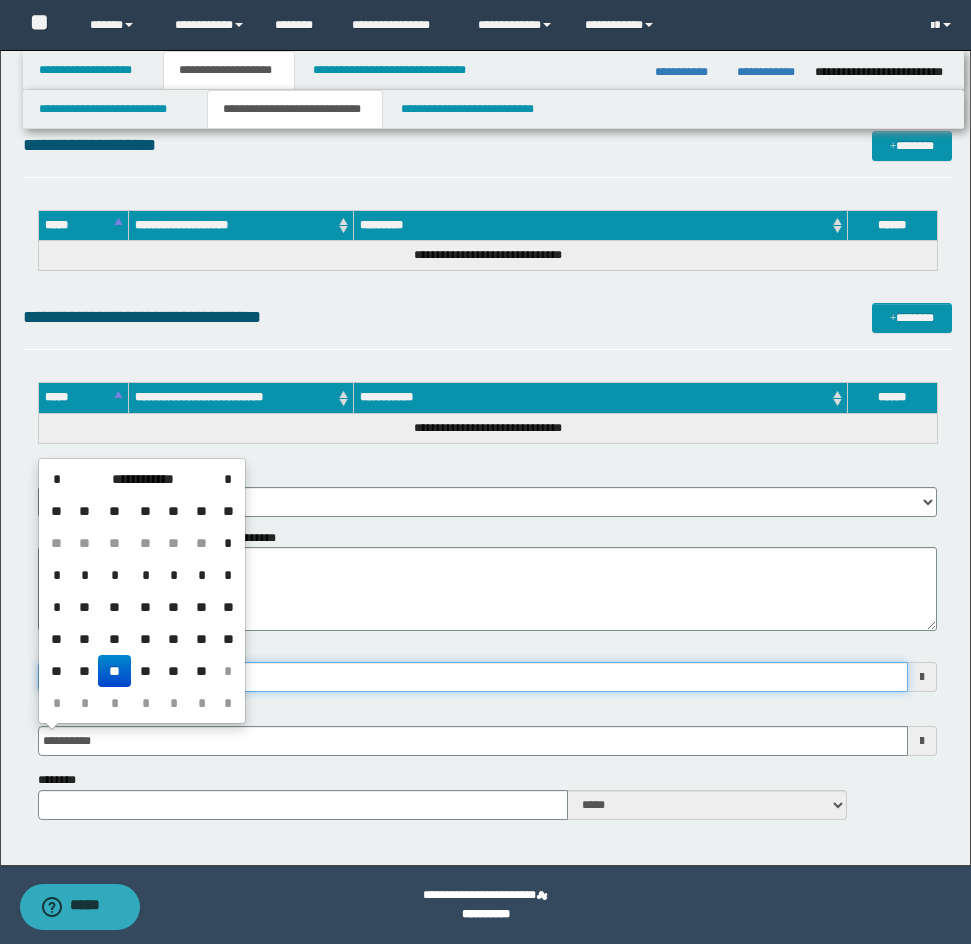 click on "**********" at bounding box center (473, 677) 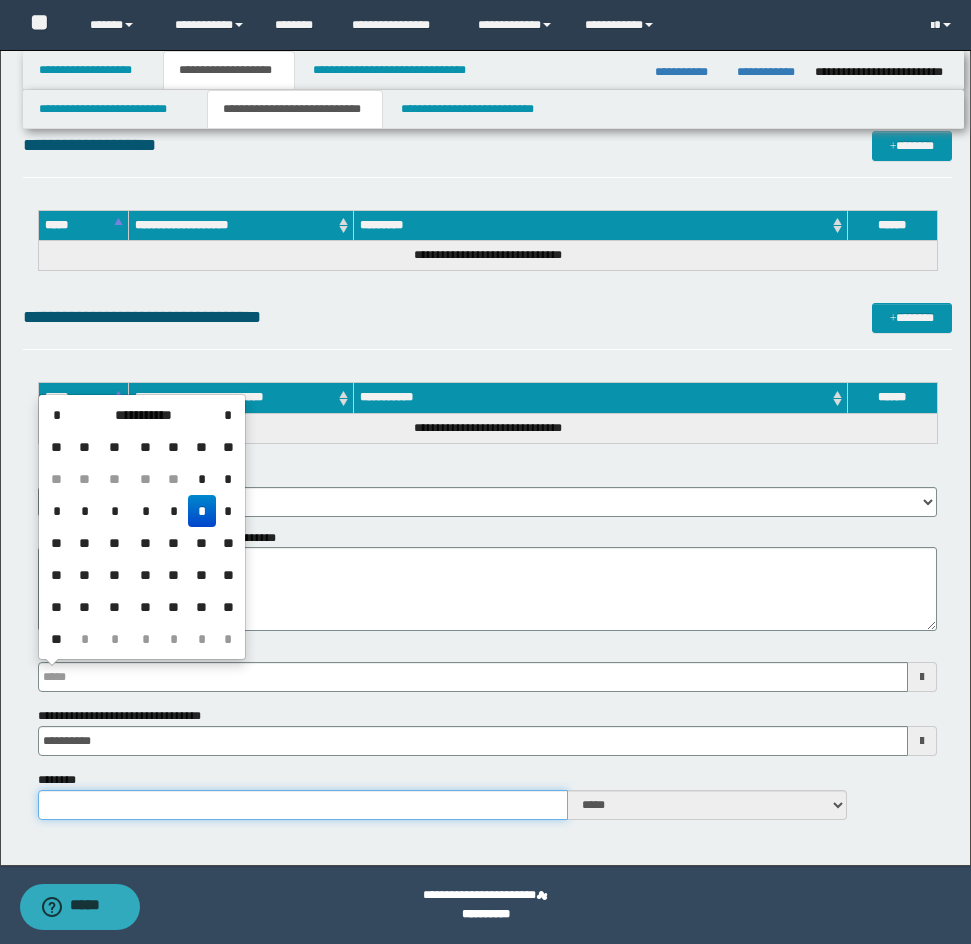 type 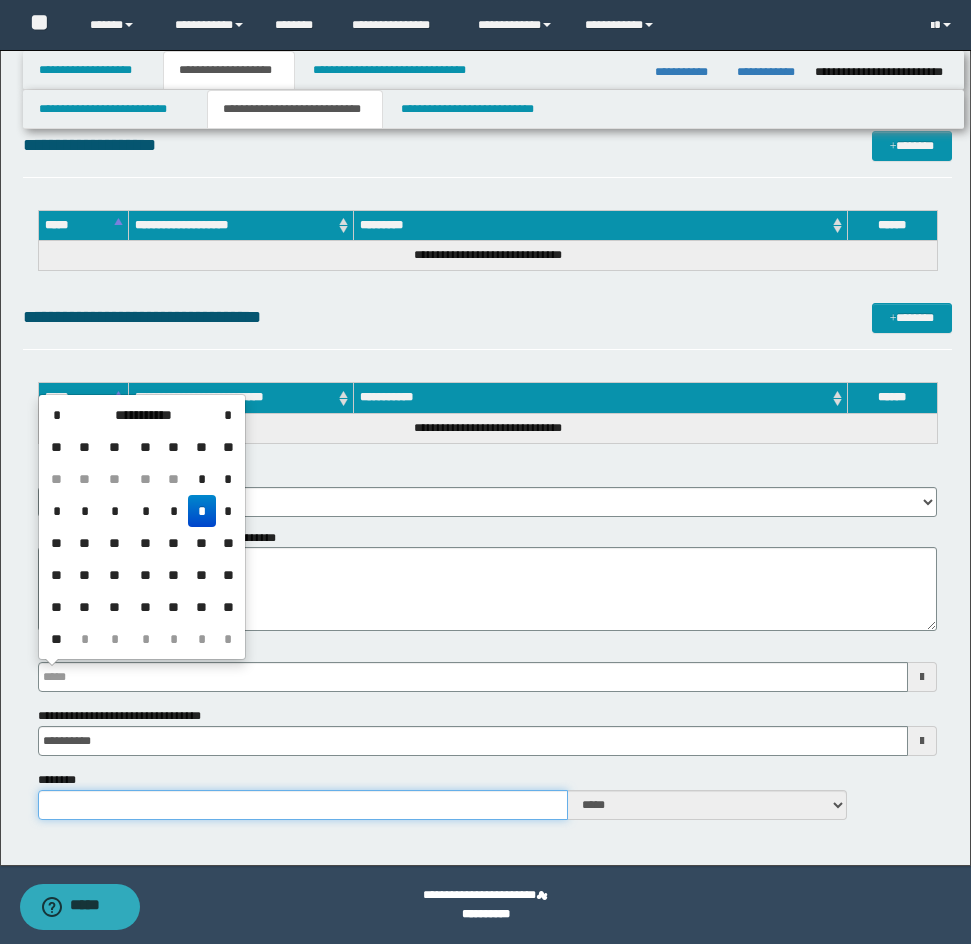 click on "********" at bounding box center [303, 805] 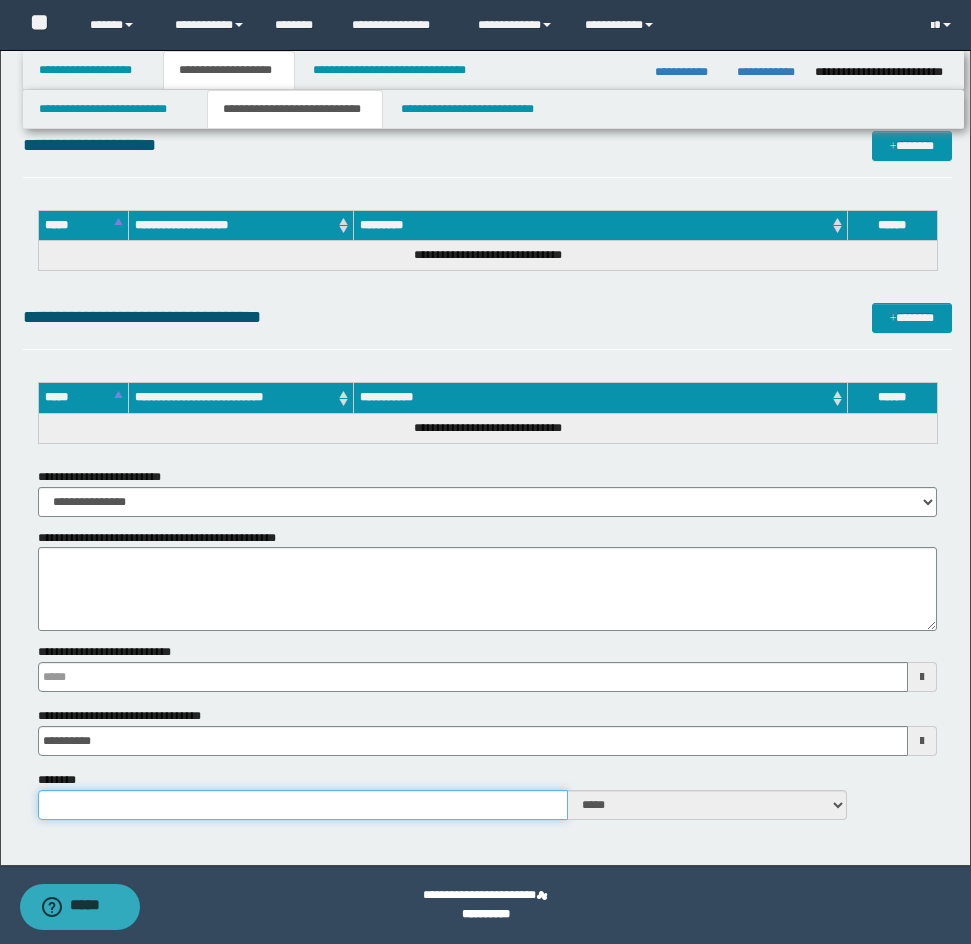 click on "********" at bounding box center [303, 805] 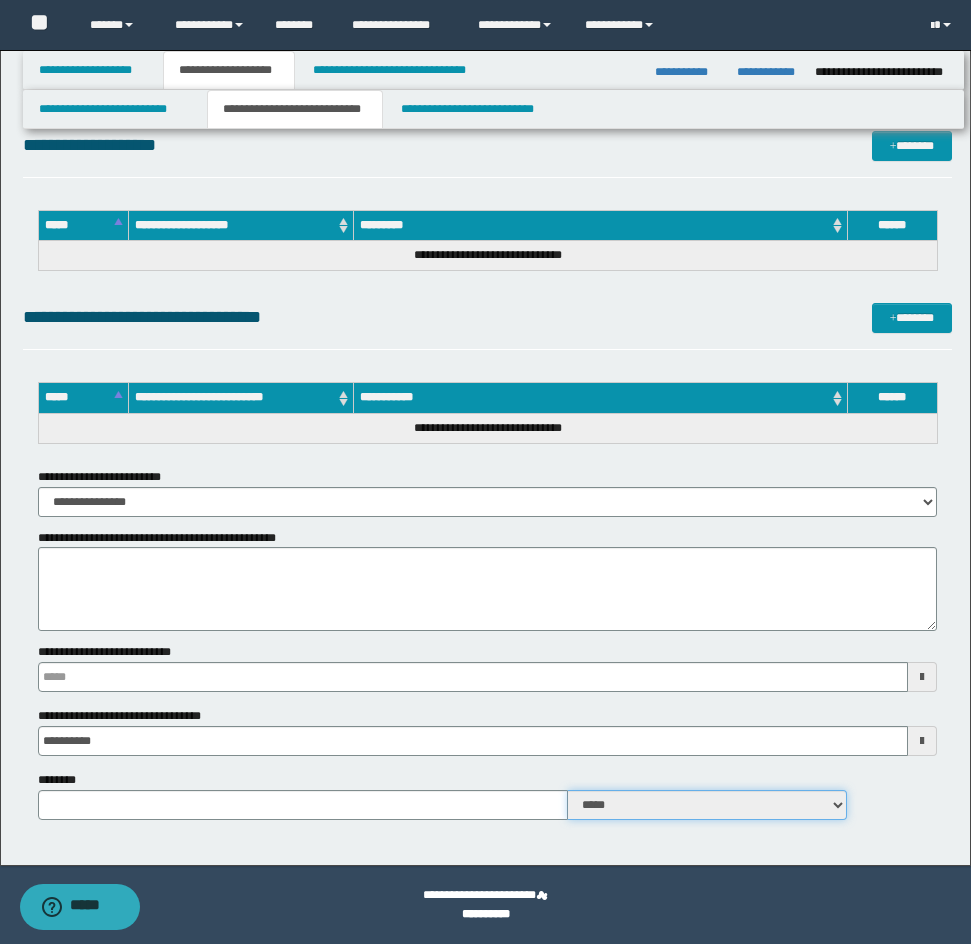 click on "*****
****" at bounding box center (707, 805) 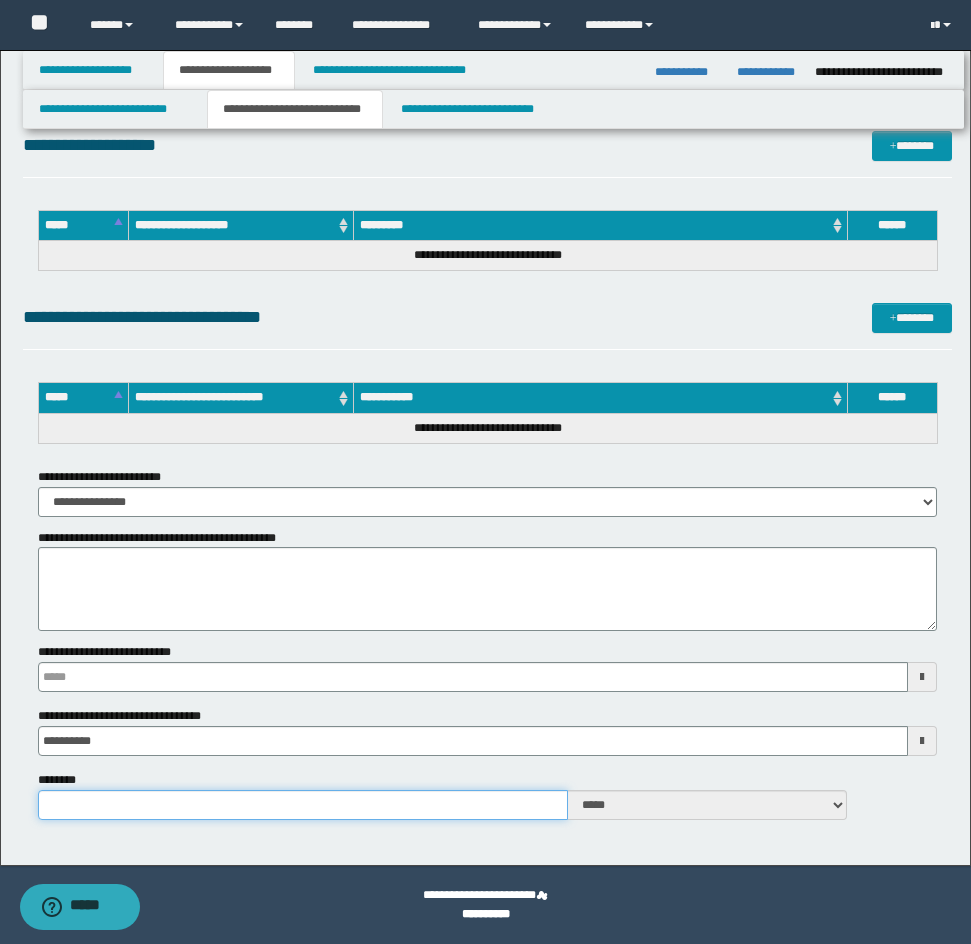 click on "********" at bounding box center (303, 805) 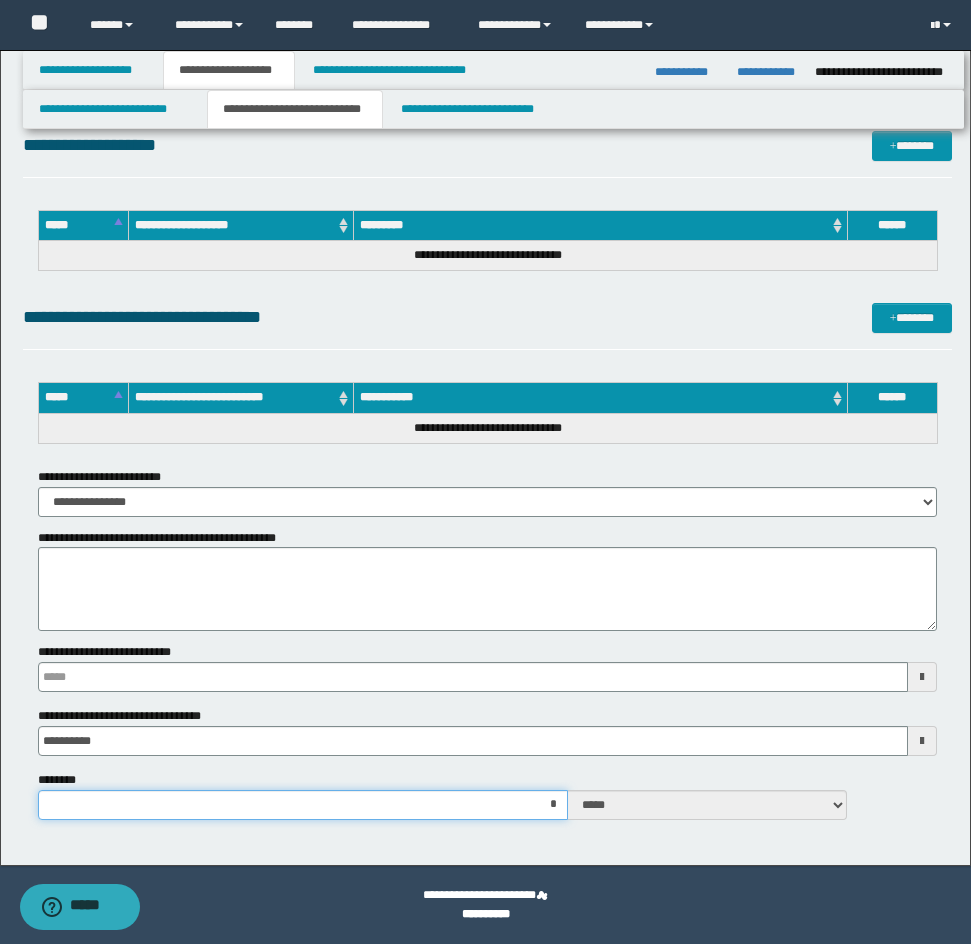 click on "*" at bounding box center [303, 805] 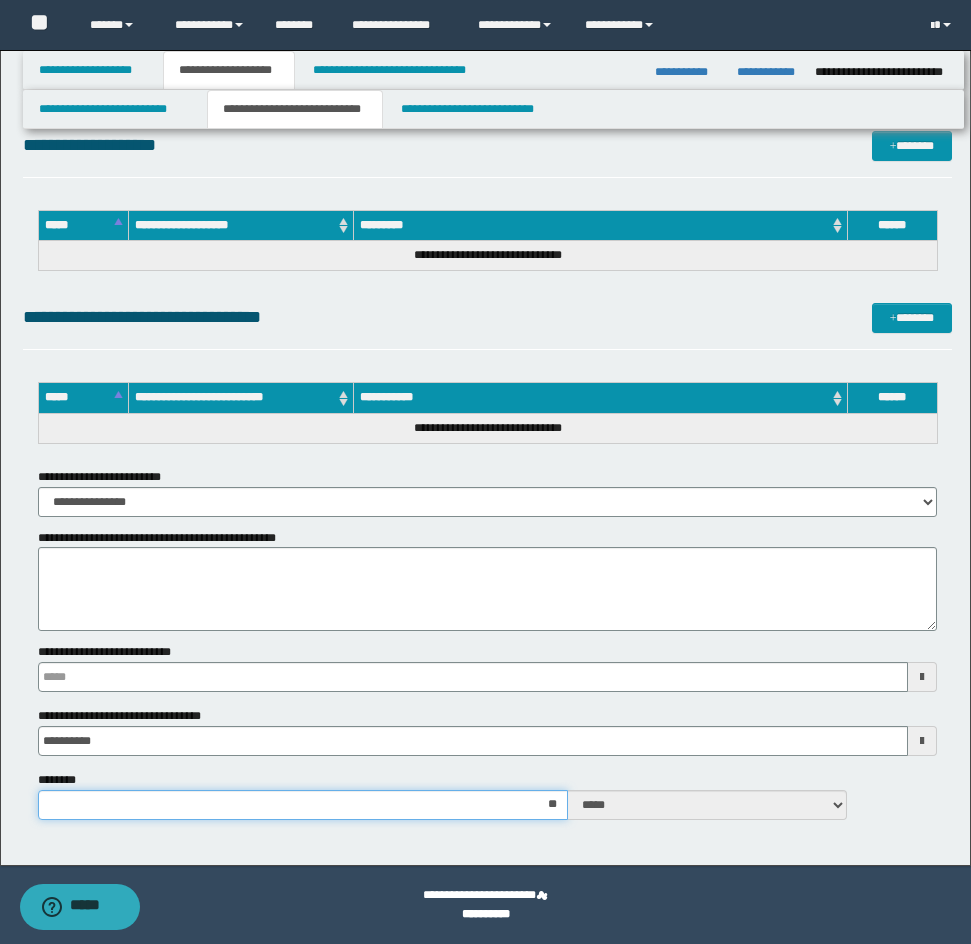 click on "**" at bounding box center (303, 805) 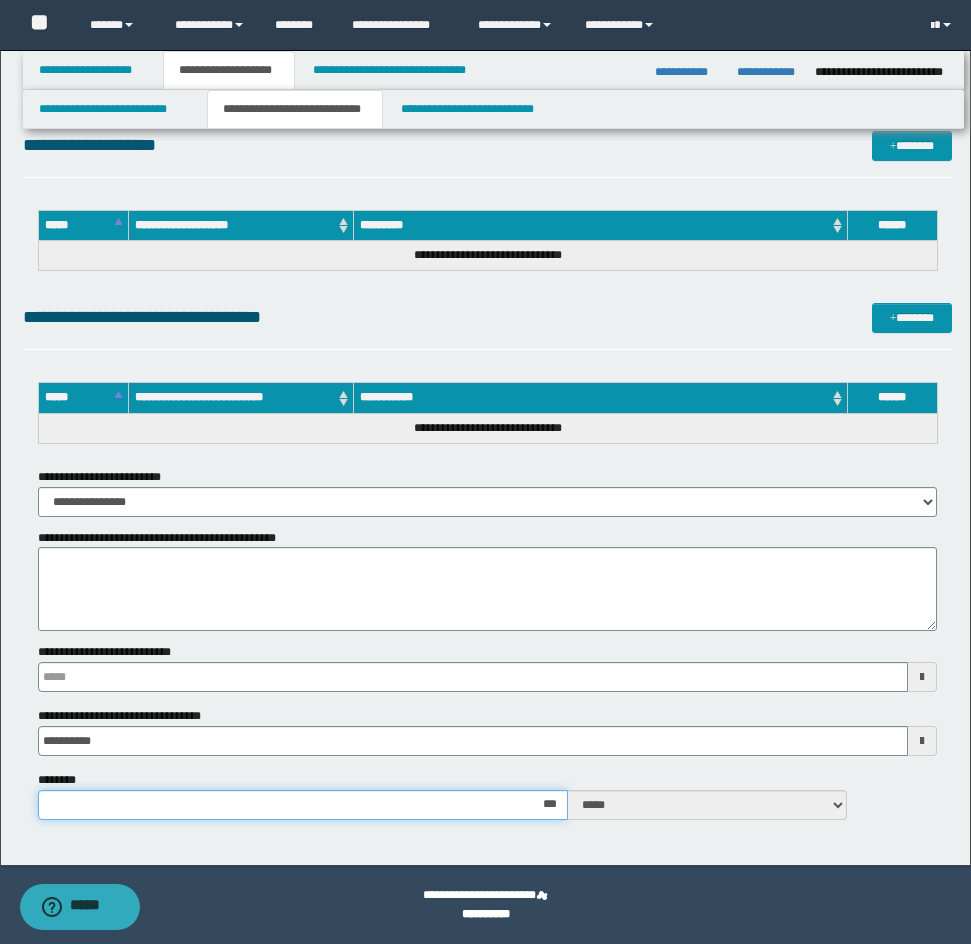 type on "****" 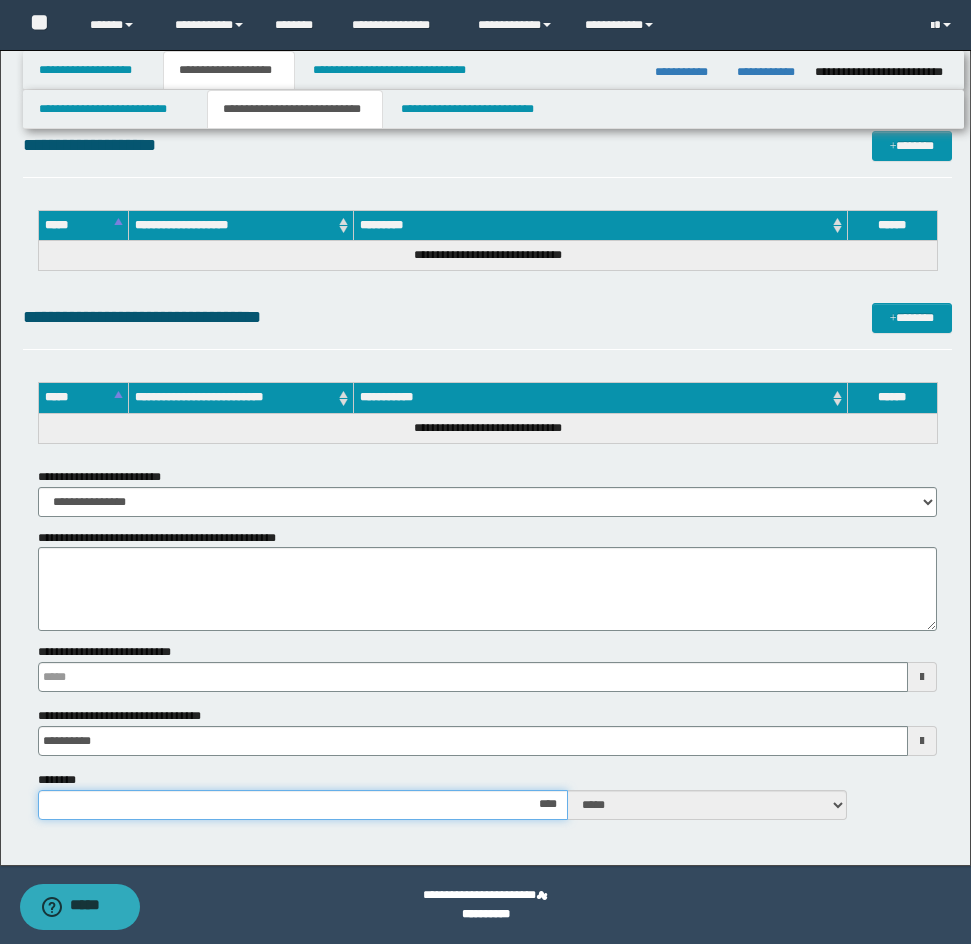 drag, startPoint x: 559, startPoint y: 801, endPoint x: 504, endPoint y: 803, distance: 55.03635 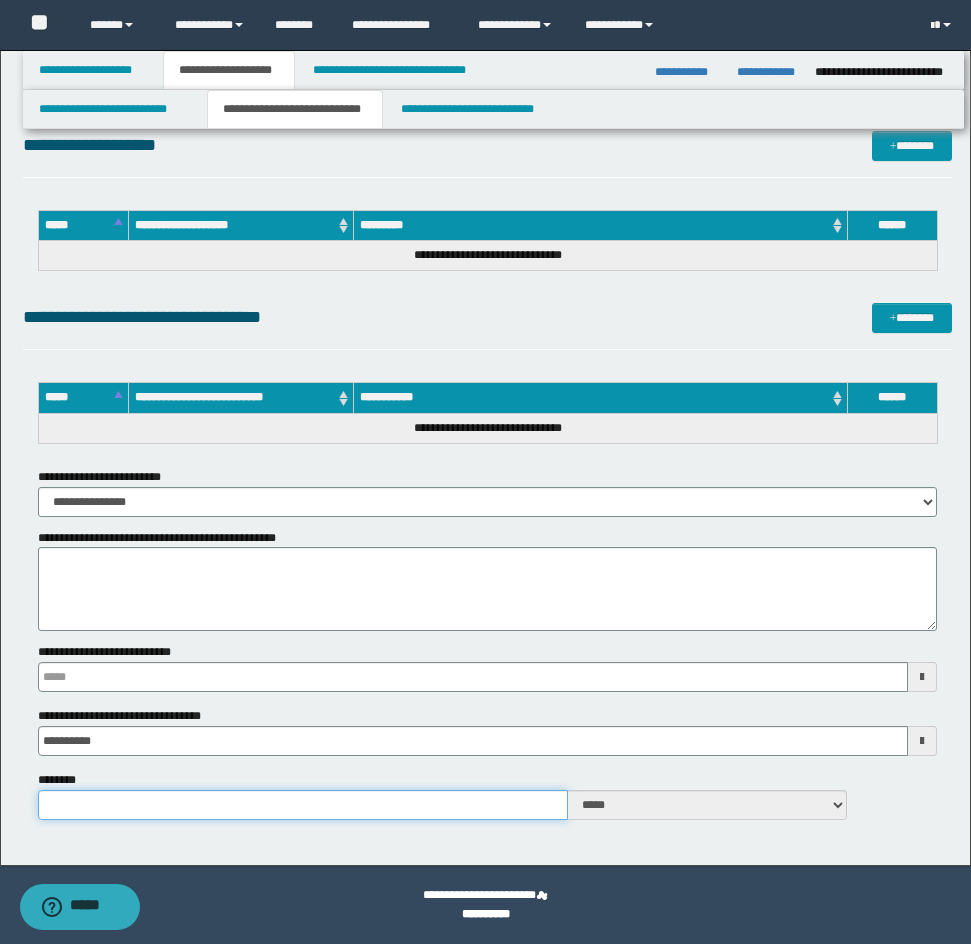 type 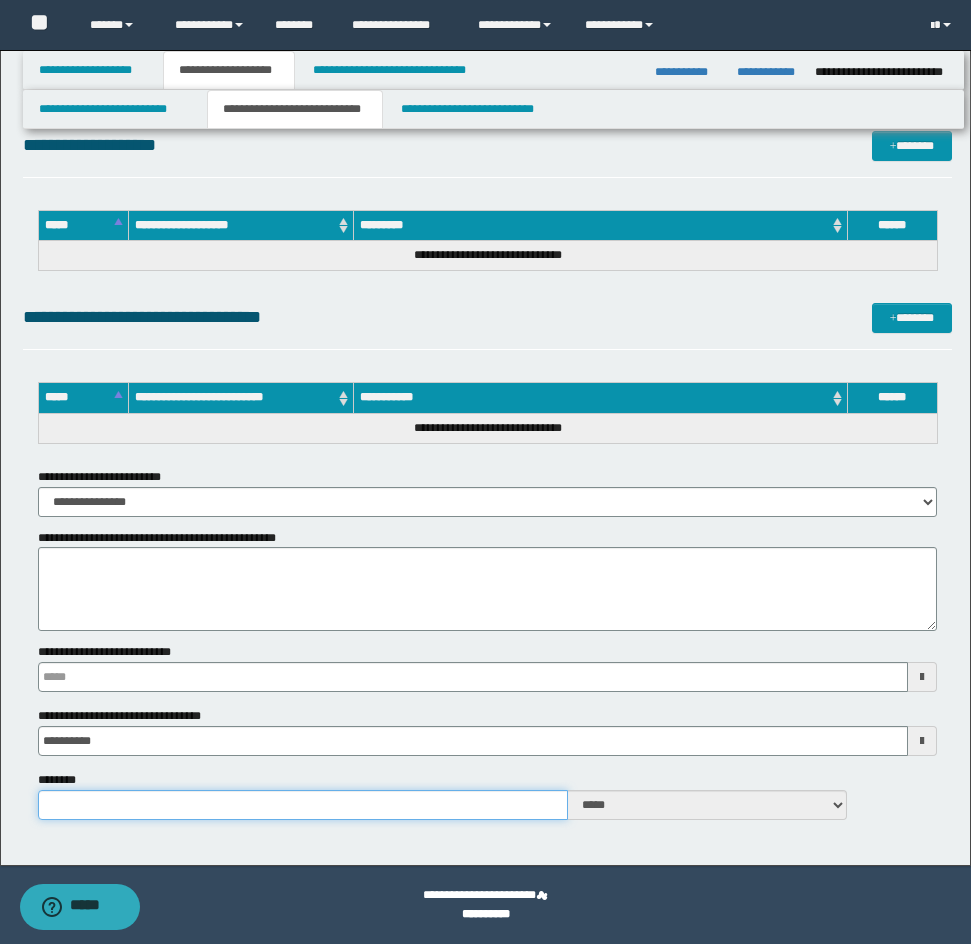 click on "********" at bounding box center (303, 805) 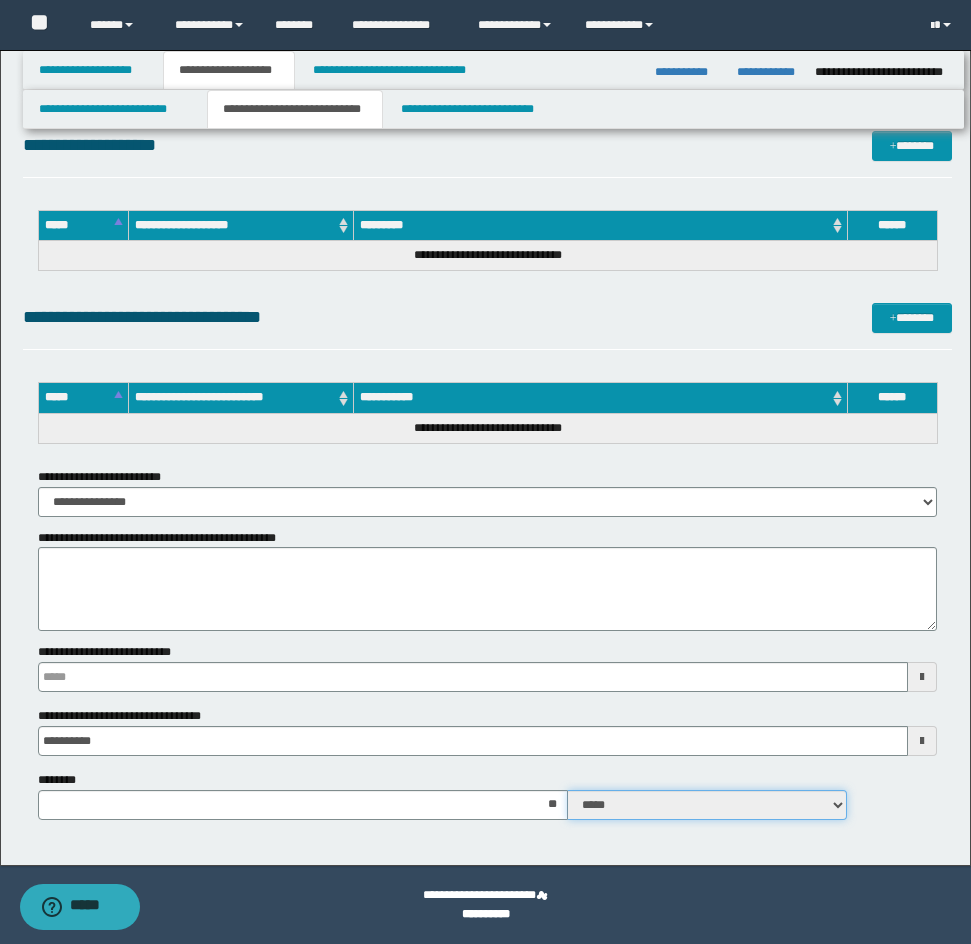 click on "*****
****" at bounding box center (707, 805) 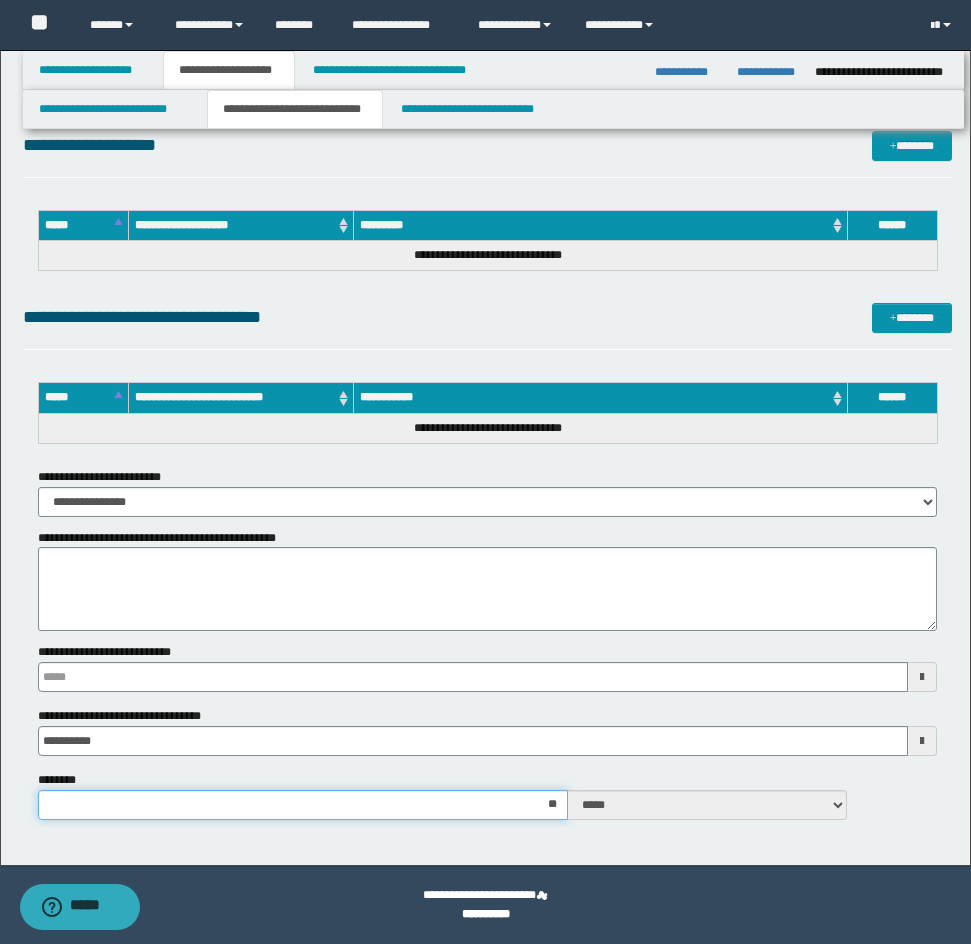 click on "**" at bounding box center [303, 805] 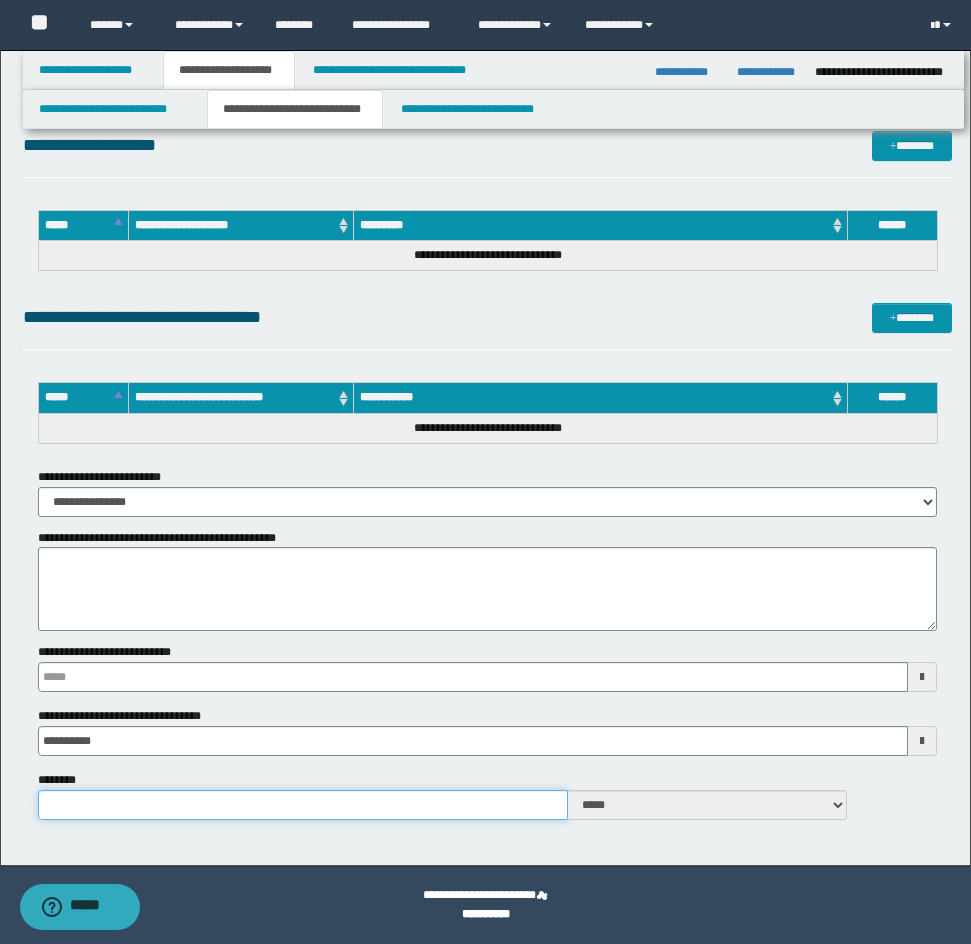 type on "*" 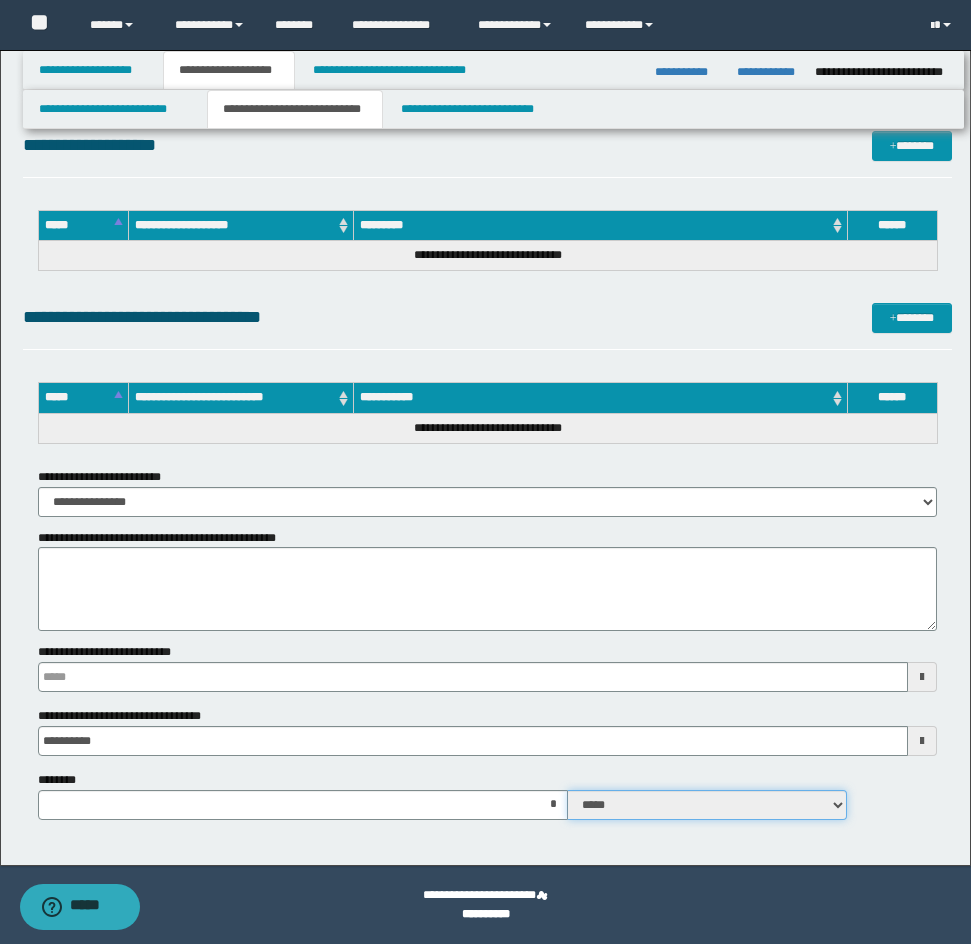 click on "*****
****" at bounding box center (707, 805) 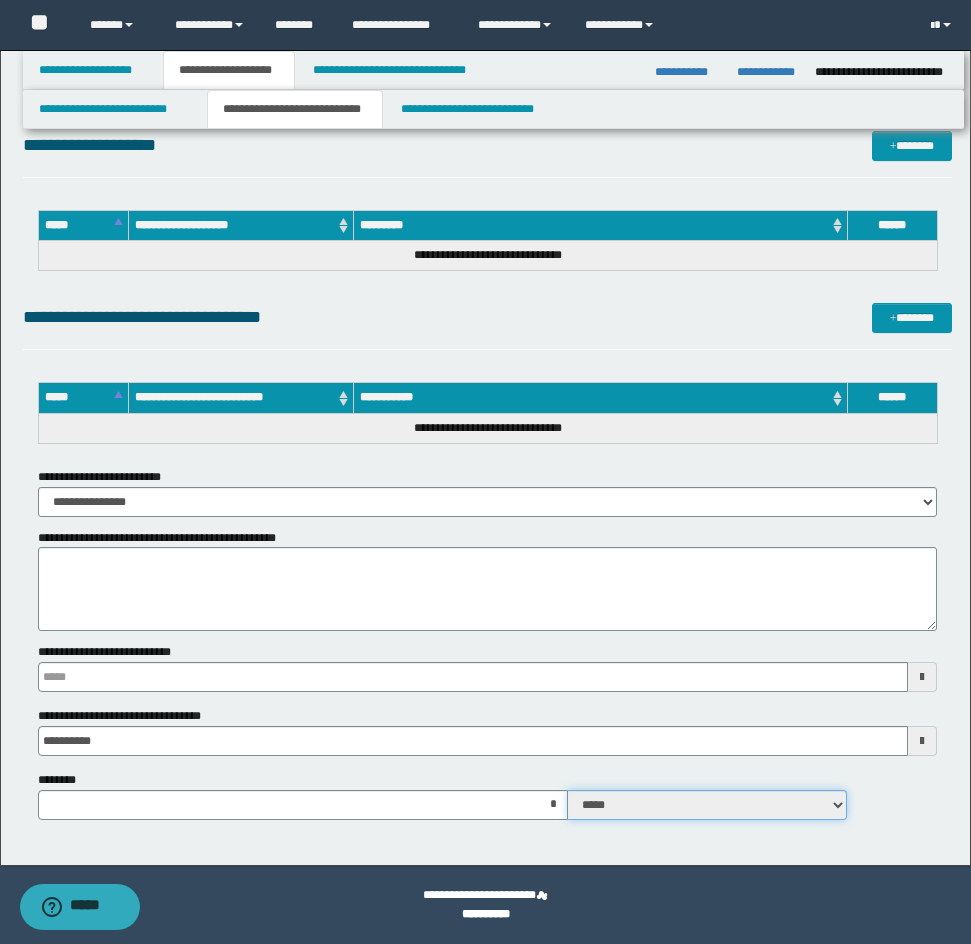click on "*****
****" at bounding box center [707, 805] 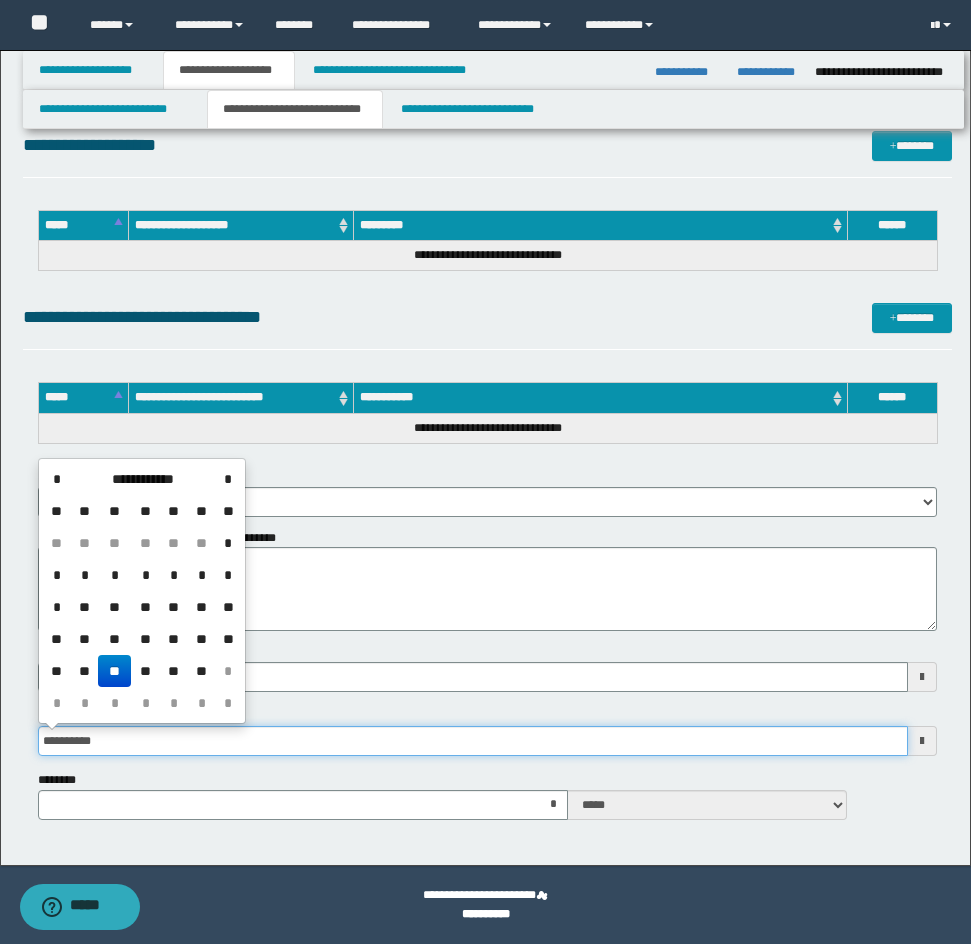 click on "**********" at bounding box center (473, 741) 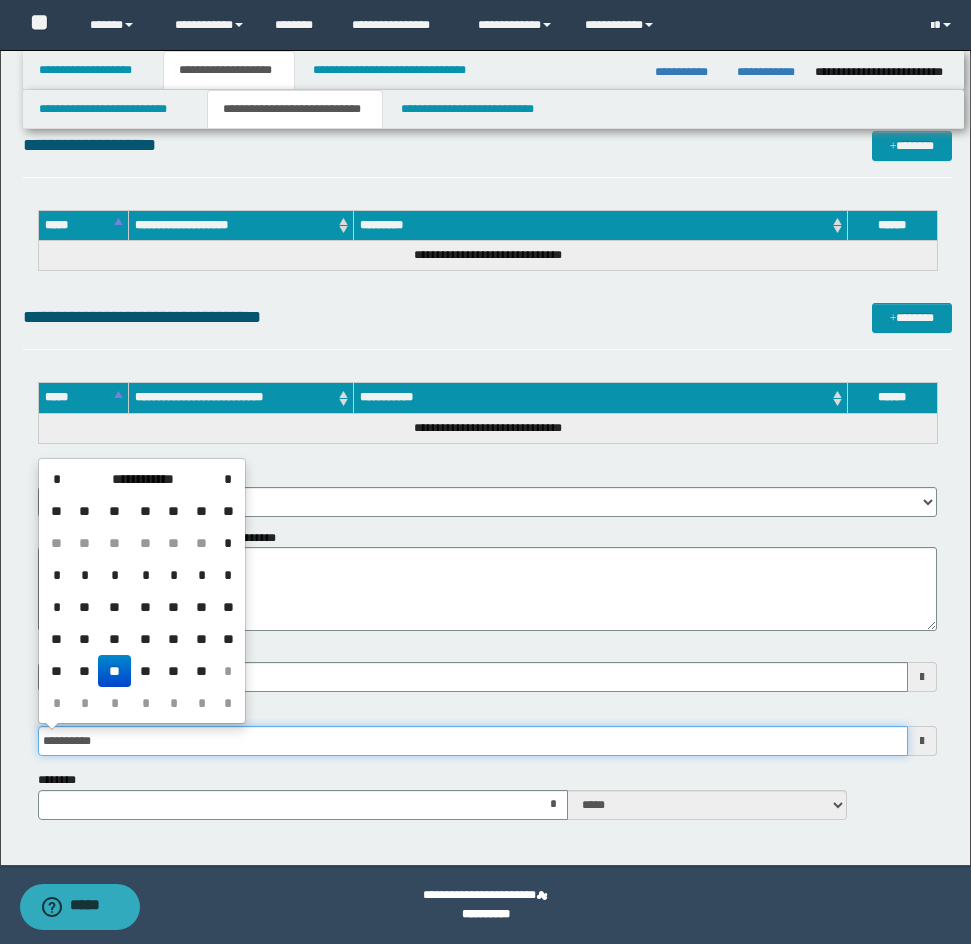 type 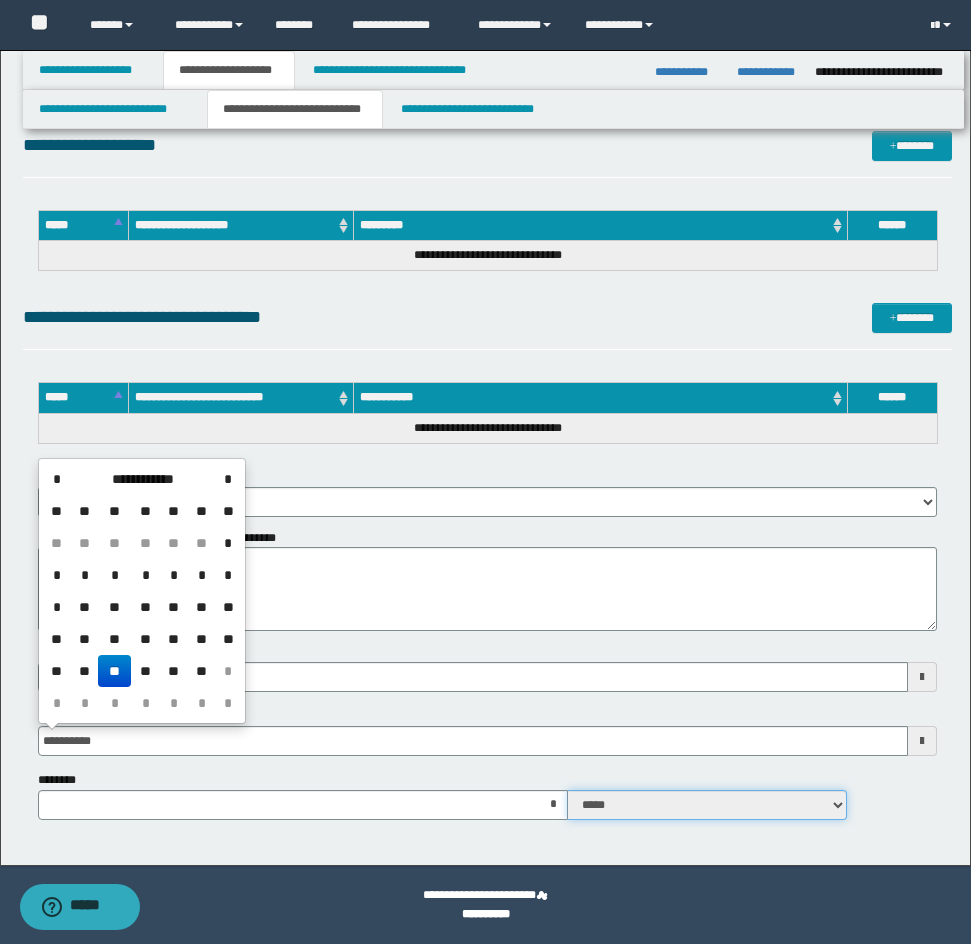 type on "**********" 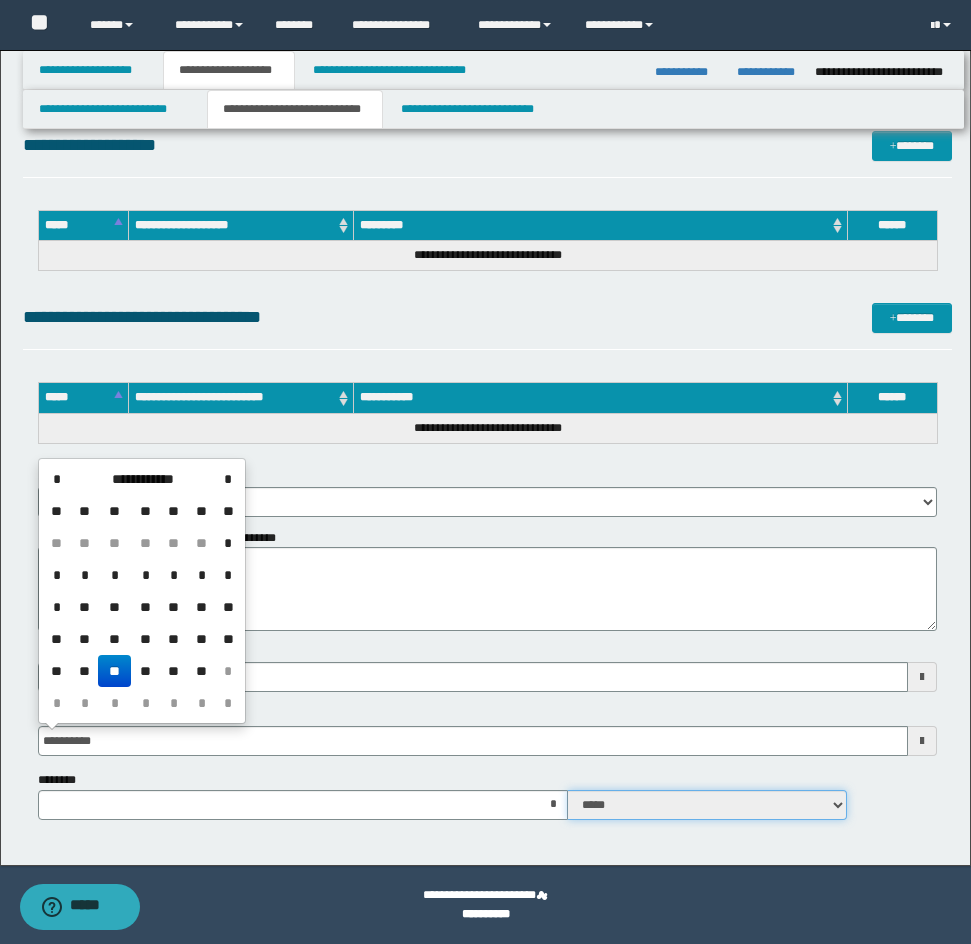 click on "*****
****" at bounding box center (707, 805) 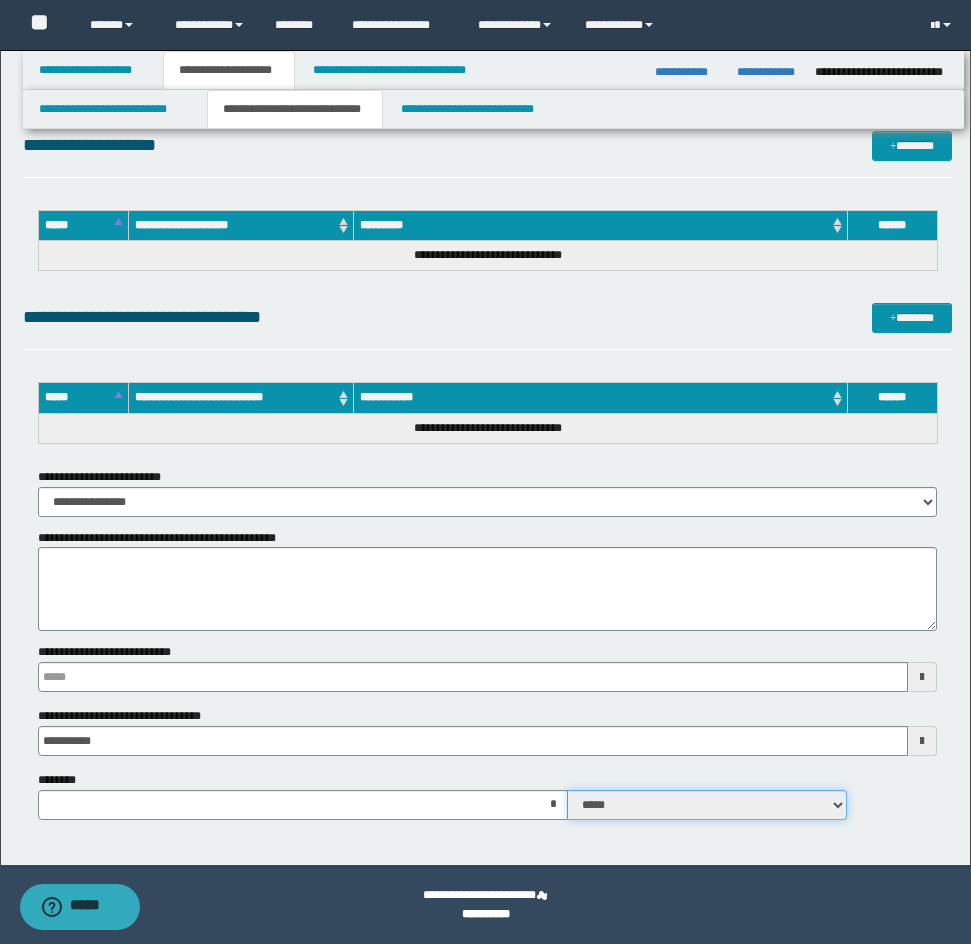 click on "*****
****" at bounding box center (707, 805) 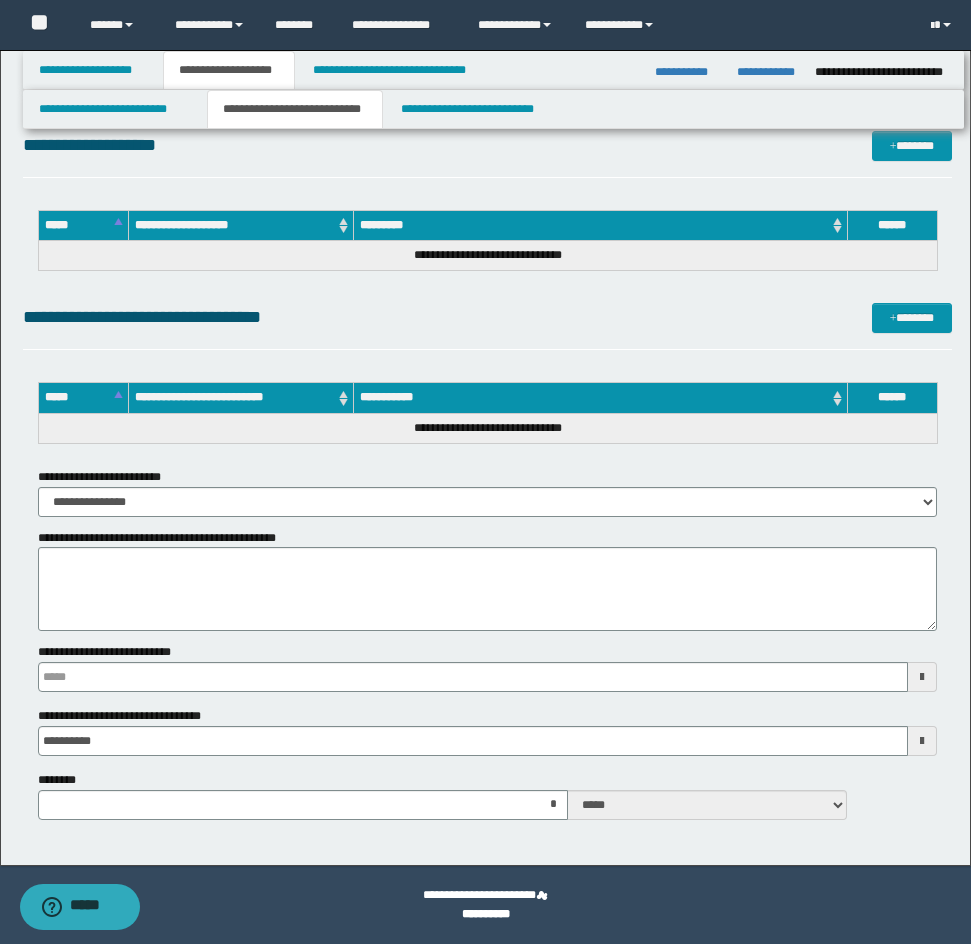 click on "**********" at bounding box center [487, 731] 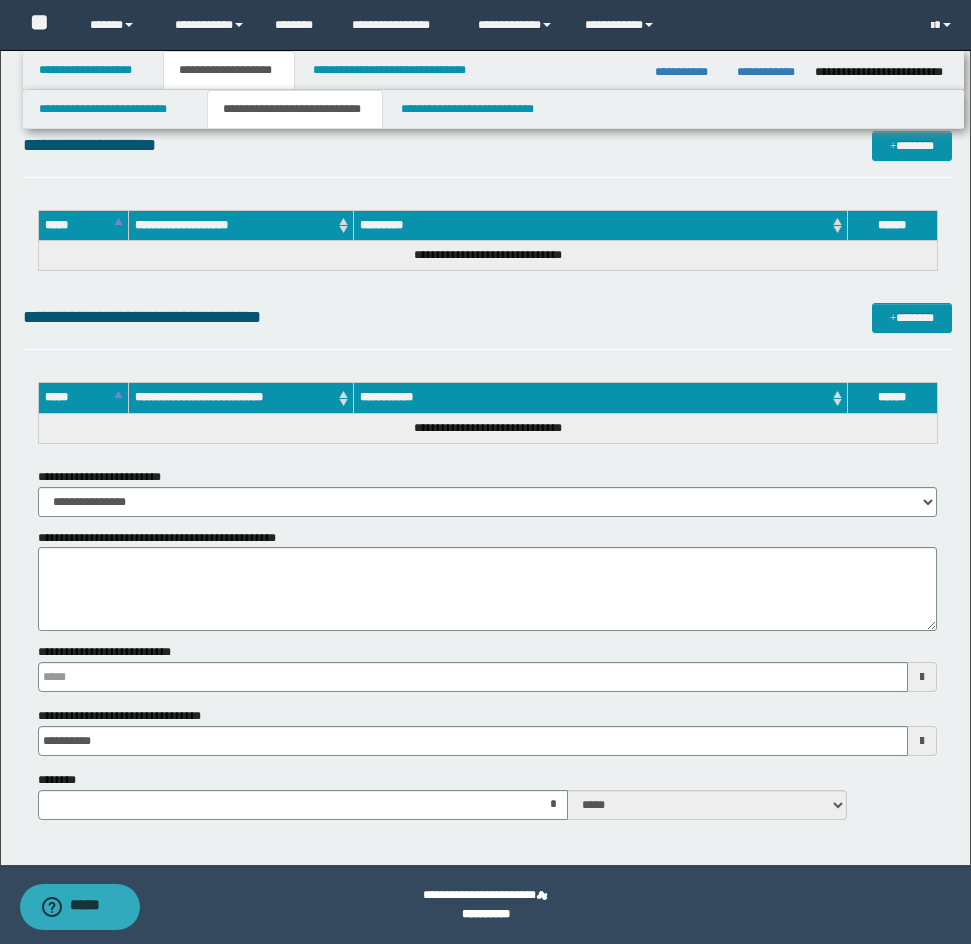 type 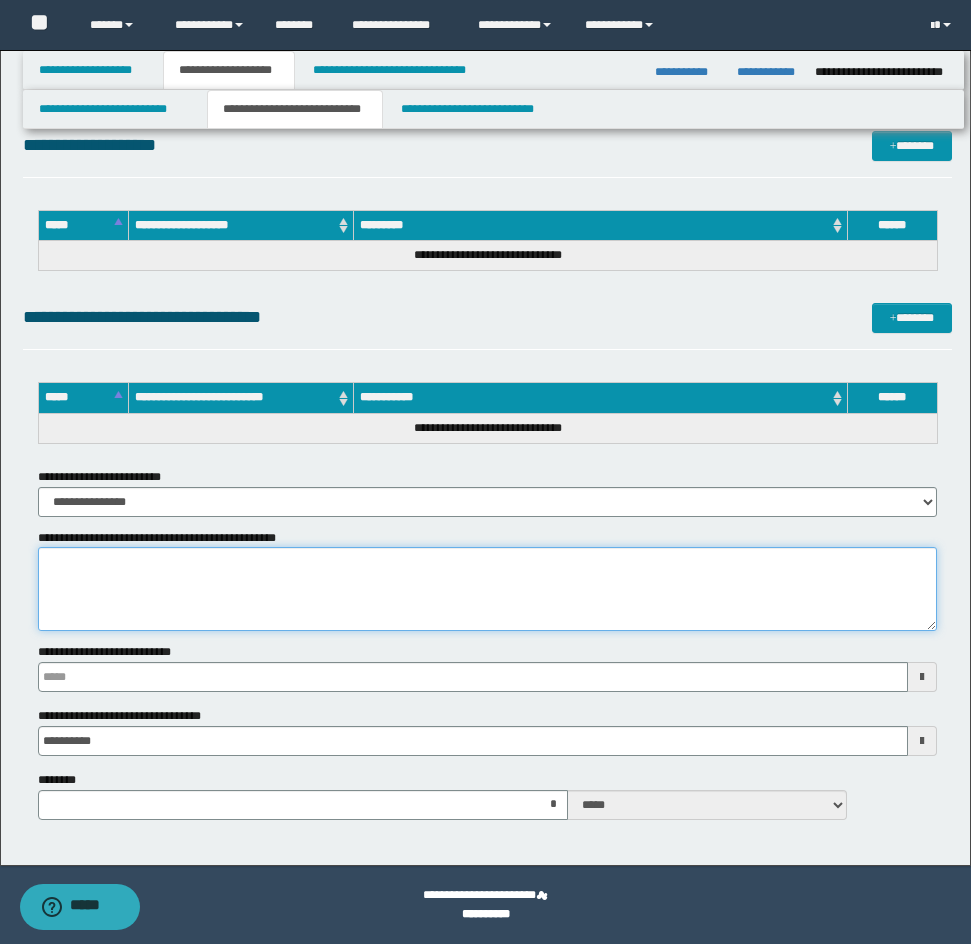 click on "**********" at bounding box center (487, 589) 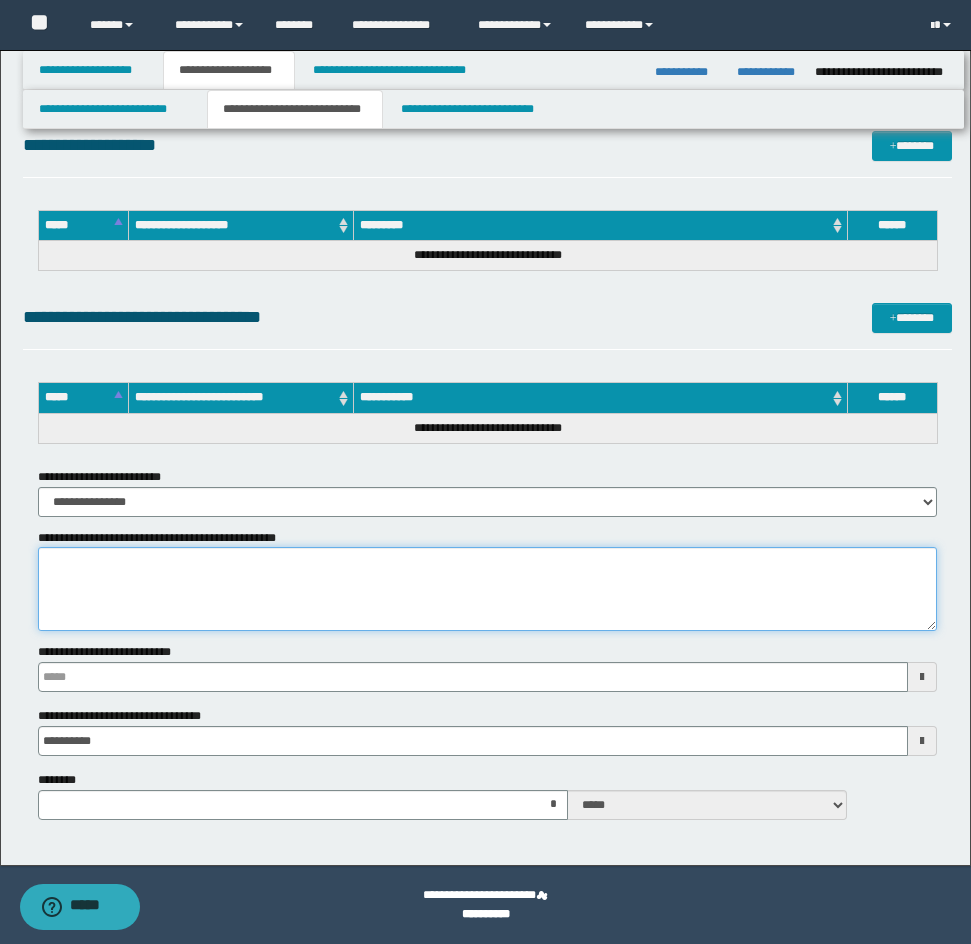 paste on "**********" 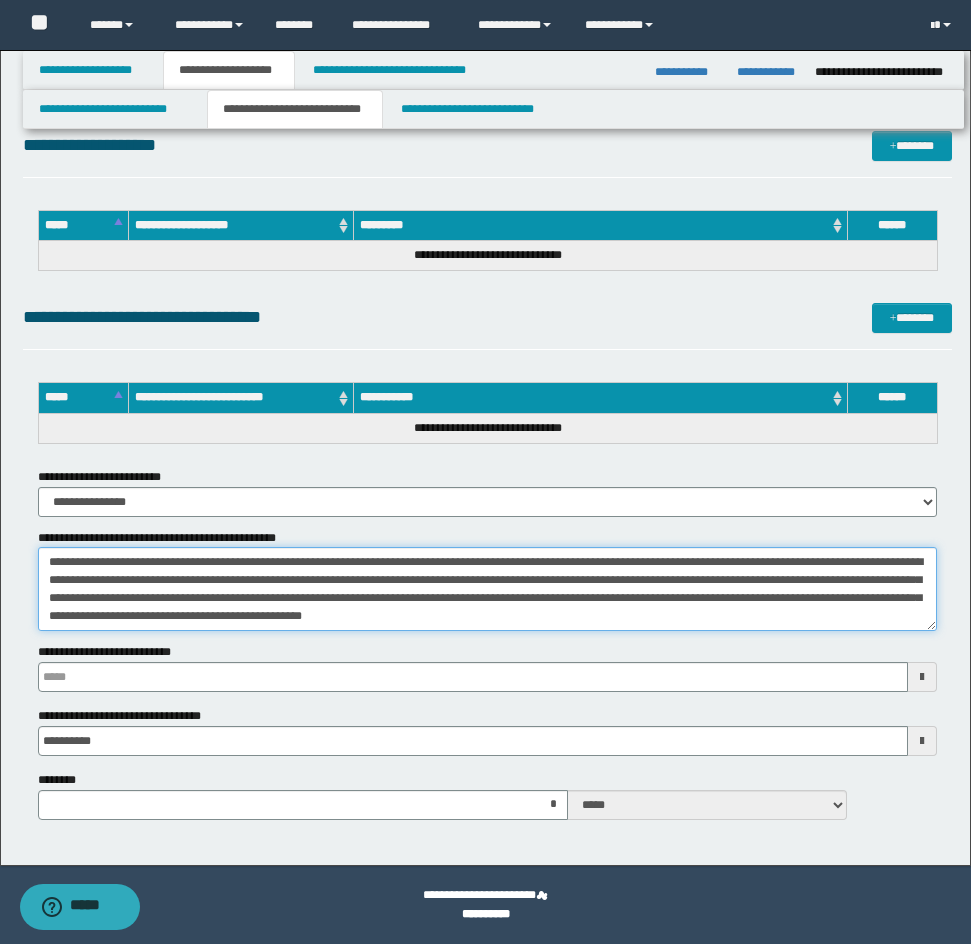 scroll, scrollTop: 121, scrollLeft: 0, axis: vertical 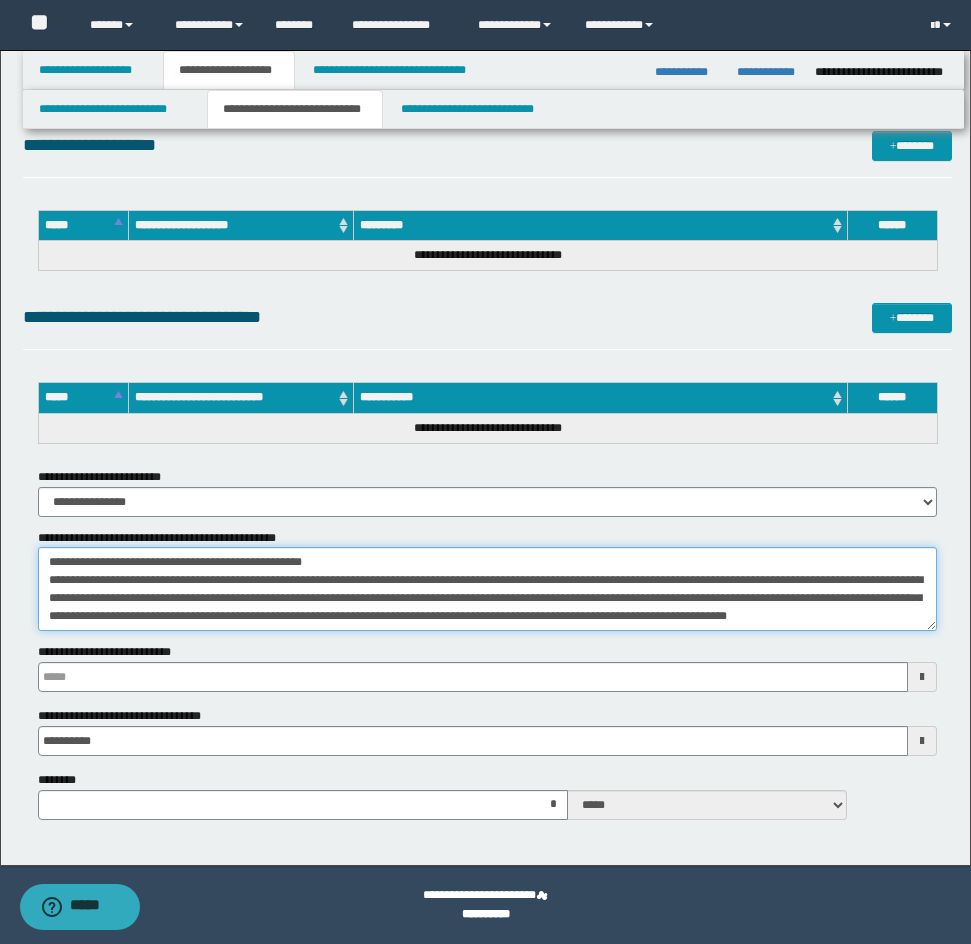 click on "**********" at bounding box center (487, 589) 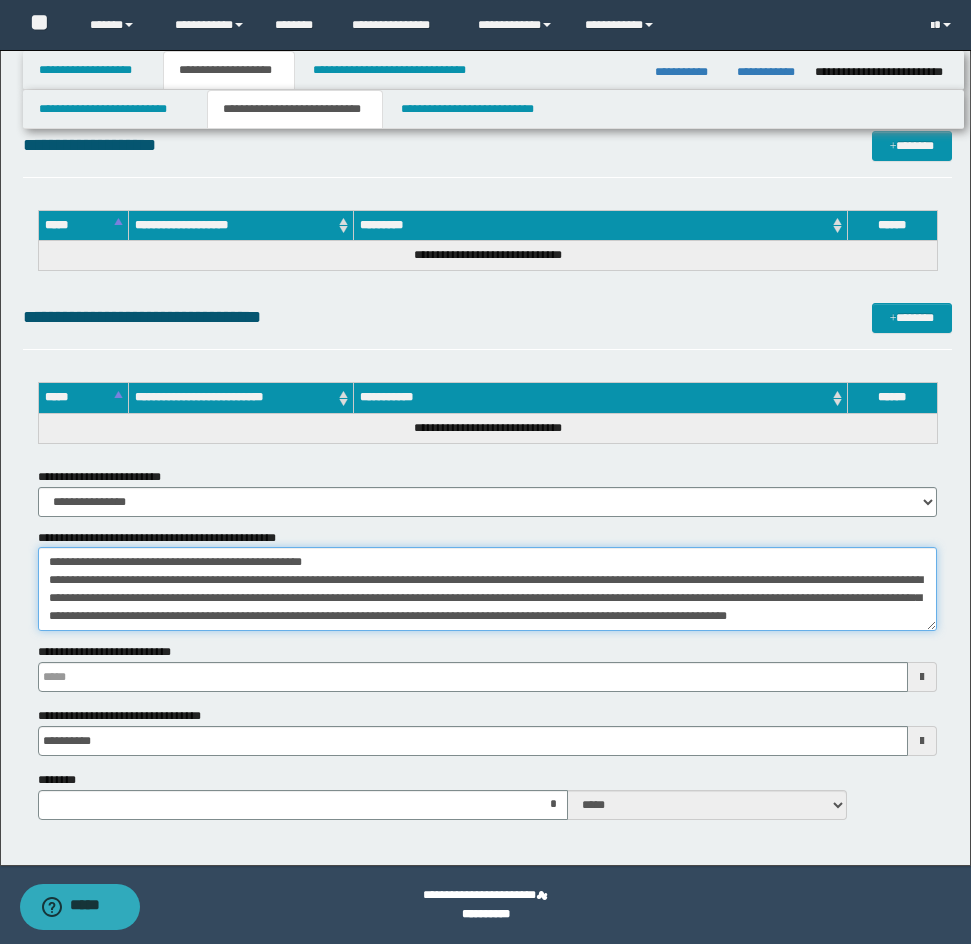 type on "**********" 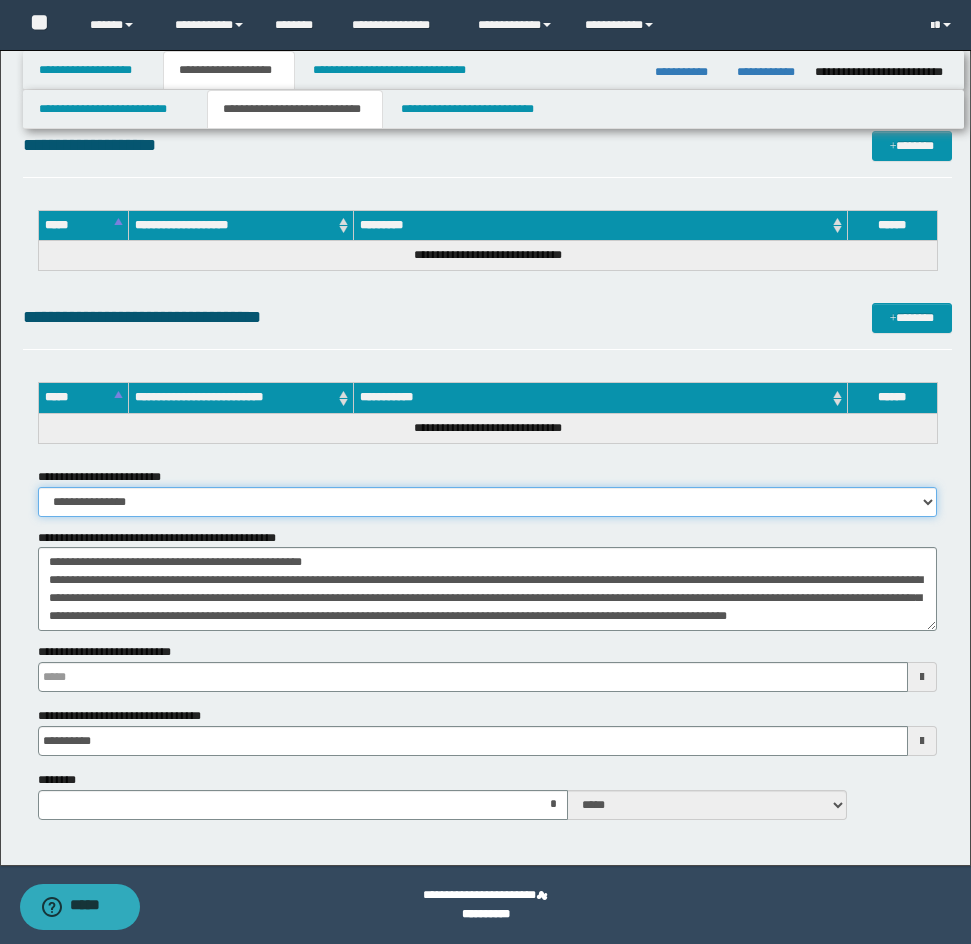 click on "**********" at bounding box center (487, 502) 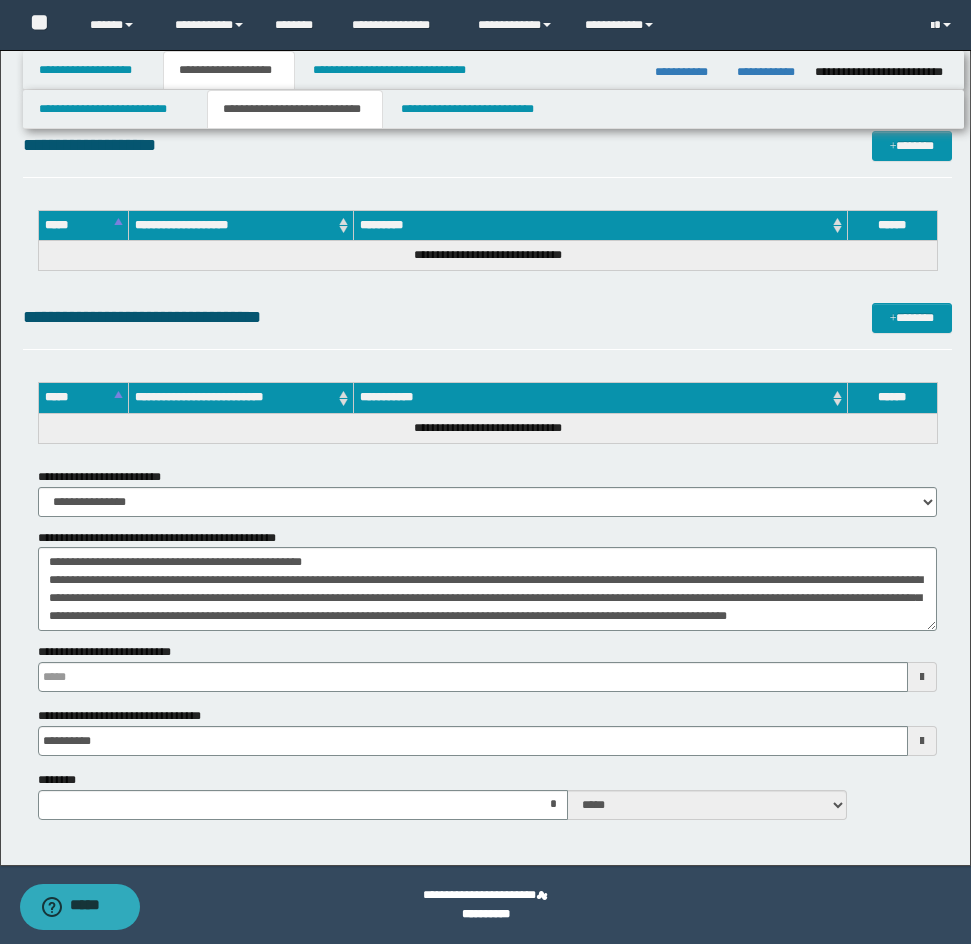 click on "My email is [EMAIL]." at bounding box center [485, -1322] 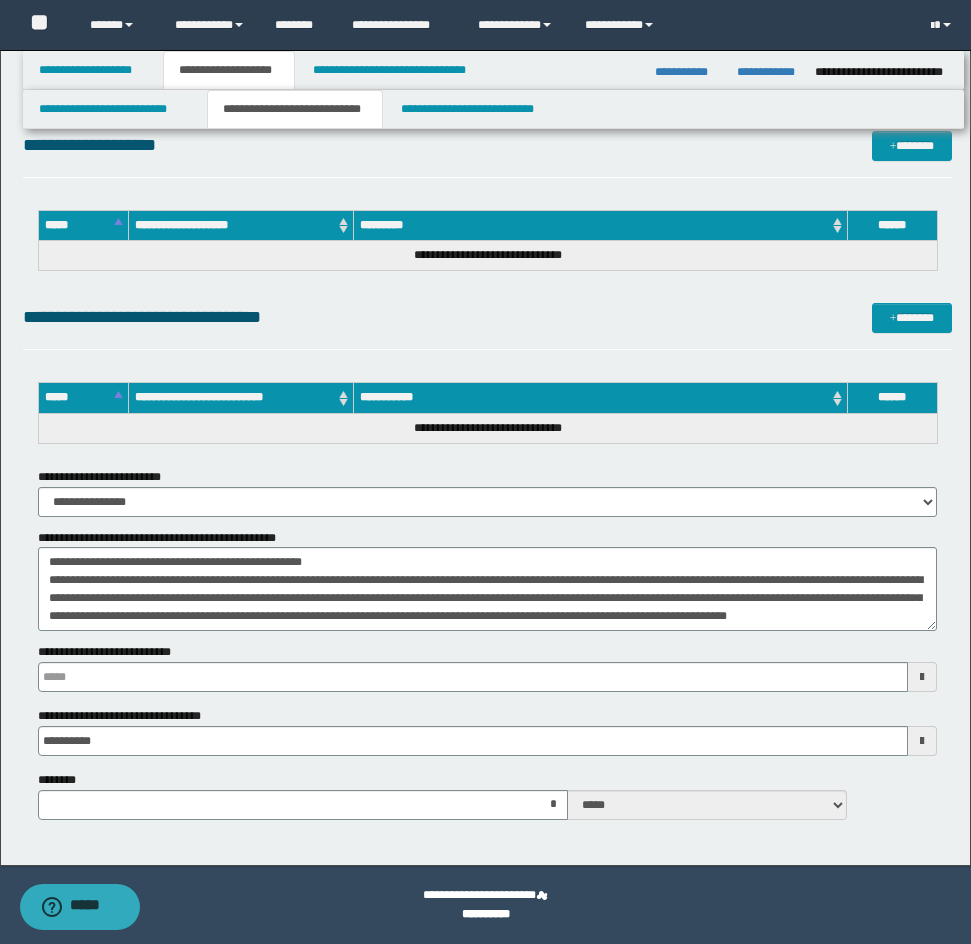 type 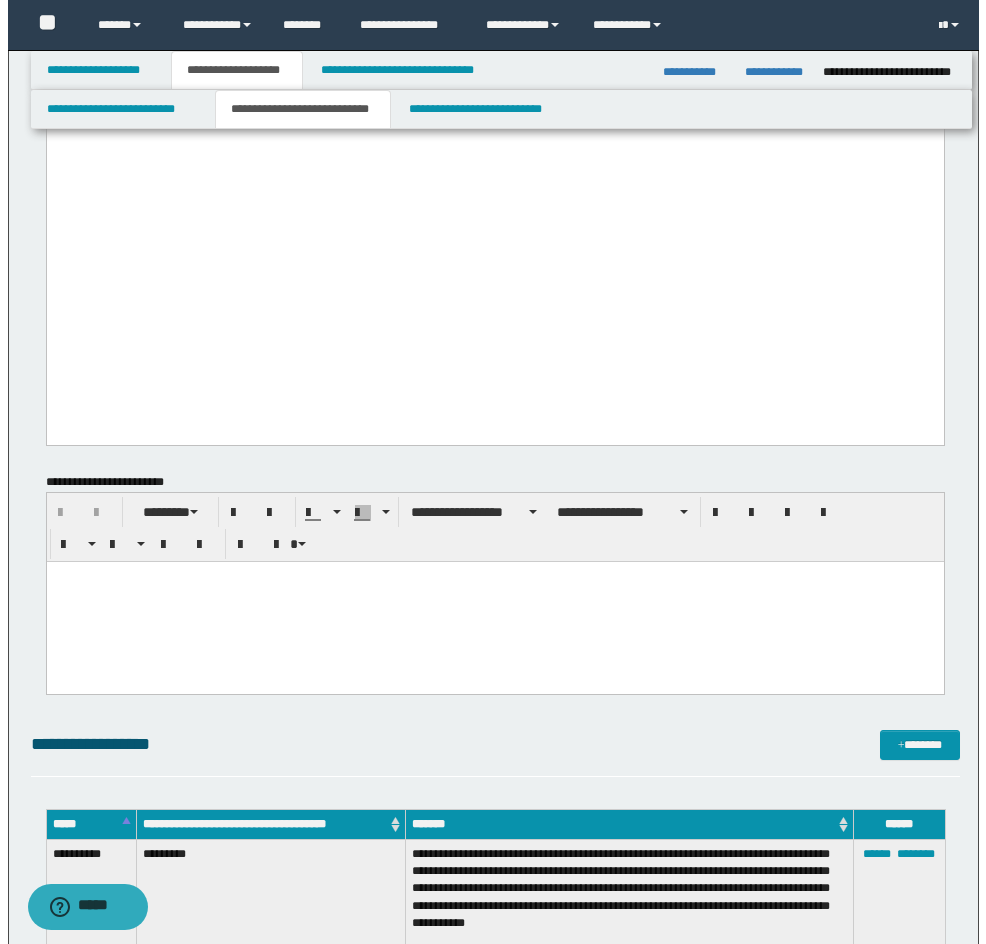 scroll, scrollTop: 2160, scrollLeft: 0, axis: vertical 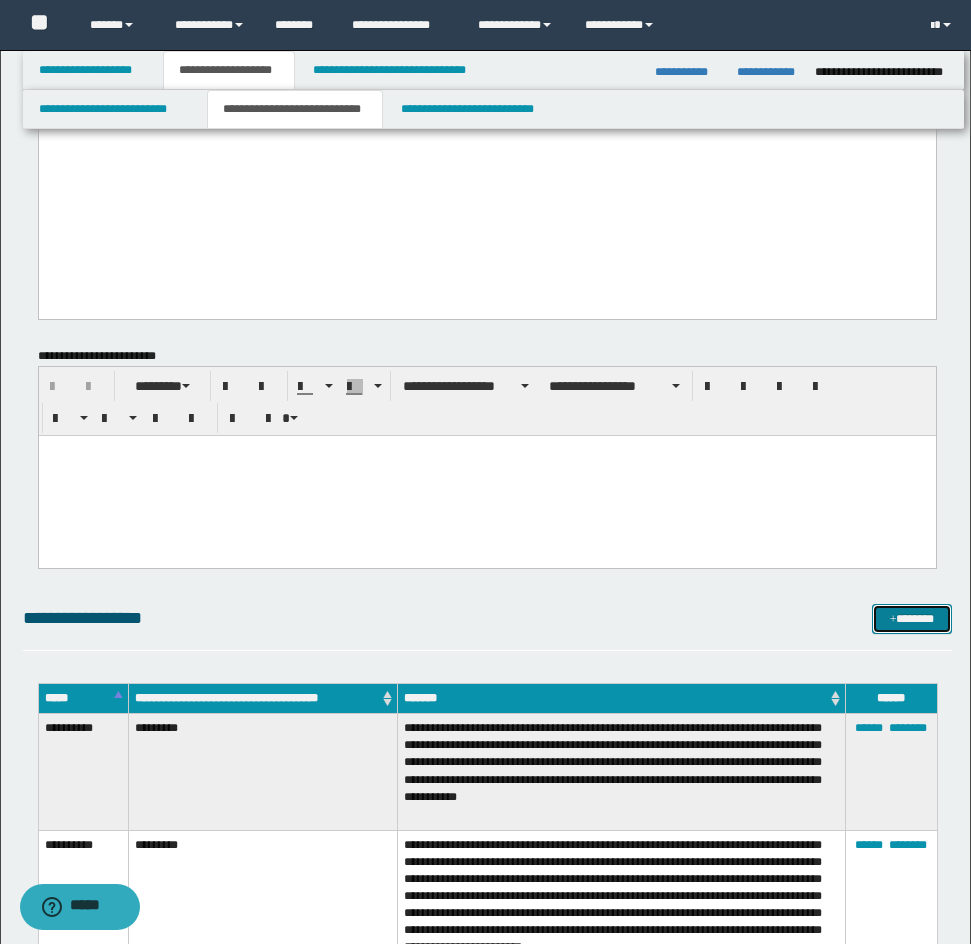 click on "*******" at bounding box center [912, 619] 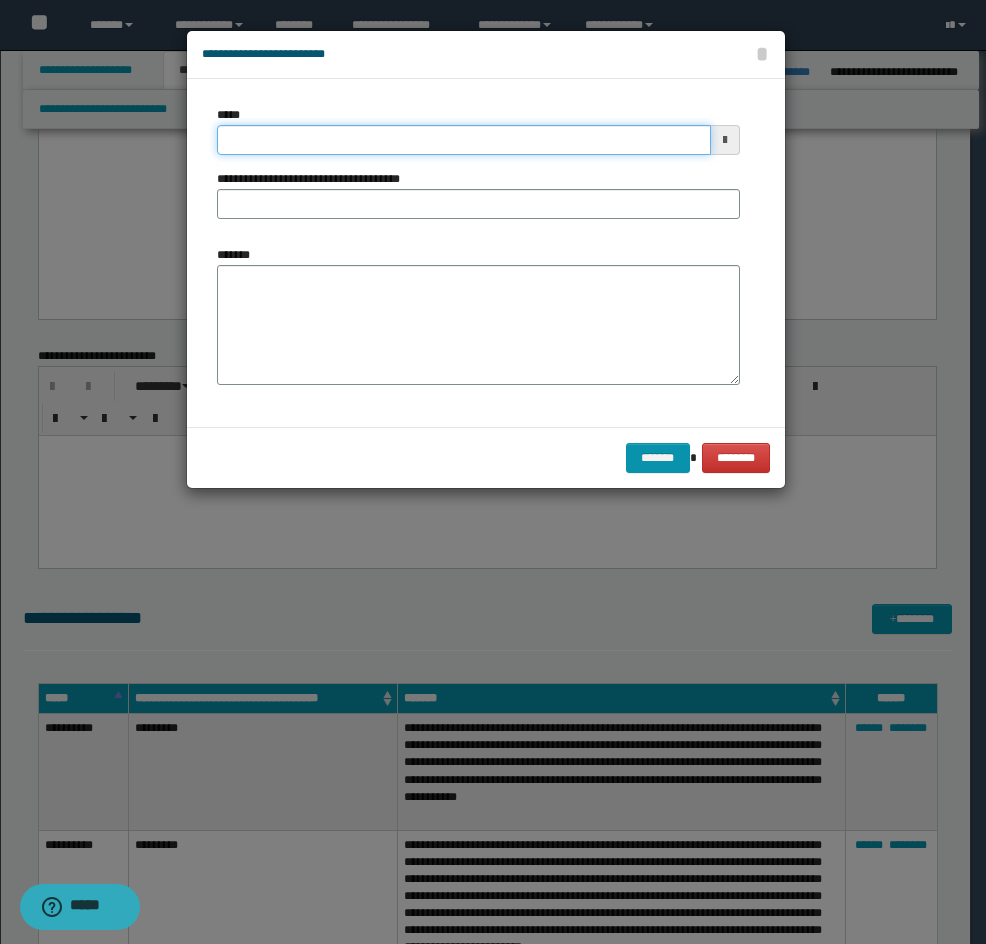 click on "*****" at bounding box center [464, 140] 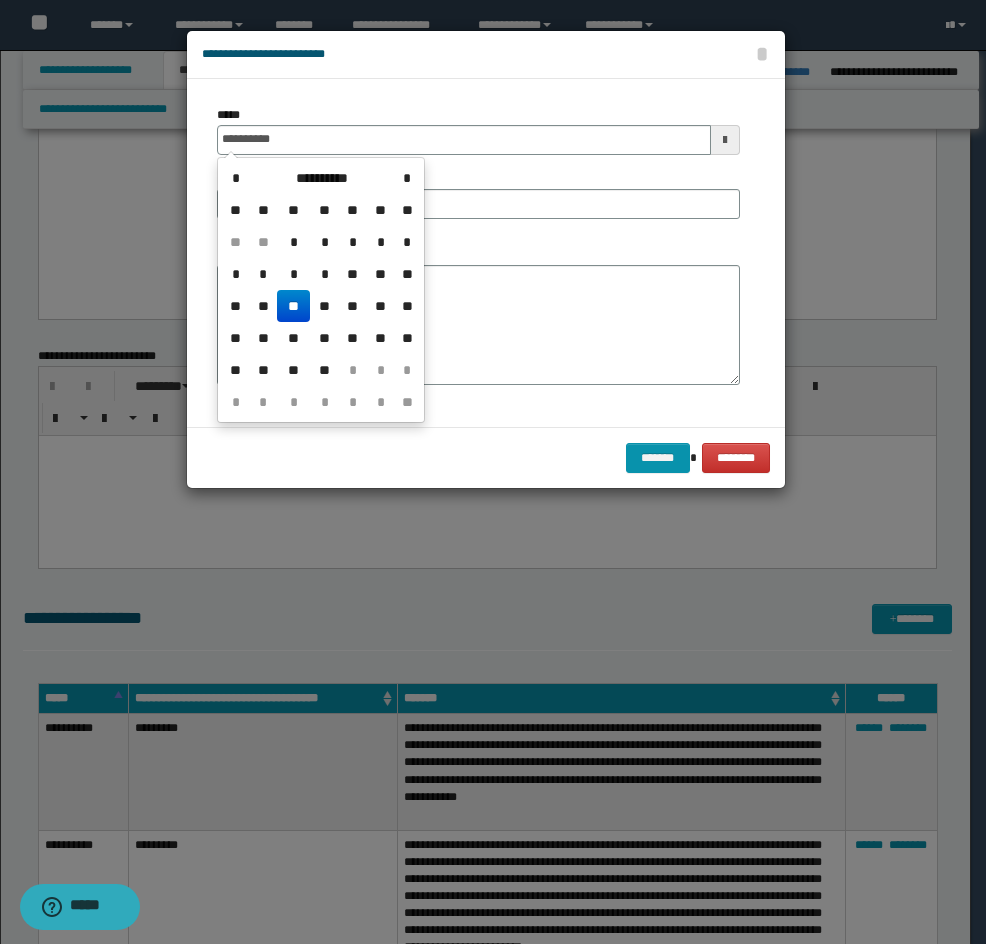 type on "**********" 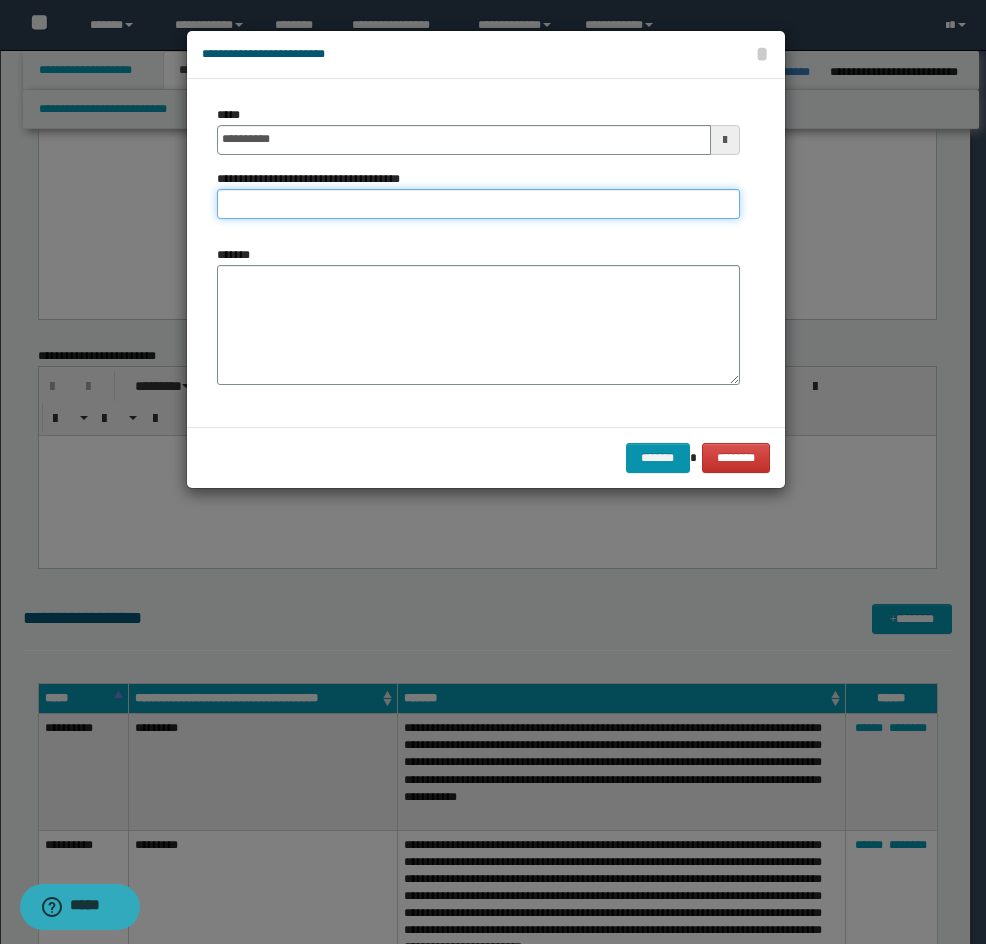 click on "**********" at bounding box center (478, 204) 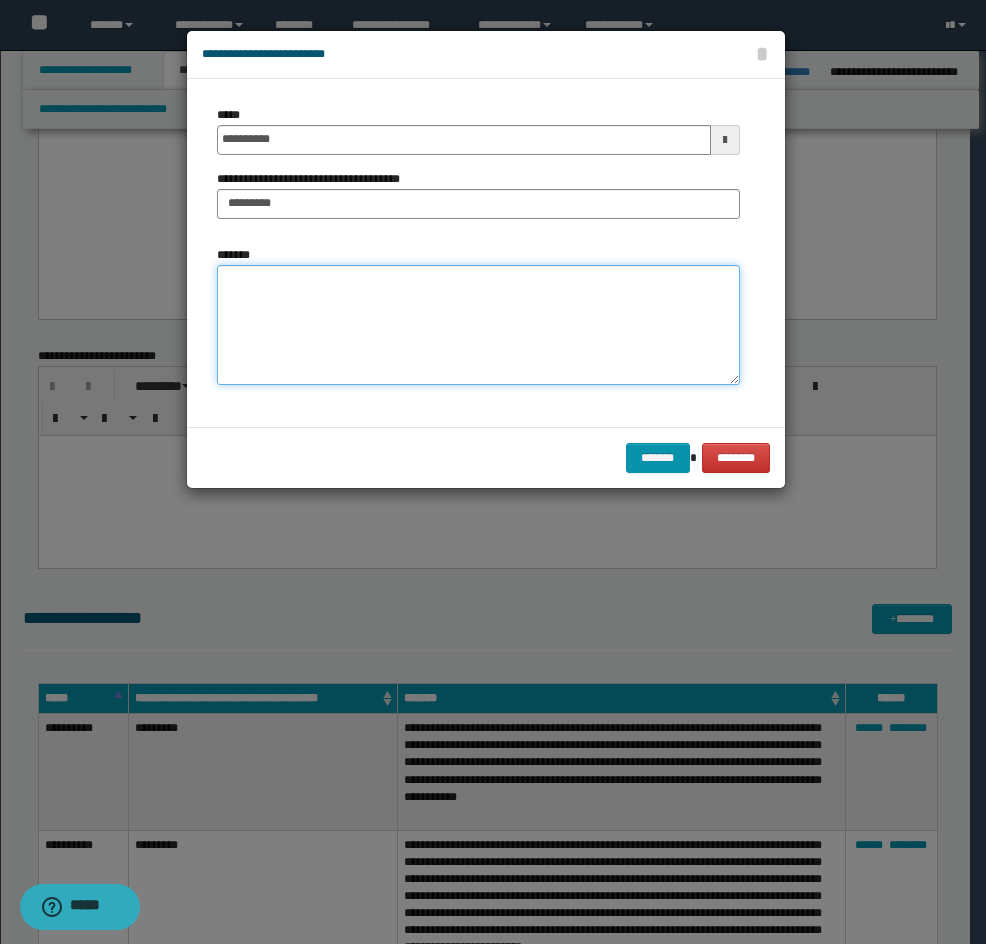 click on "*******" at bounding box center [478, 325] 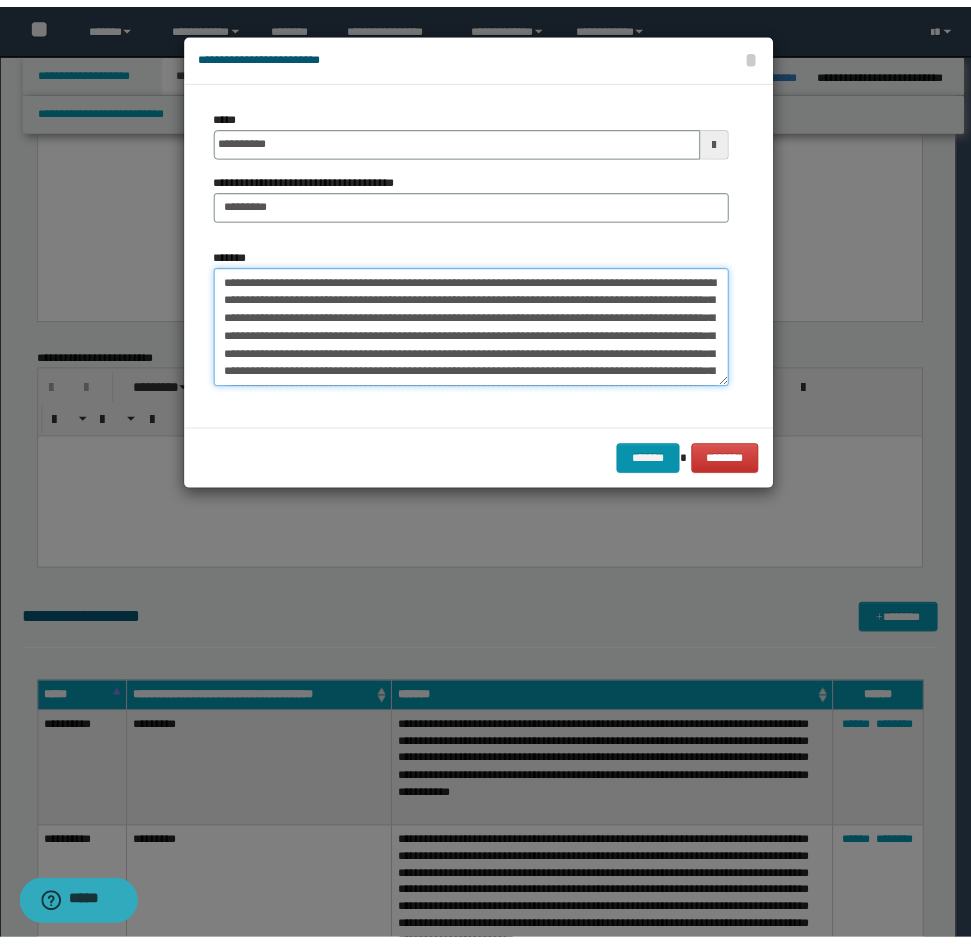 scroll, scrollTop: 462, scrollLeft: 0, axis: vertical 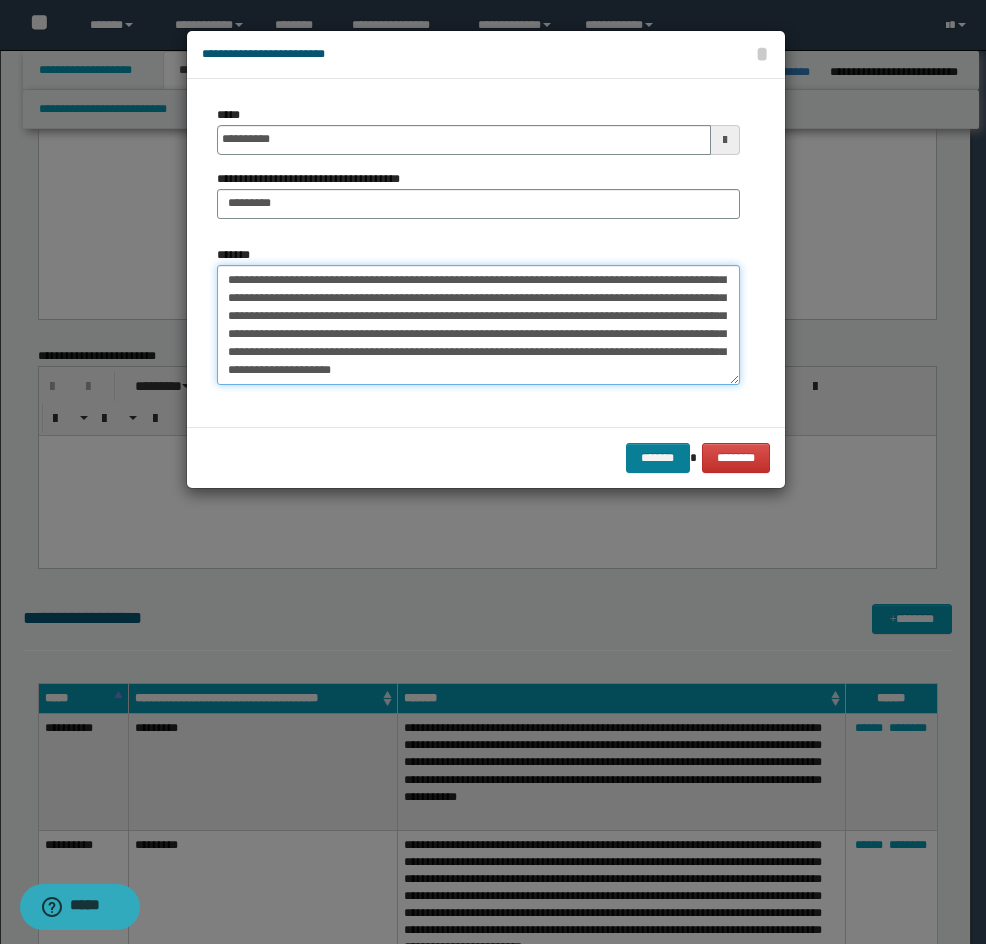 type on "**********" 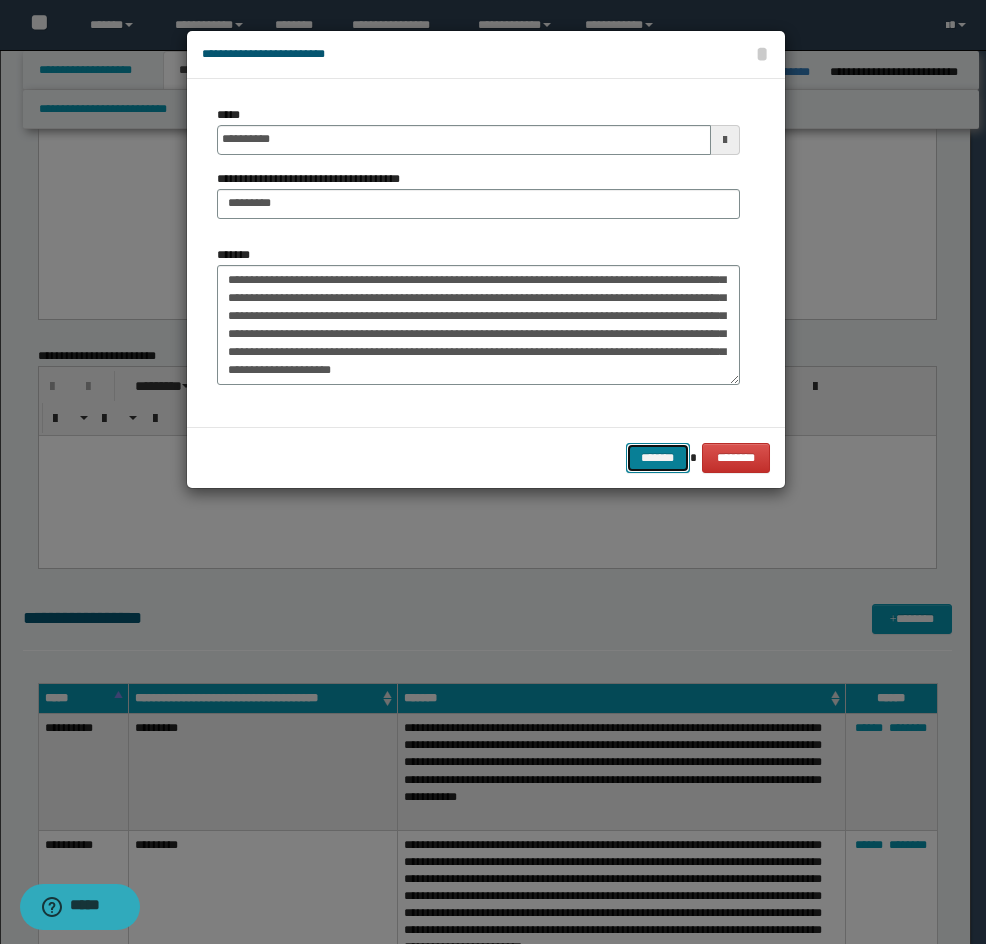 click on "*******" at bounding box center [658, 458] 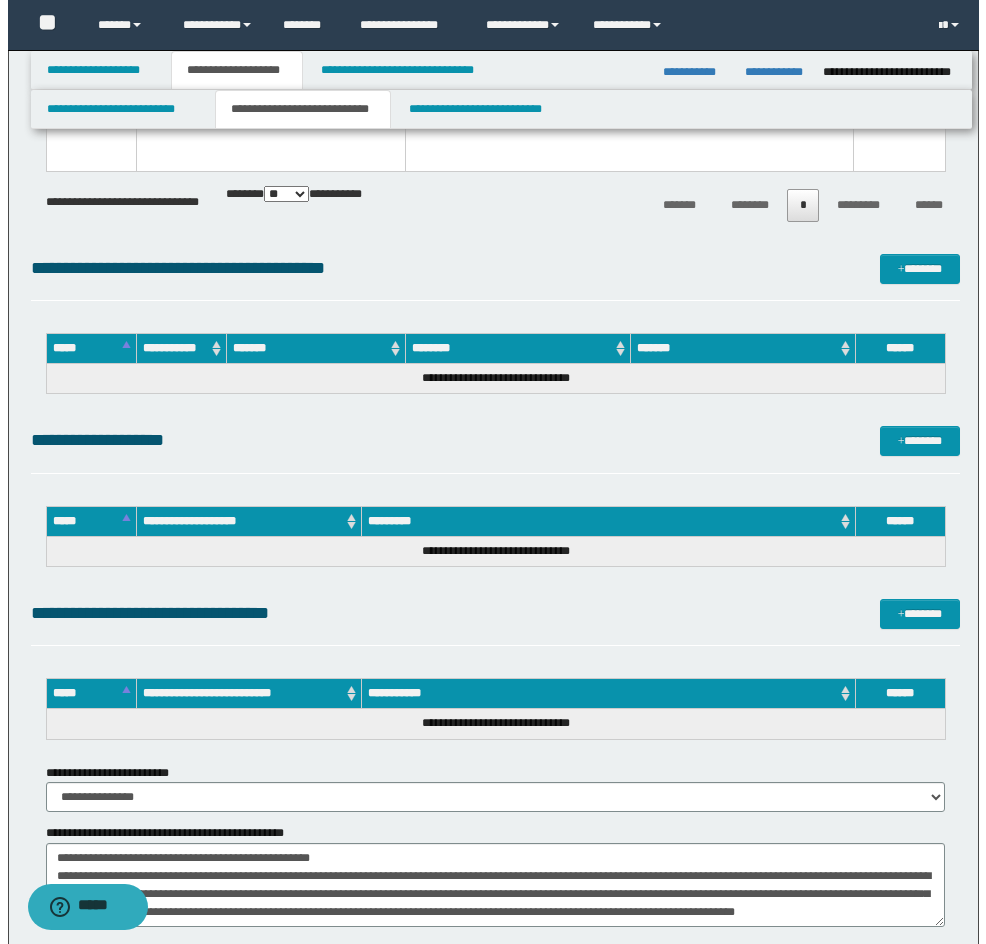 scroll, scrollTop: 3760, scrollLeft: 0, axis: vertical 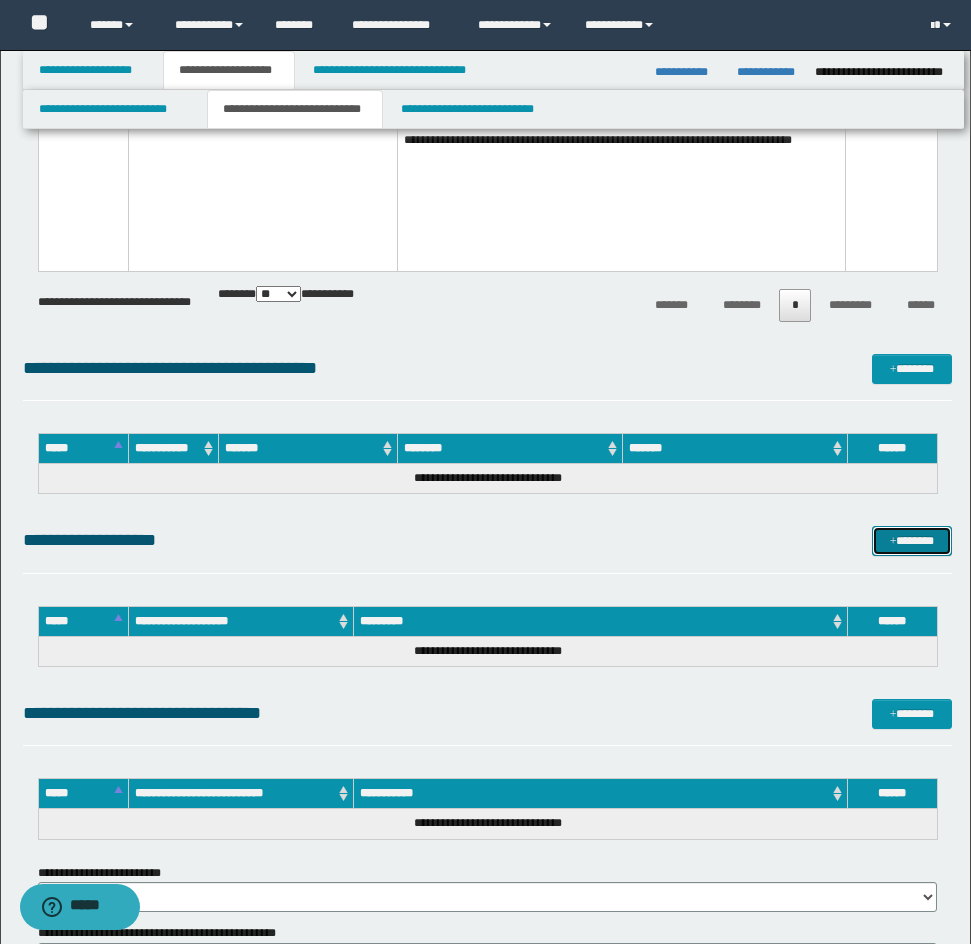 click at bounding box center [893, 542] 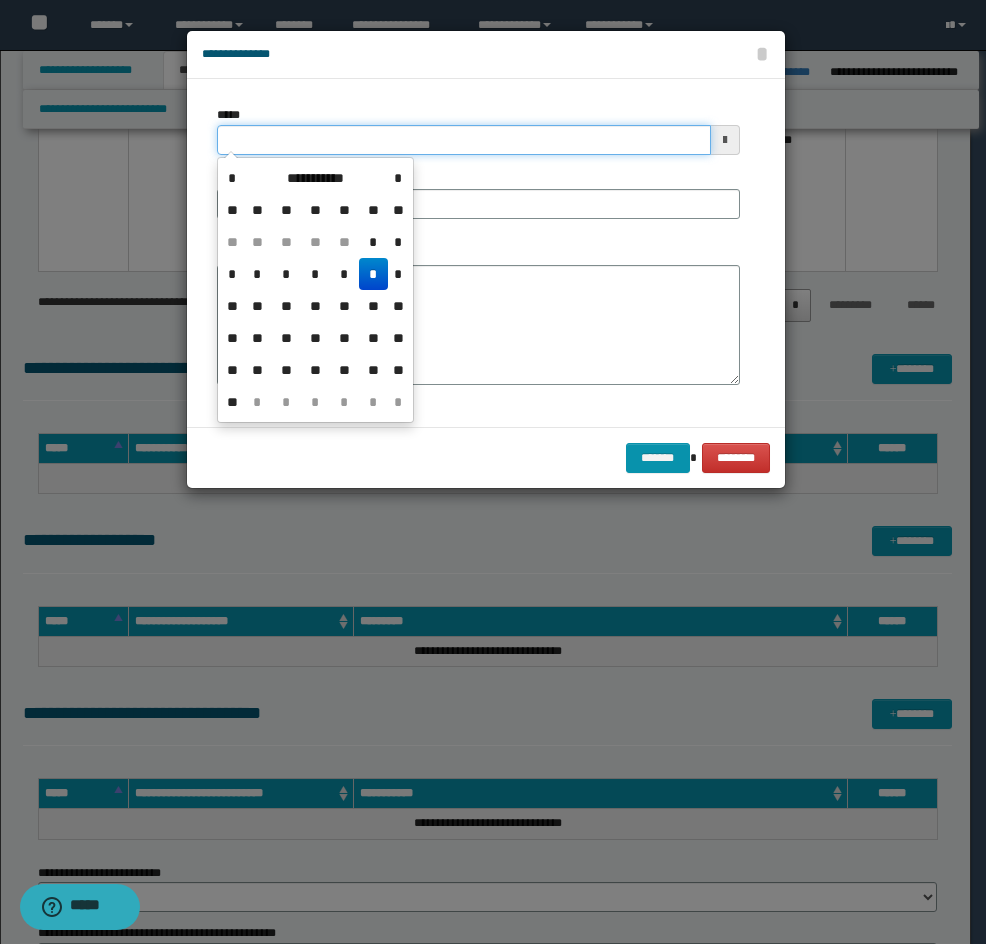 click on "*****" at bounding box center [464, 140] 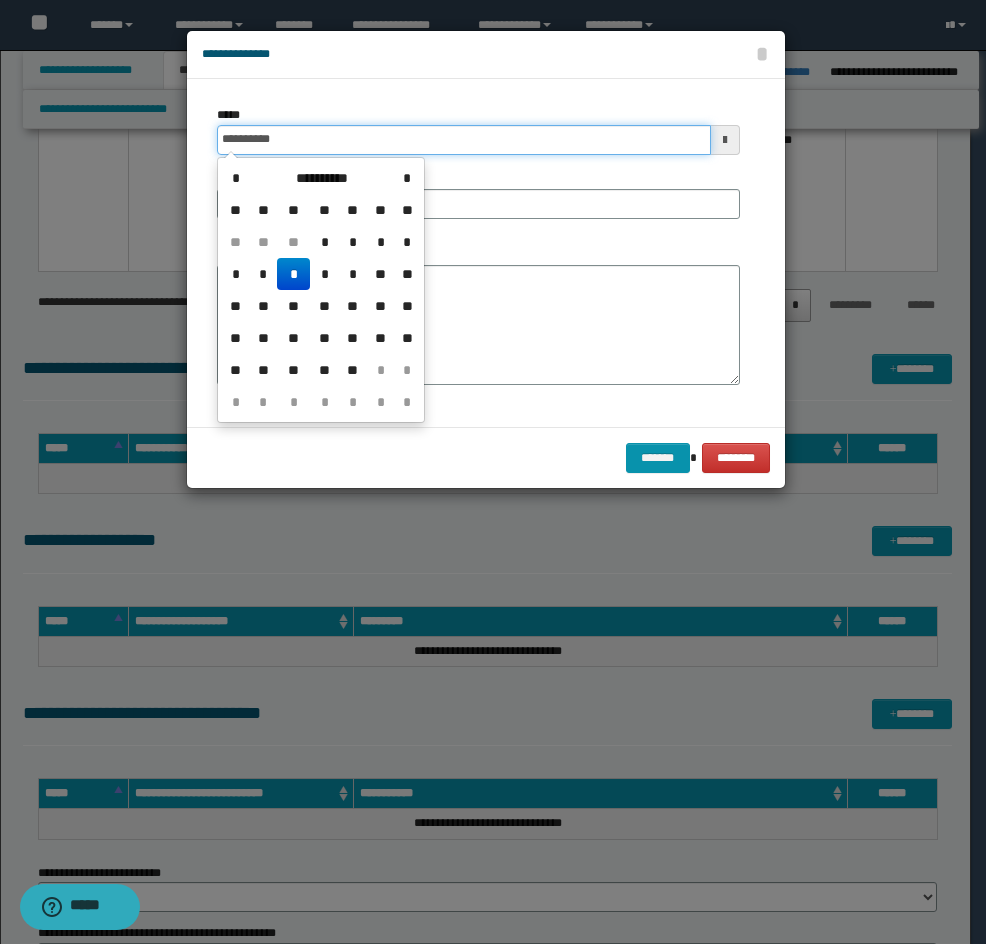 click on "**********" at bounding box center [464, 140] 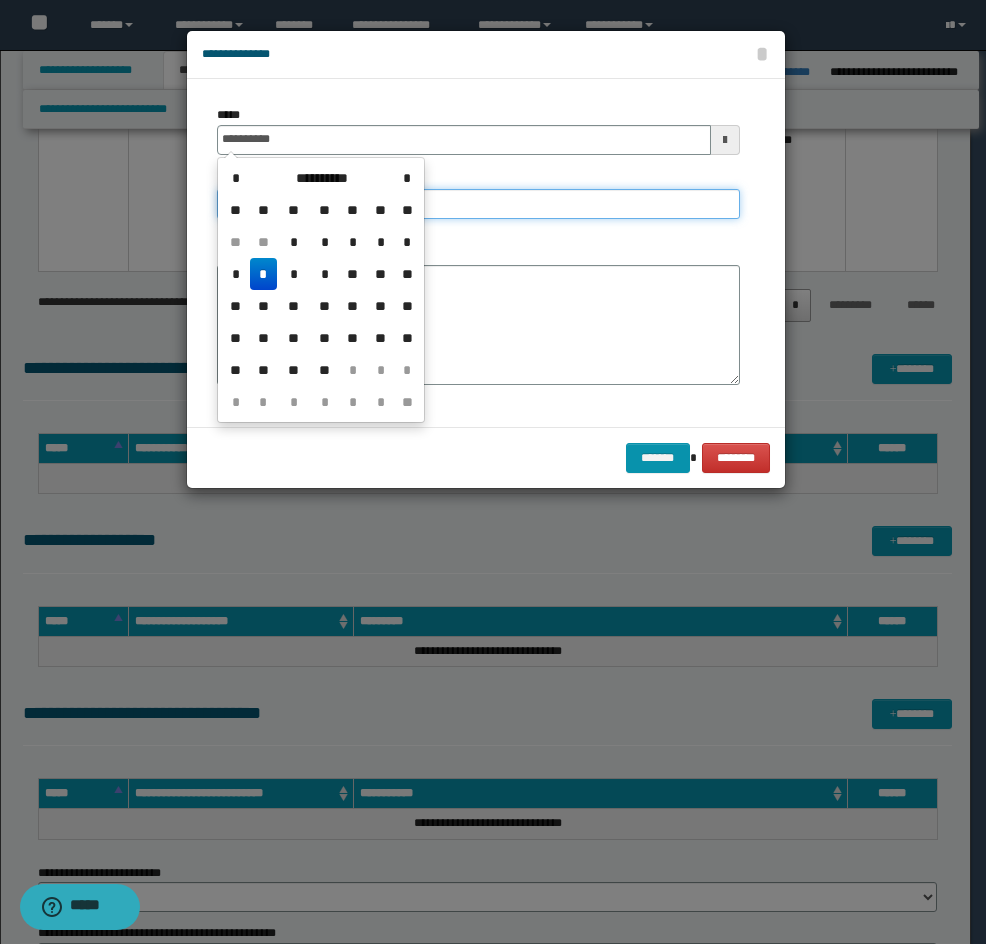 type on "**********" 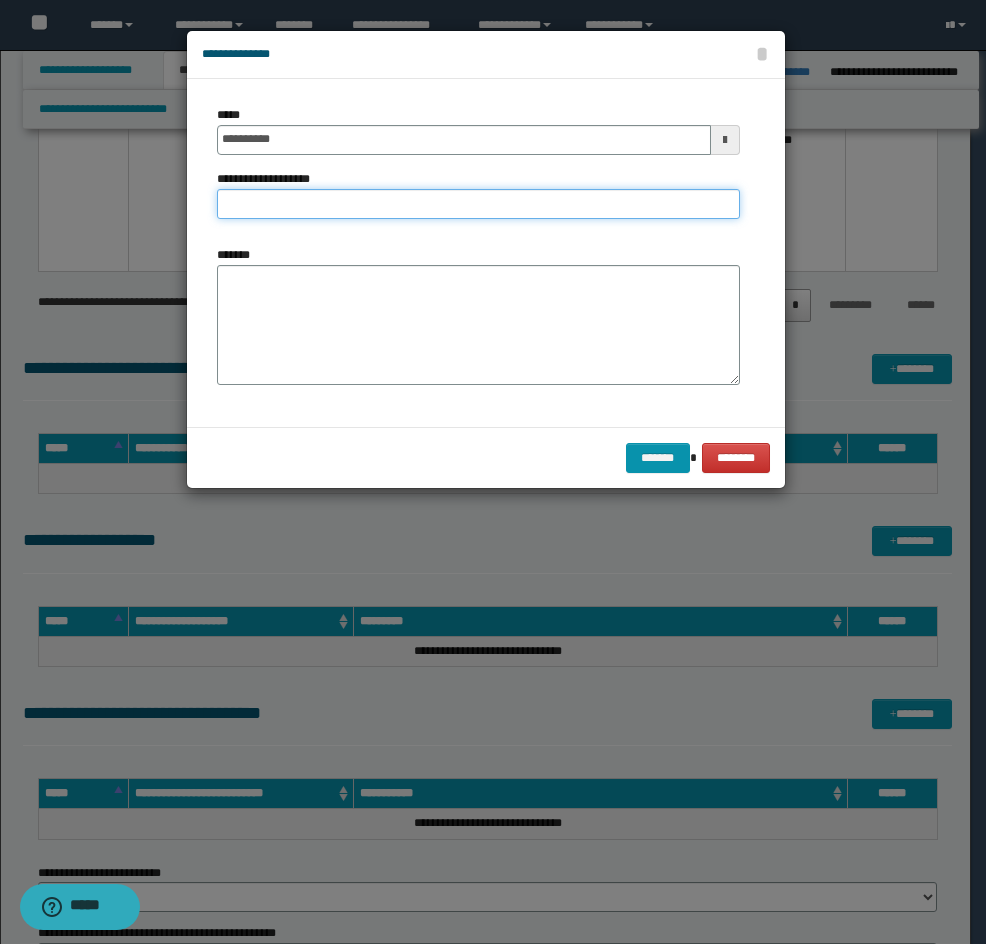 click on "**********" at bounding box center (478, 204) 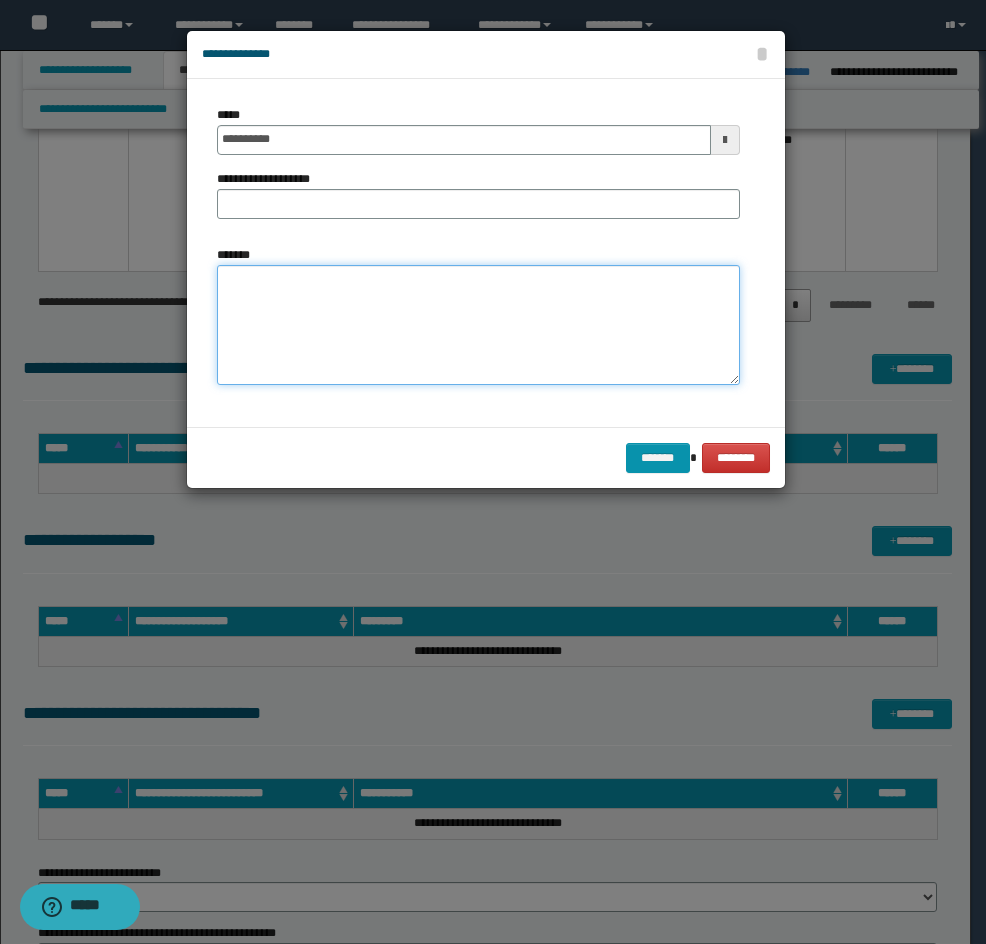drag, startPoint x: 282, startPoint y: 296, endPoint x: 277, endPoint y: 280, distance: 16.763054 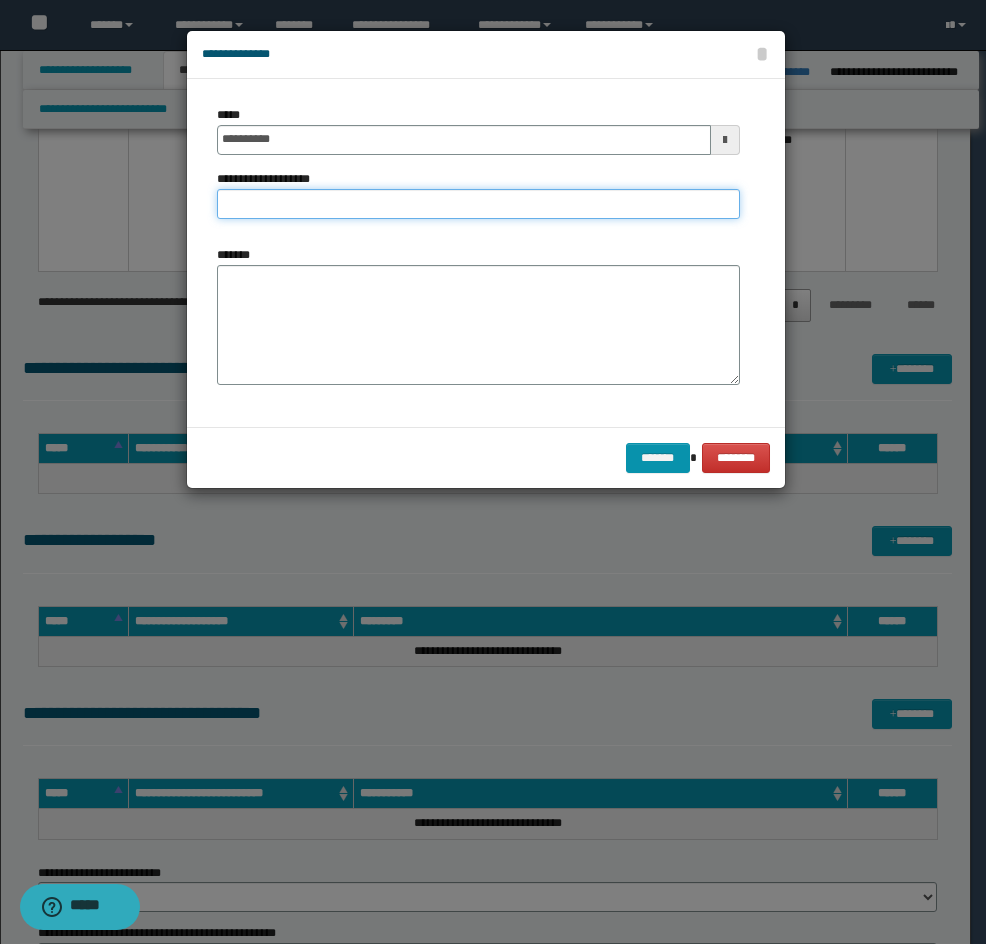 click on "**********" at bounding box center [478, 204] 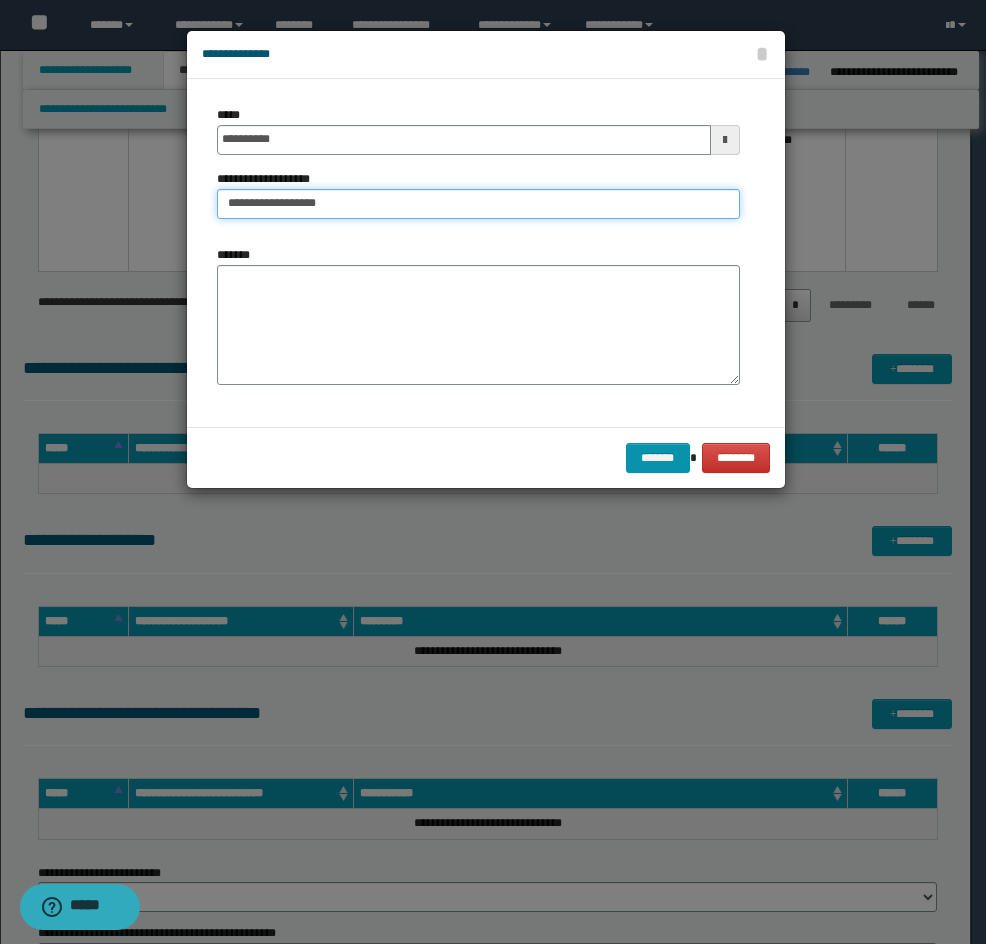 type on "**********" 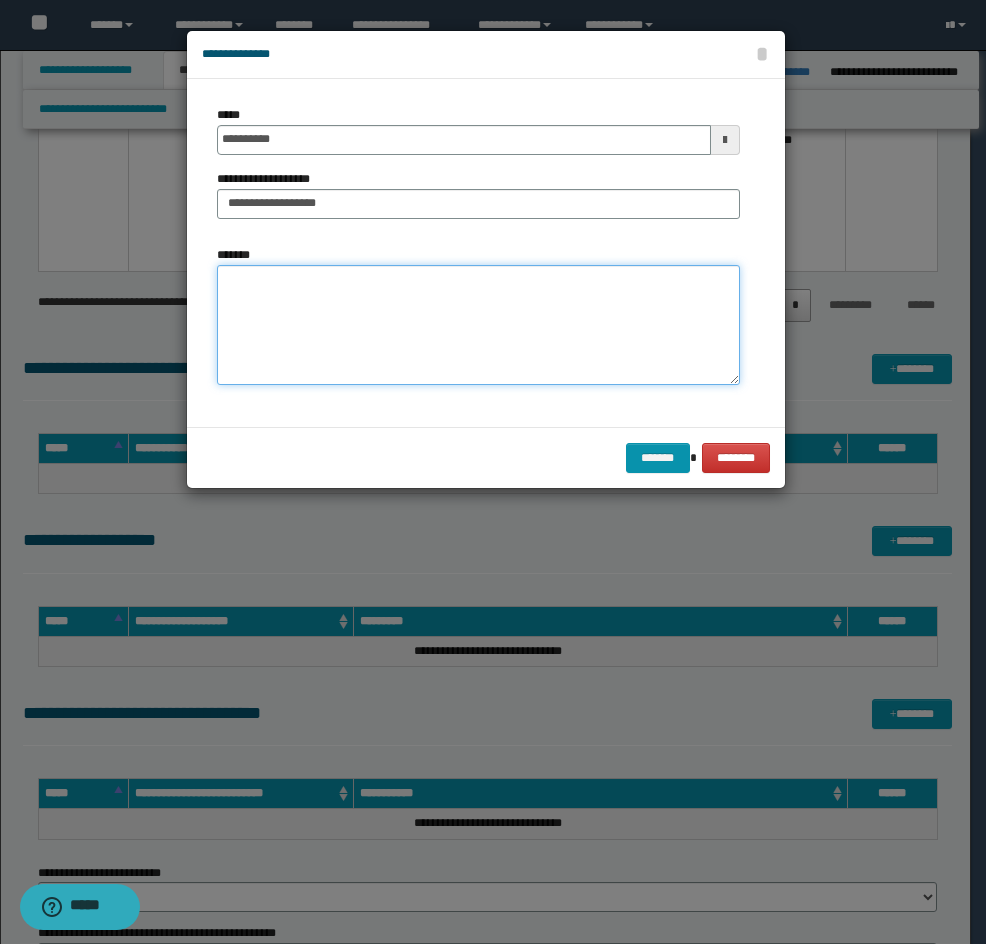 drag, startPoint x: 265, startPoint y: 296, endPoint x: 241, endPoint y: 317, distance: 31.890438 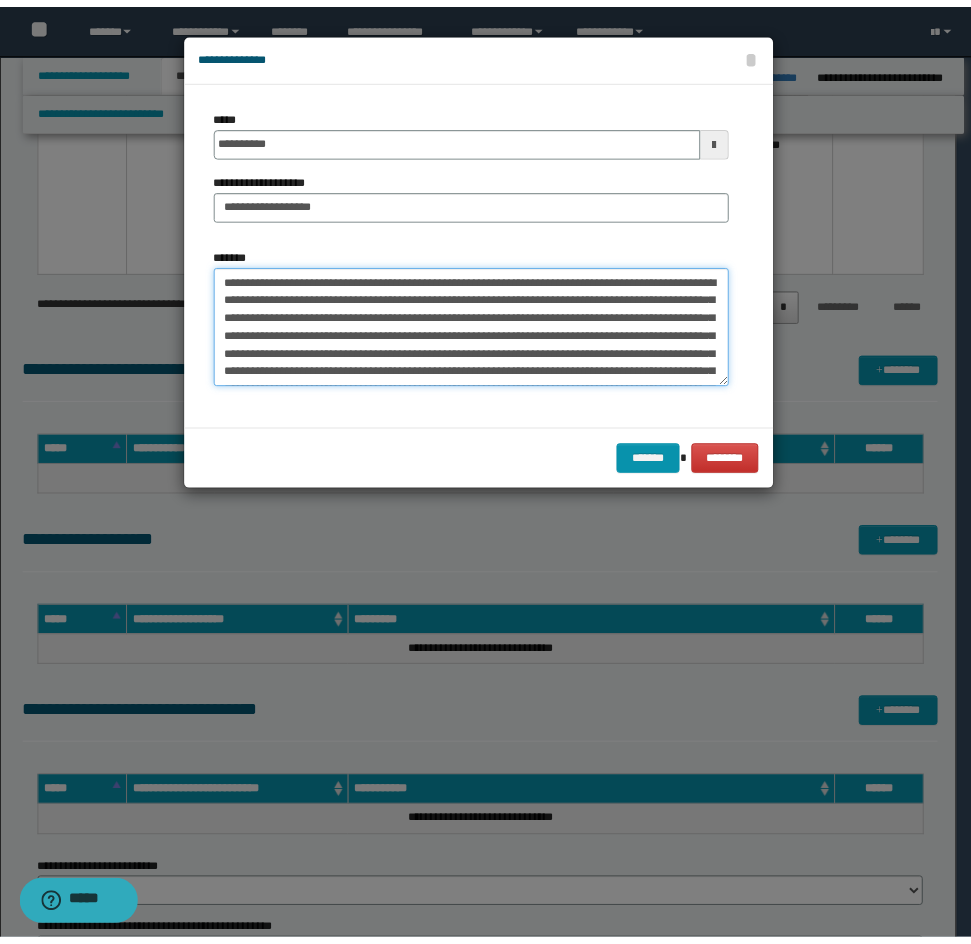 scroll, scrollTop: 192, scrollLeft: 0, axis: vertical 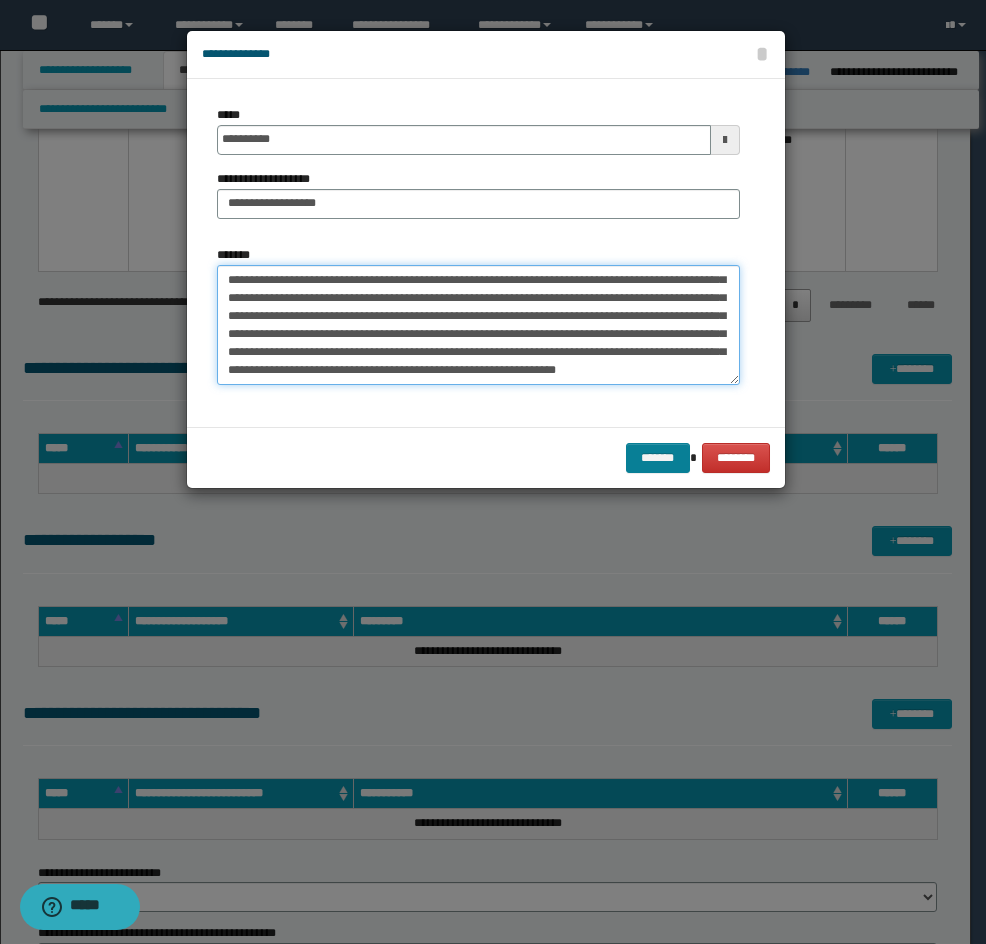 type on "**********" 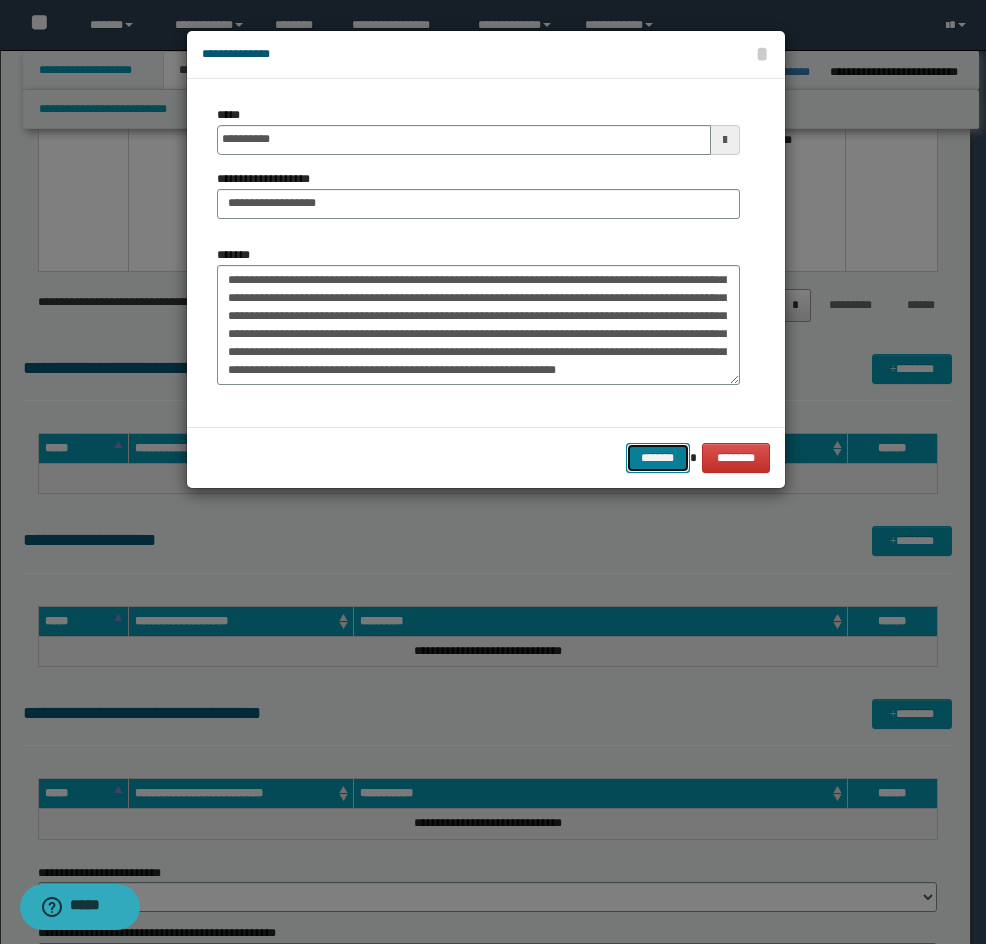 click on "*******" at bounding box center (658, 458) 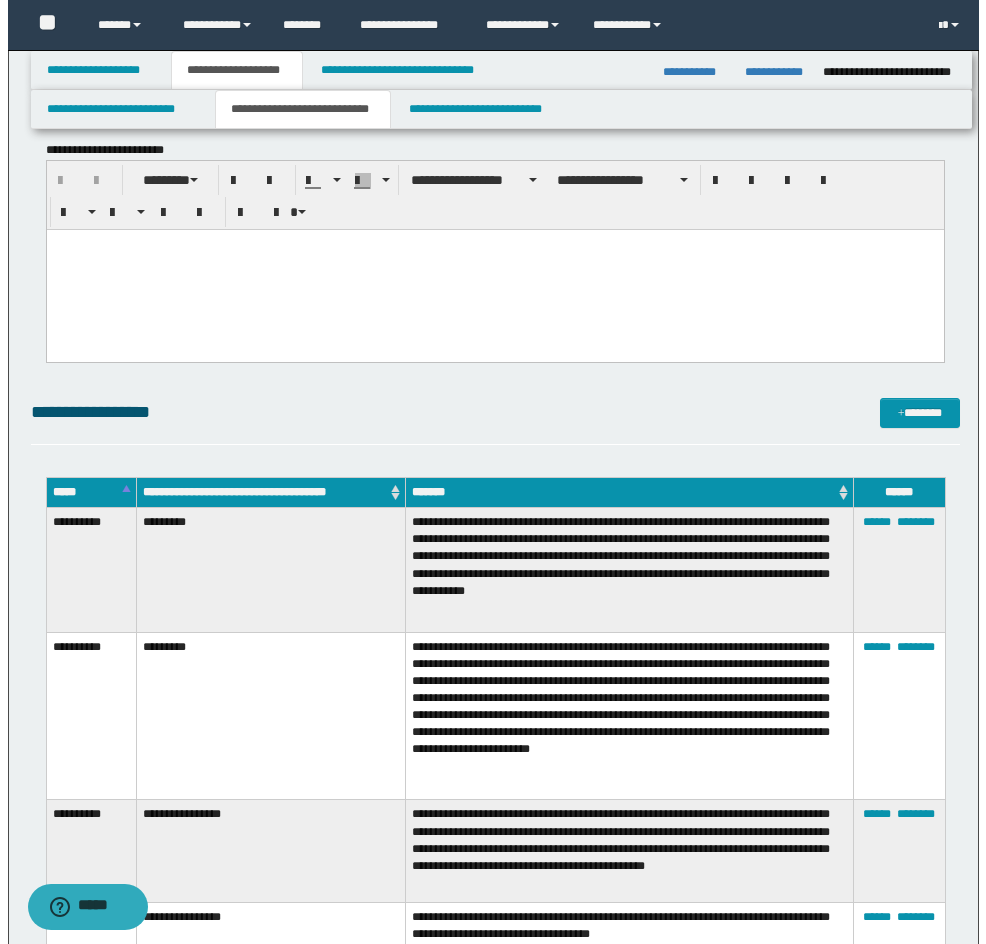 scroll, scrollTop: 2360, scrollLeft: 0, axis: vertical 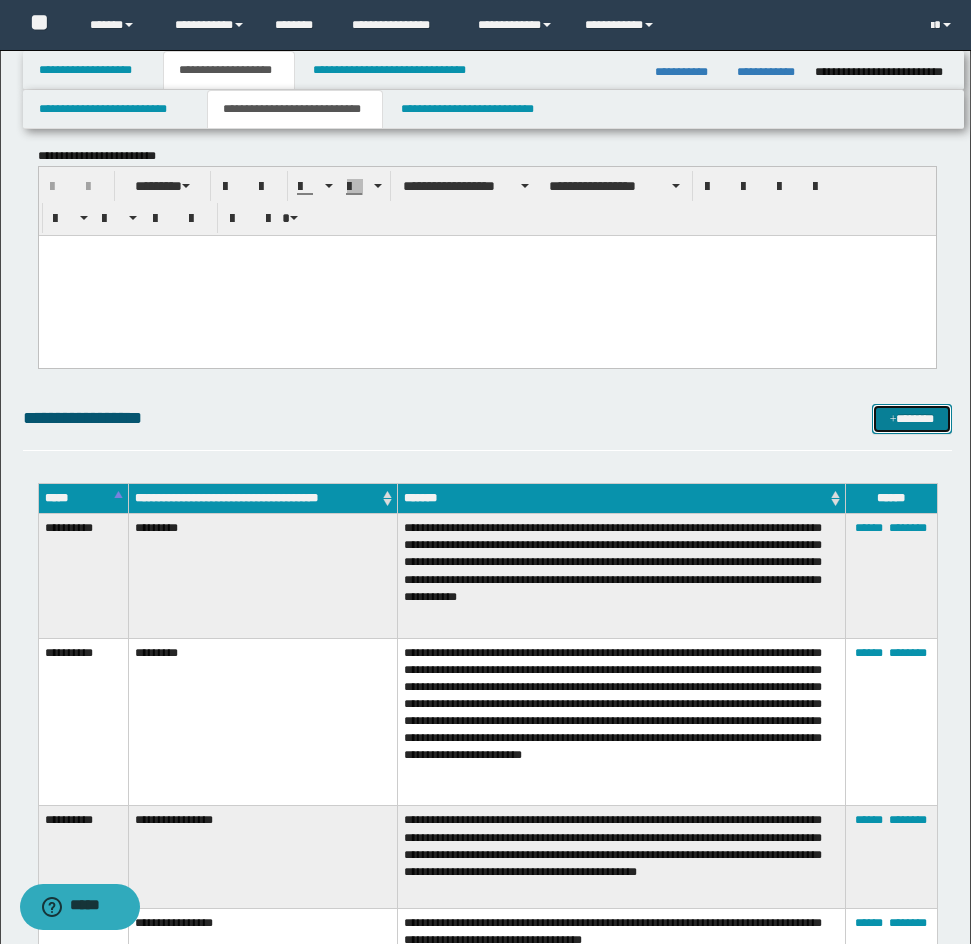 click on "*******" at bounding box center (912, 419) 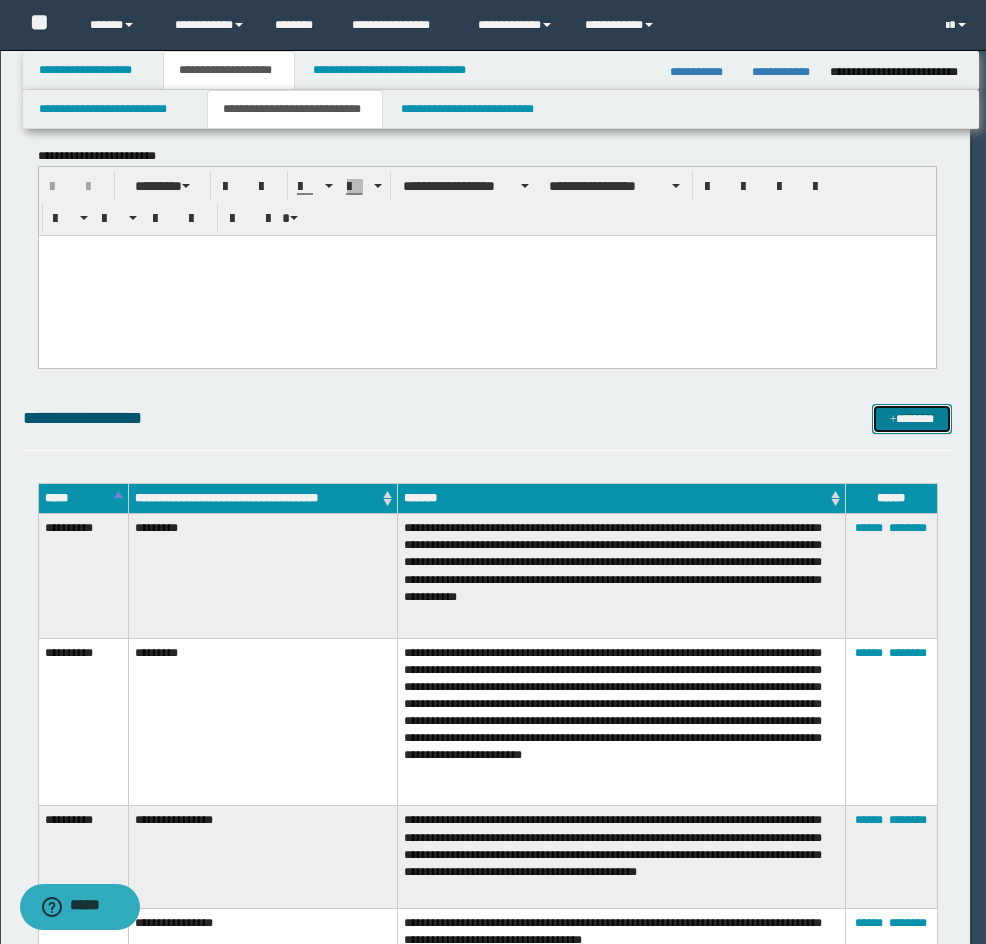 scroll, scrollTop: 0, scrollLeft: 0, axis: both 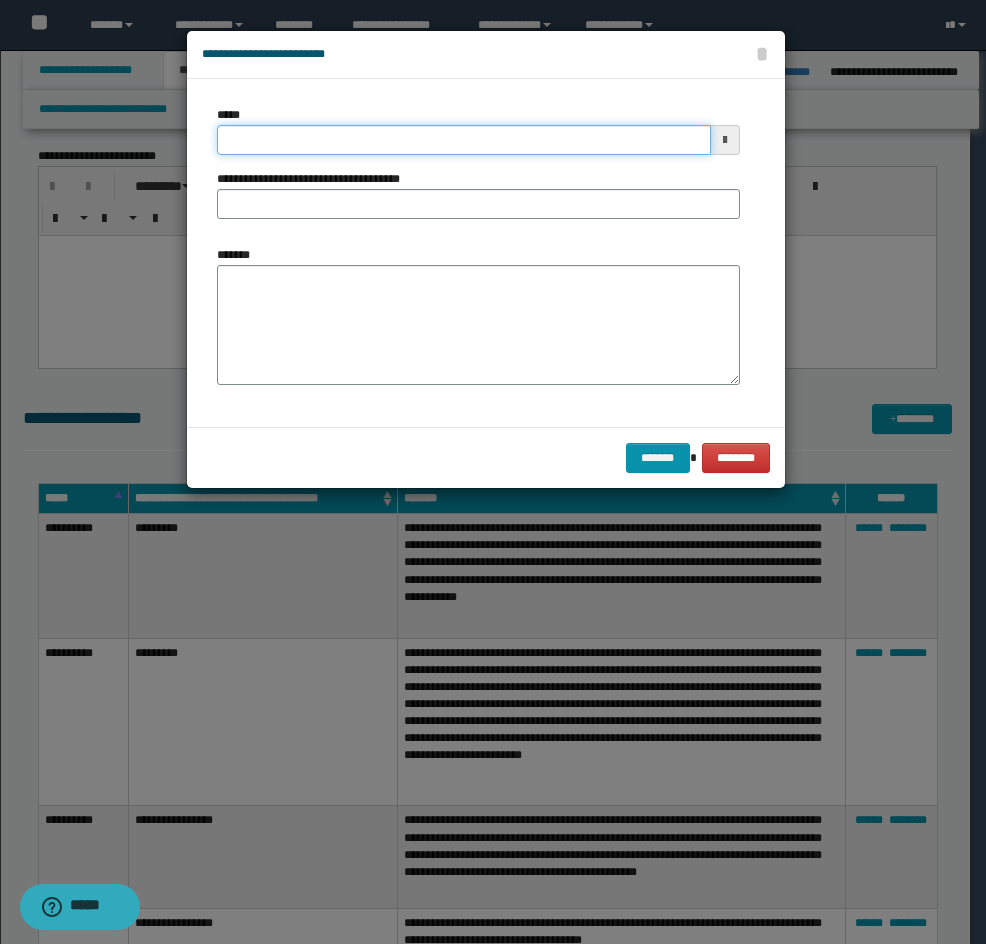 click on "*****" at bounding box center (464, 140) 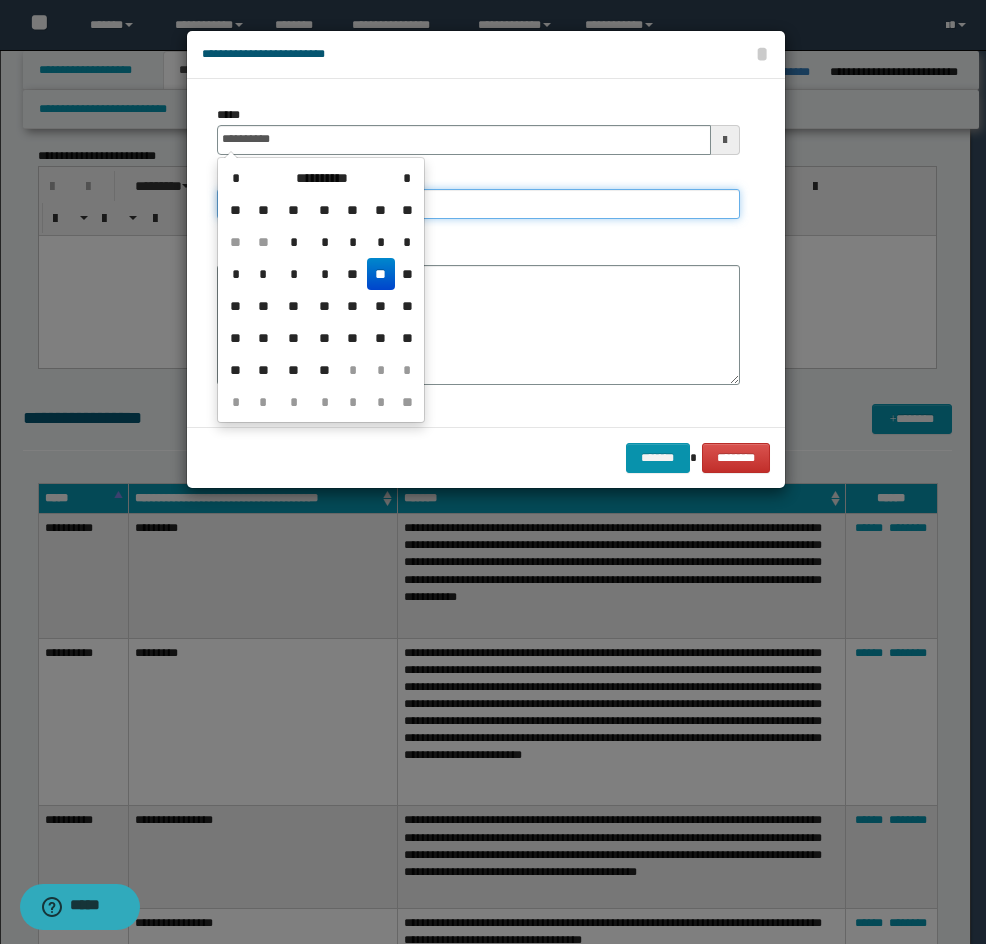 type on "**********" 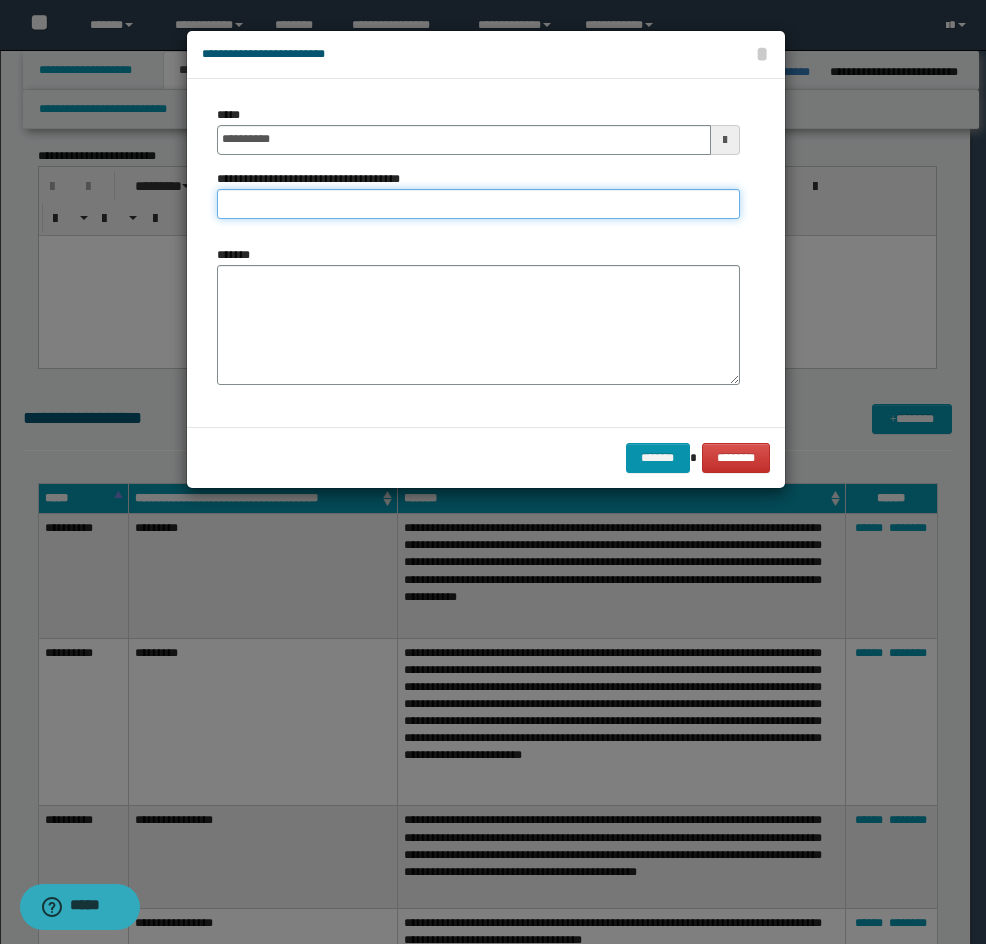 click on "**********" at bounding box center [478, 204] 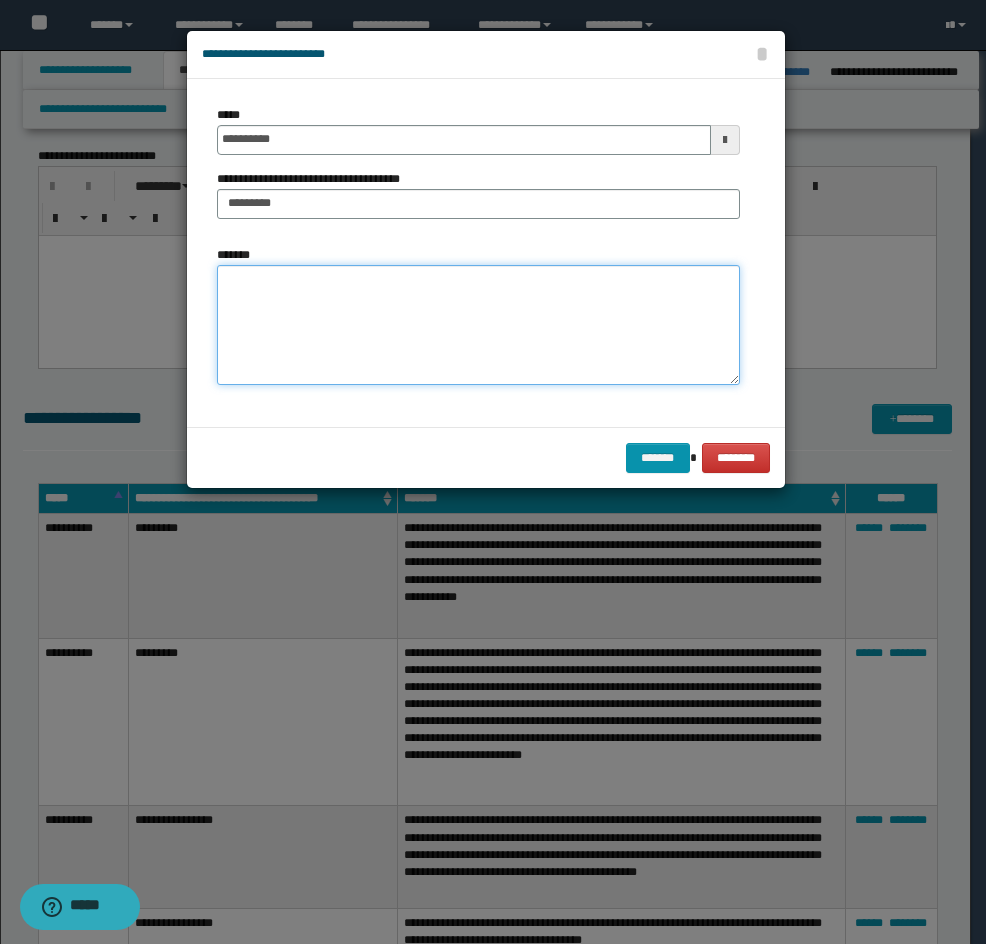drag, startPoint x: 278, startPoint y: 326, endPoint x: 218, endPoint y: 401, distance: 96.04687 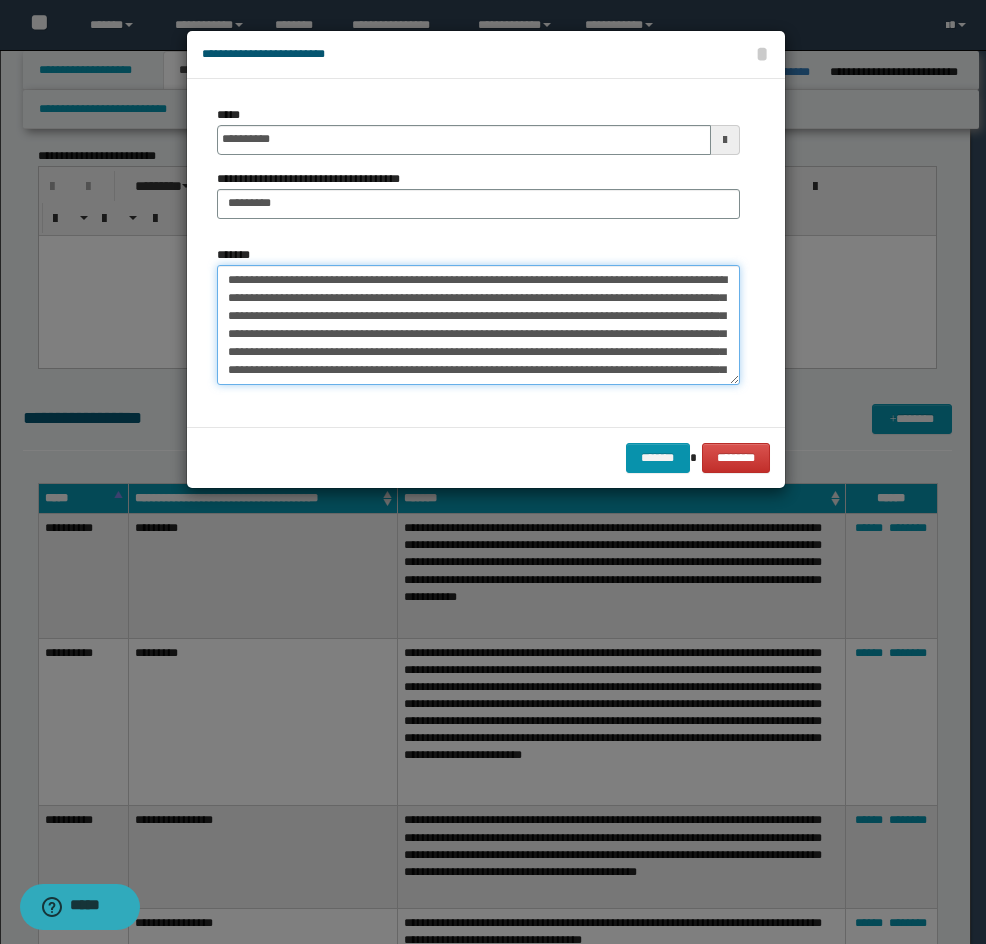 scroll, scrollTop: 390, scrollLeft: 0, axis: vertical 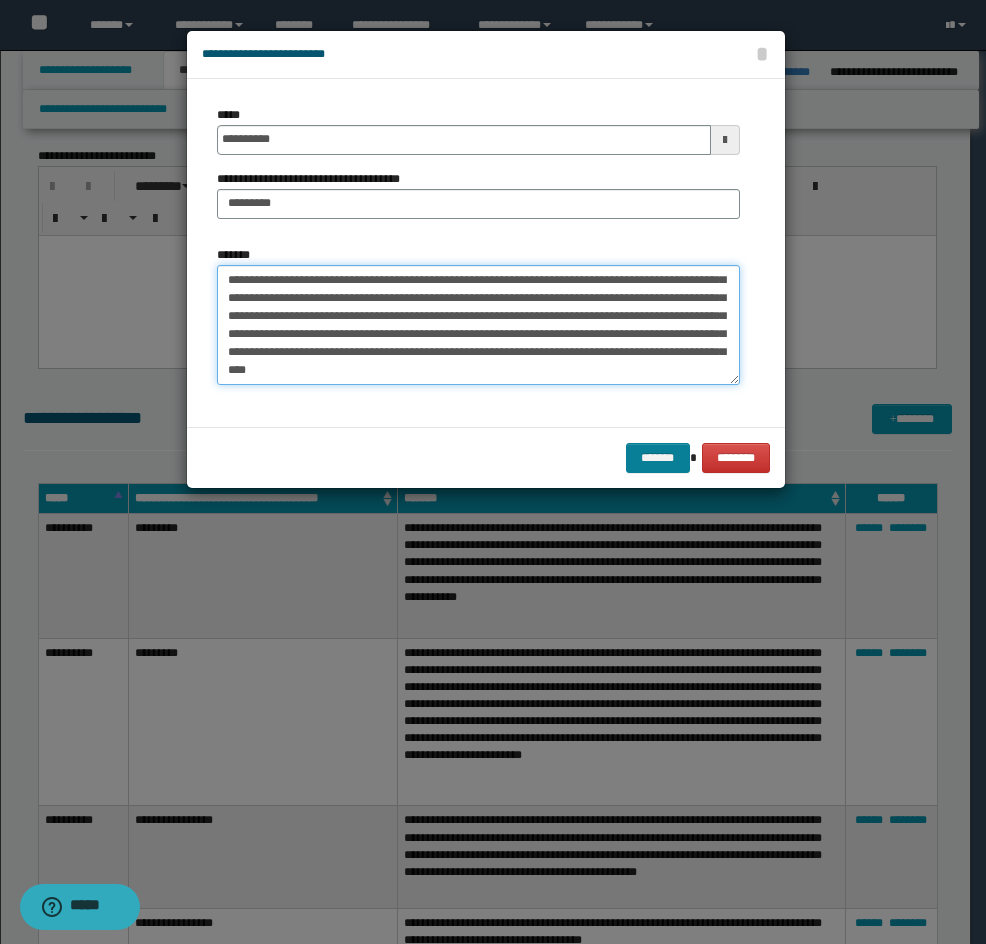 type on "**********" 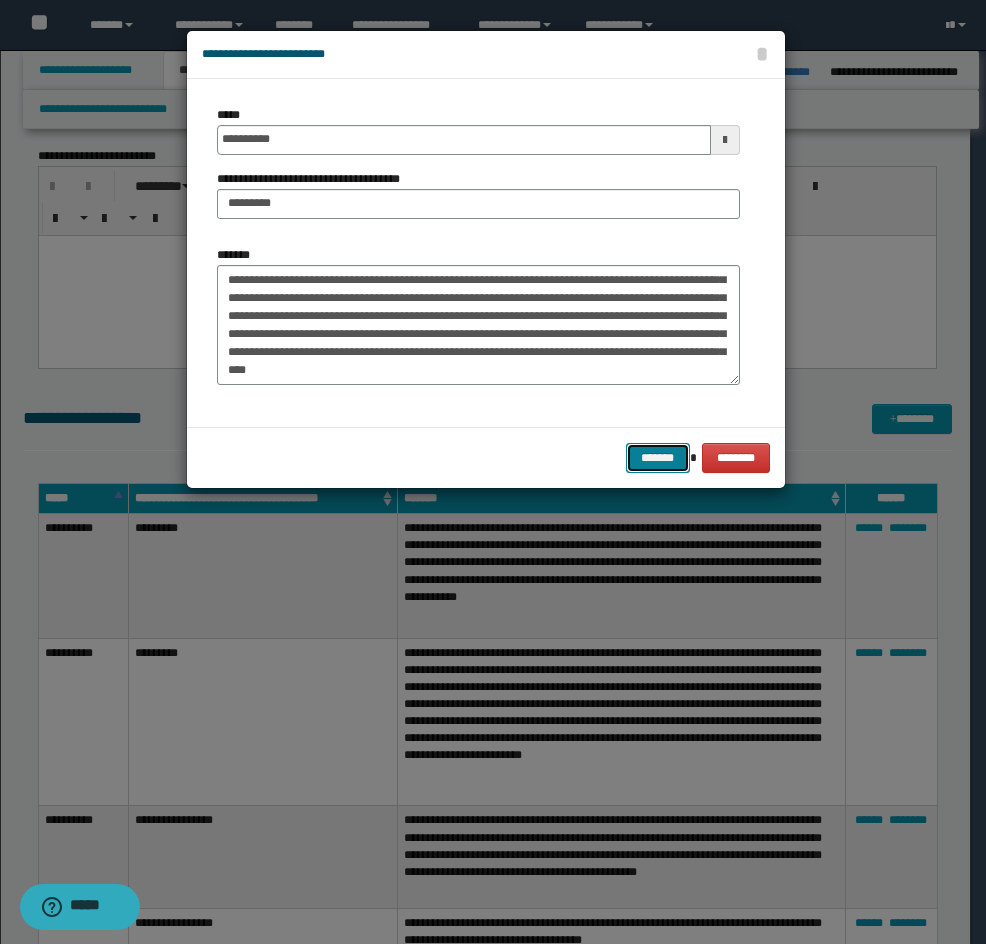 click on "*******" at bounding box center [658, 458] 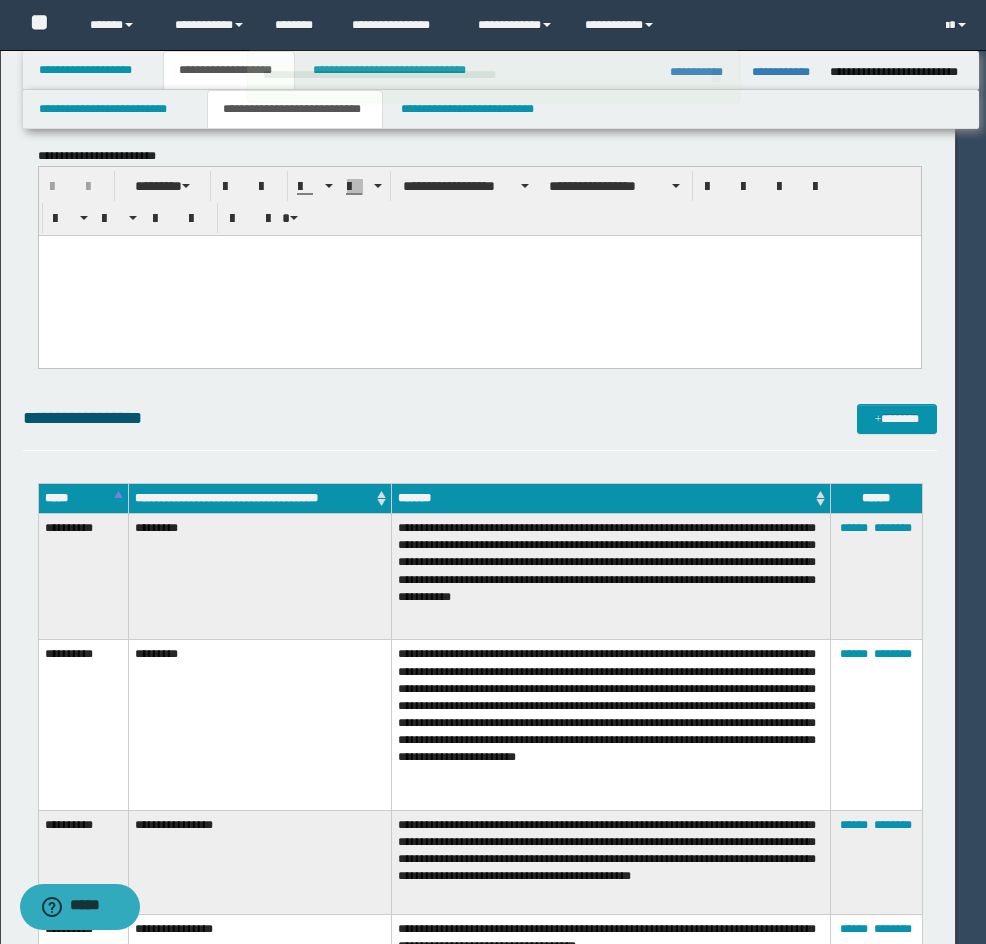 type 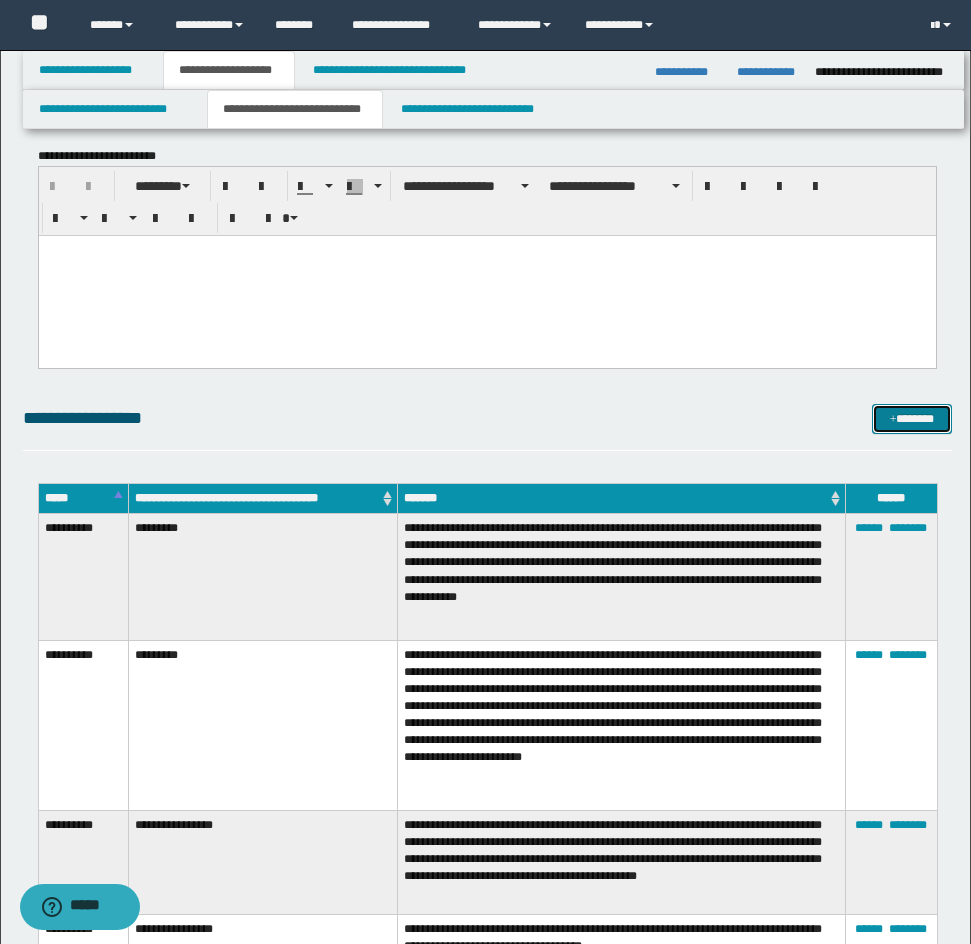 click on "*******" at bounding box center (912, 419) 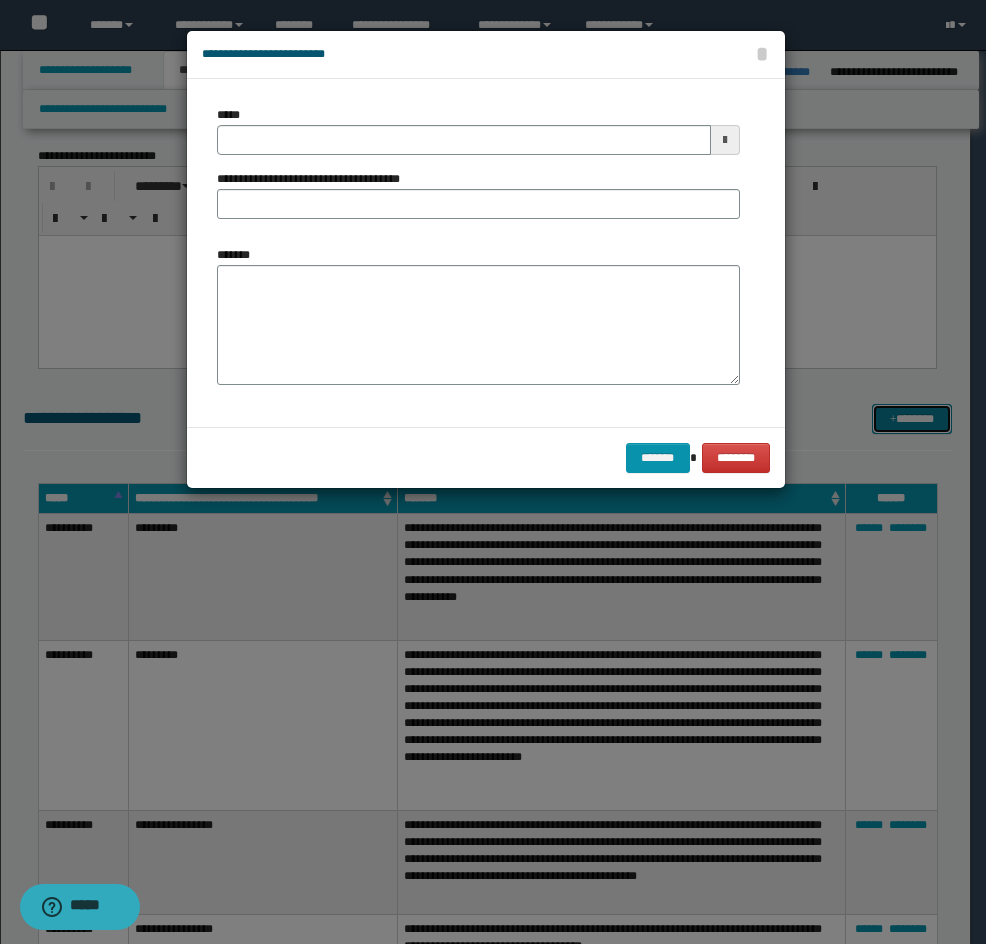 scroll, scrollTop: 0, scrollLeft: 0, axis: both 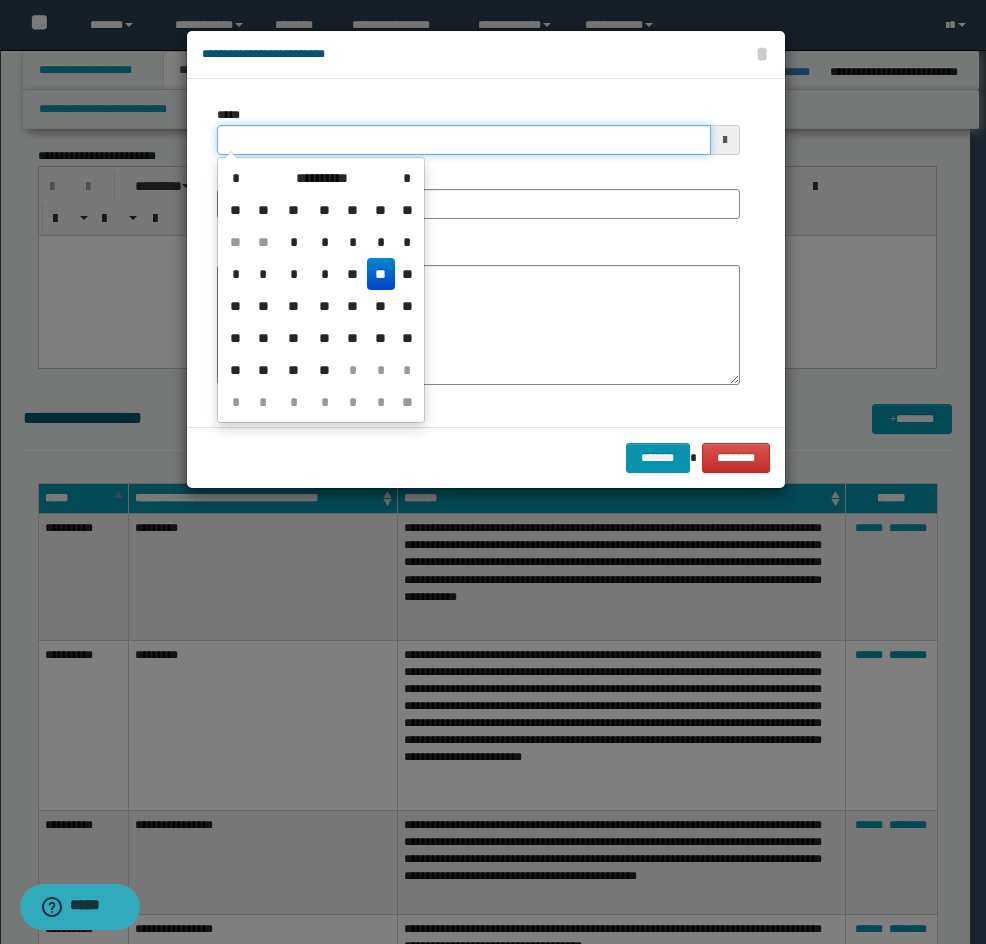 click on "*****" at bounding box center (464, 140) 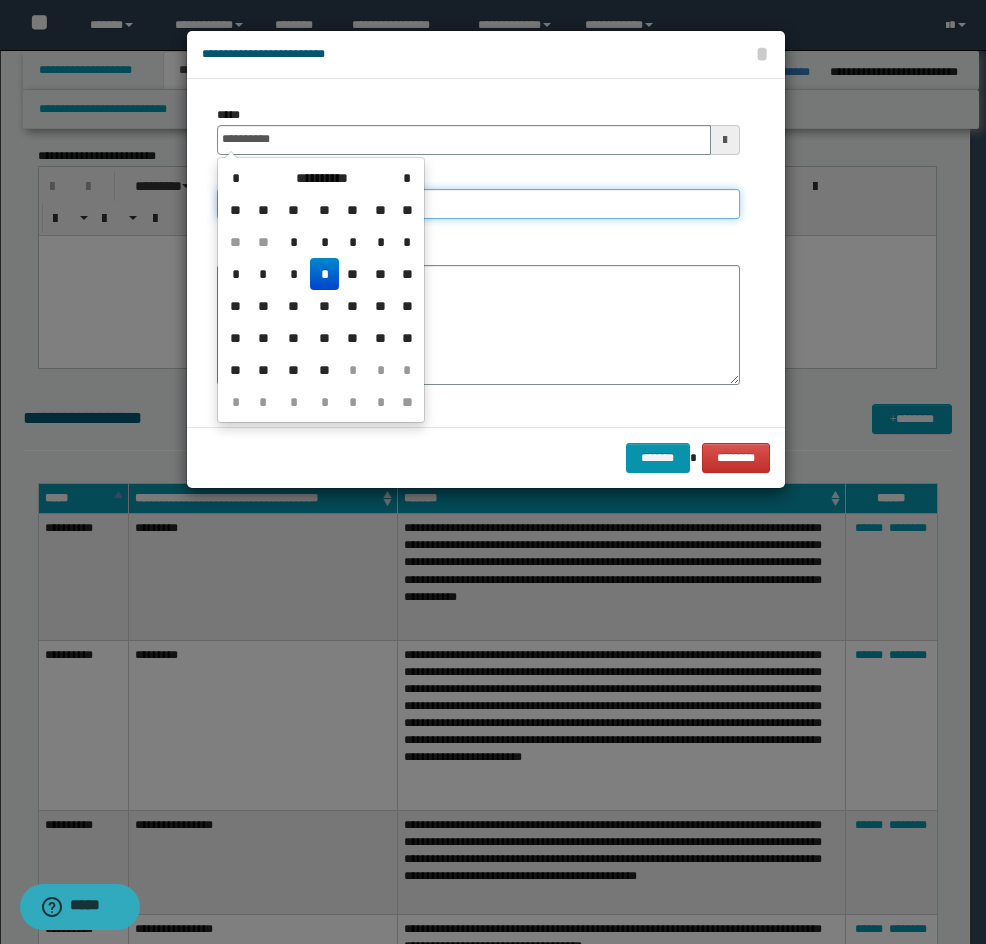 type on "**********" 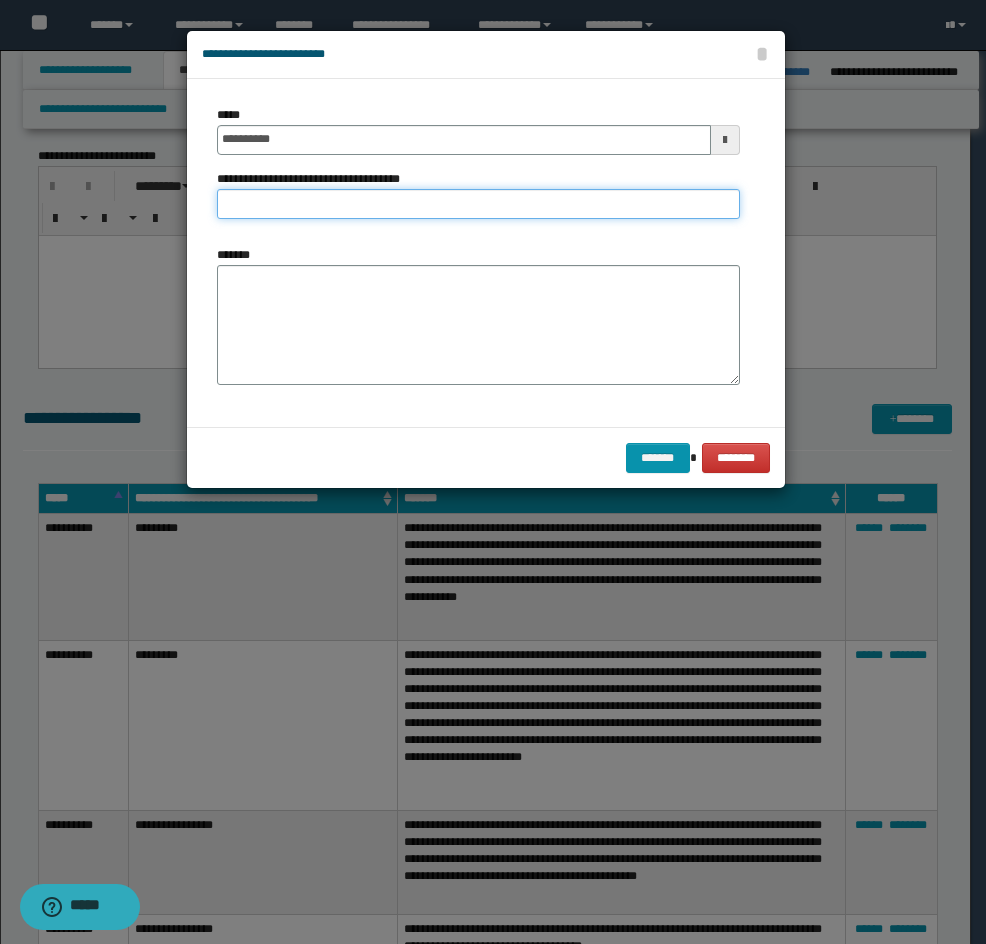 drag, startPoint x: 479, startPoint y: 202, endPoint x: 397, endPoint y: 207, distance: 82.1523 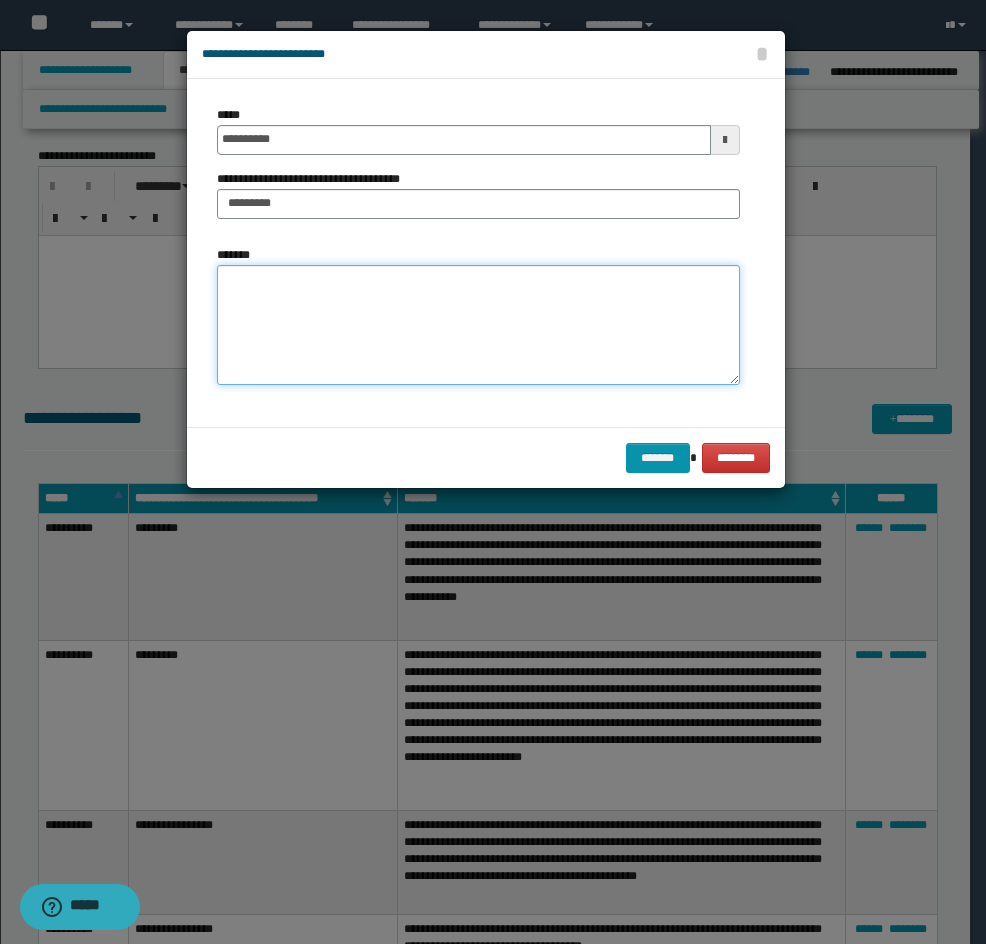 drag, startPoint x: 261, startPoint y: 285, endPoint x: 42, endPoint y: 345, distance: 227.07048 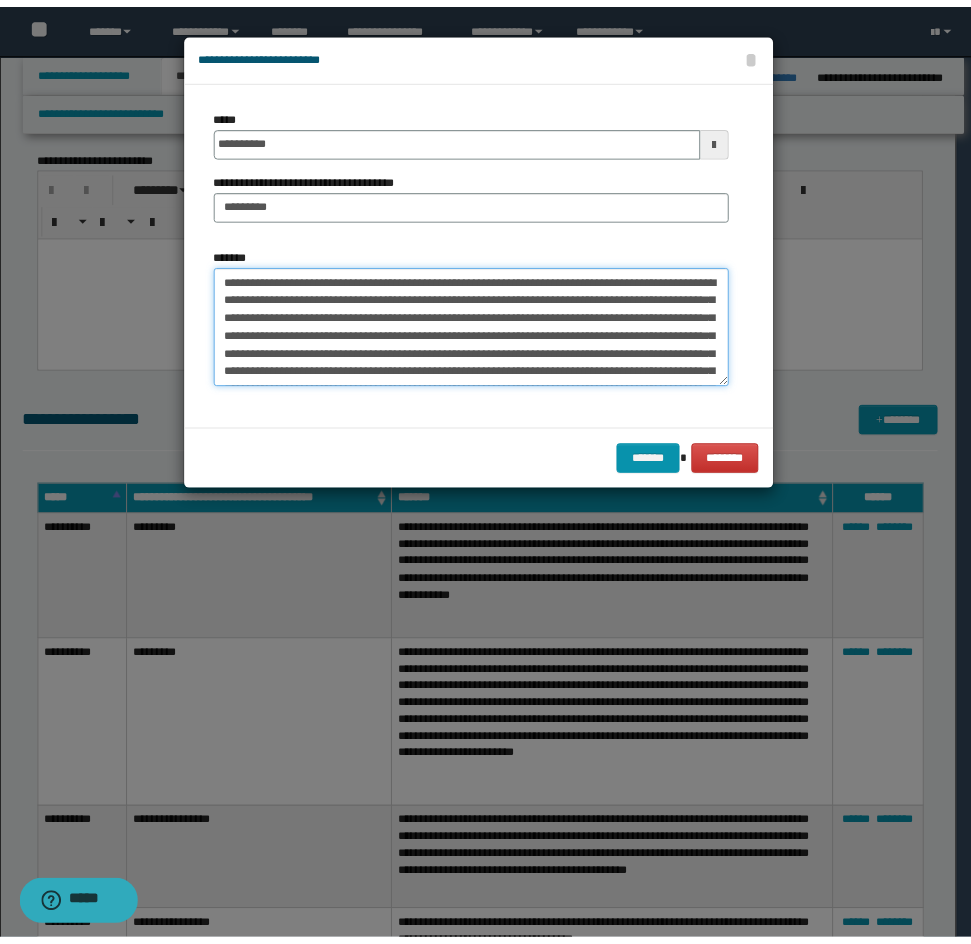 scroll, scrollTop: 264, scrollLeft: 0, axis: vertical 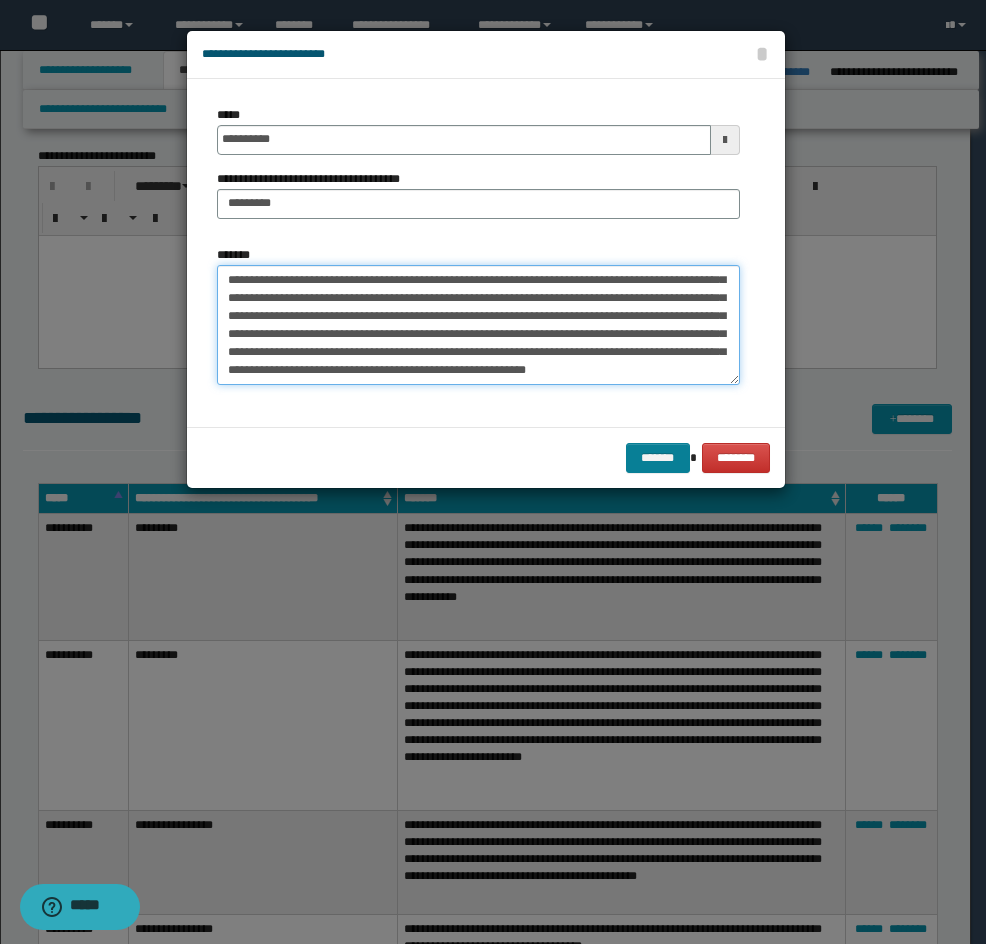 type on "**********" 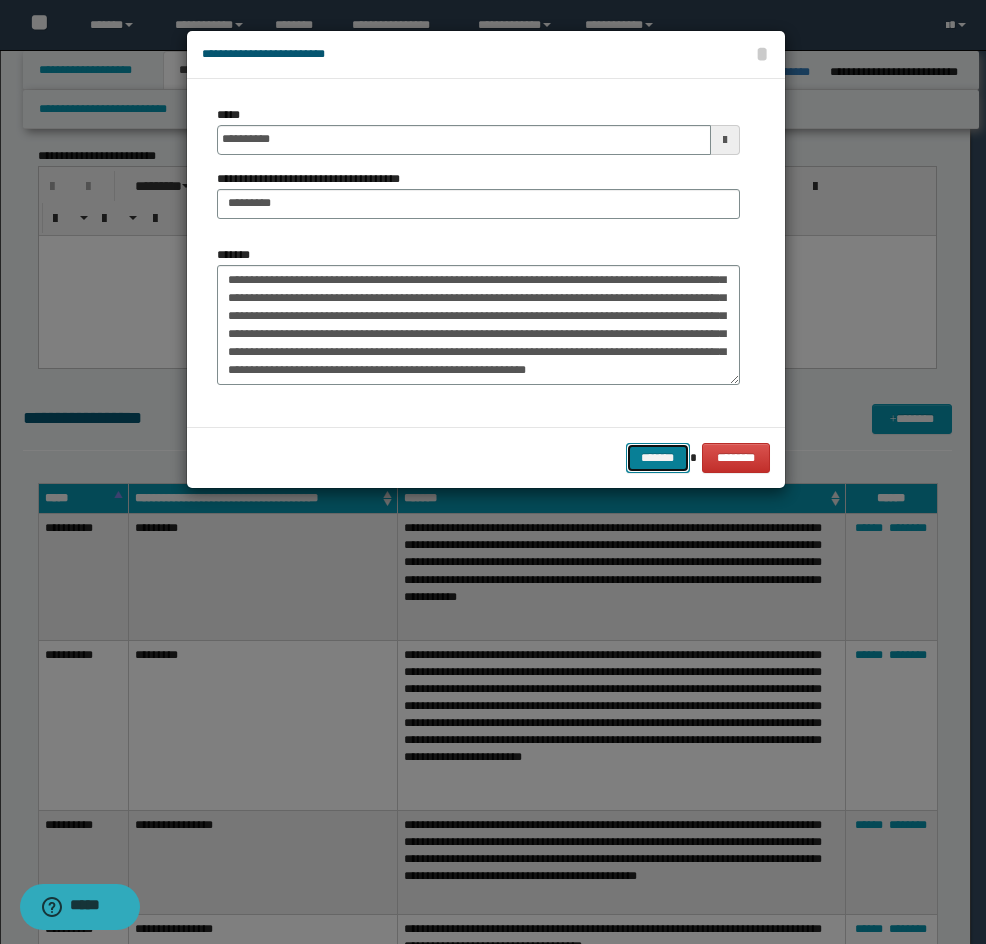 click on "*******" at bounding box center [658, 458] 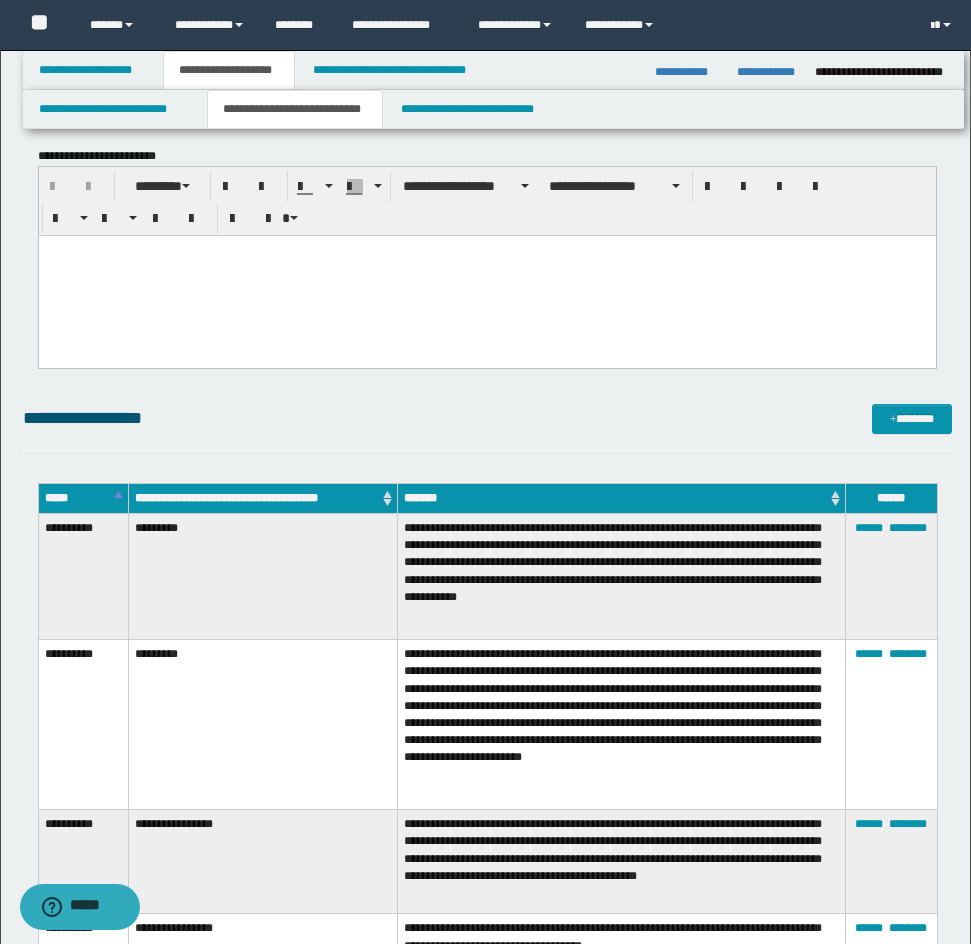 click at bounding box center (486, 275) 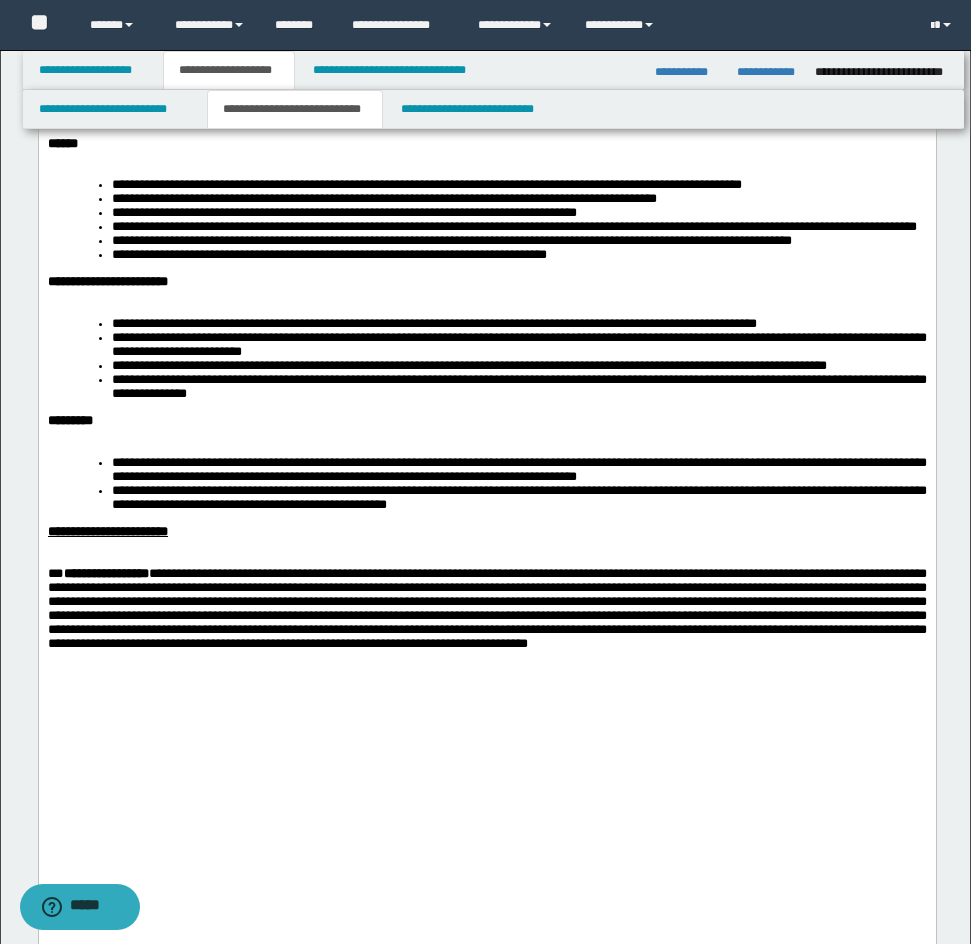 scroll, scrollTop: 860, scrollLeft: 0, axis: vertical 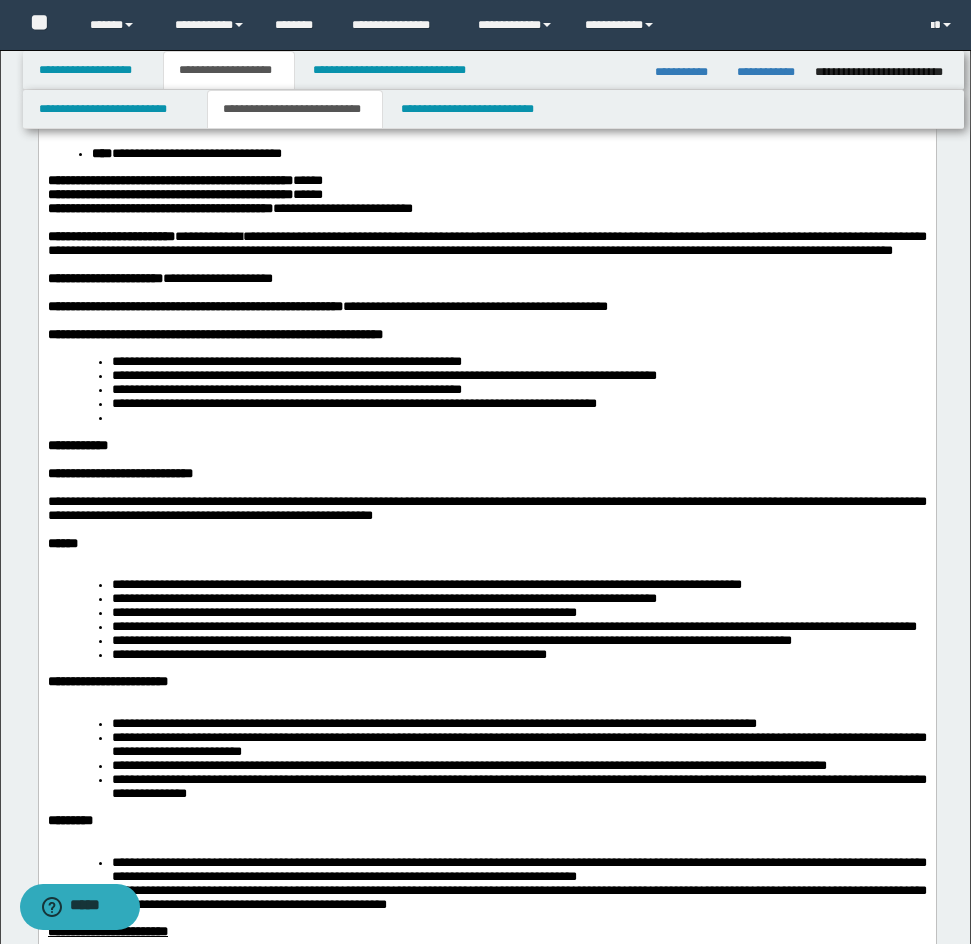 click on "**********" at bounding box center (486, 112) 